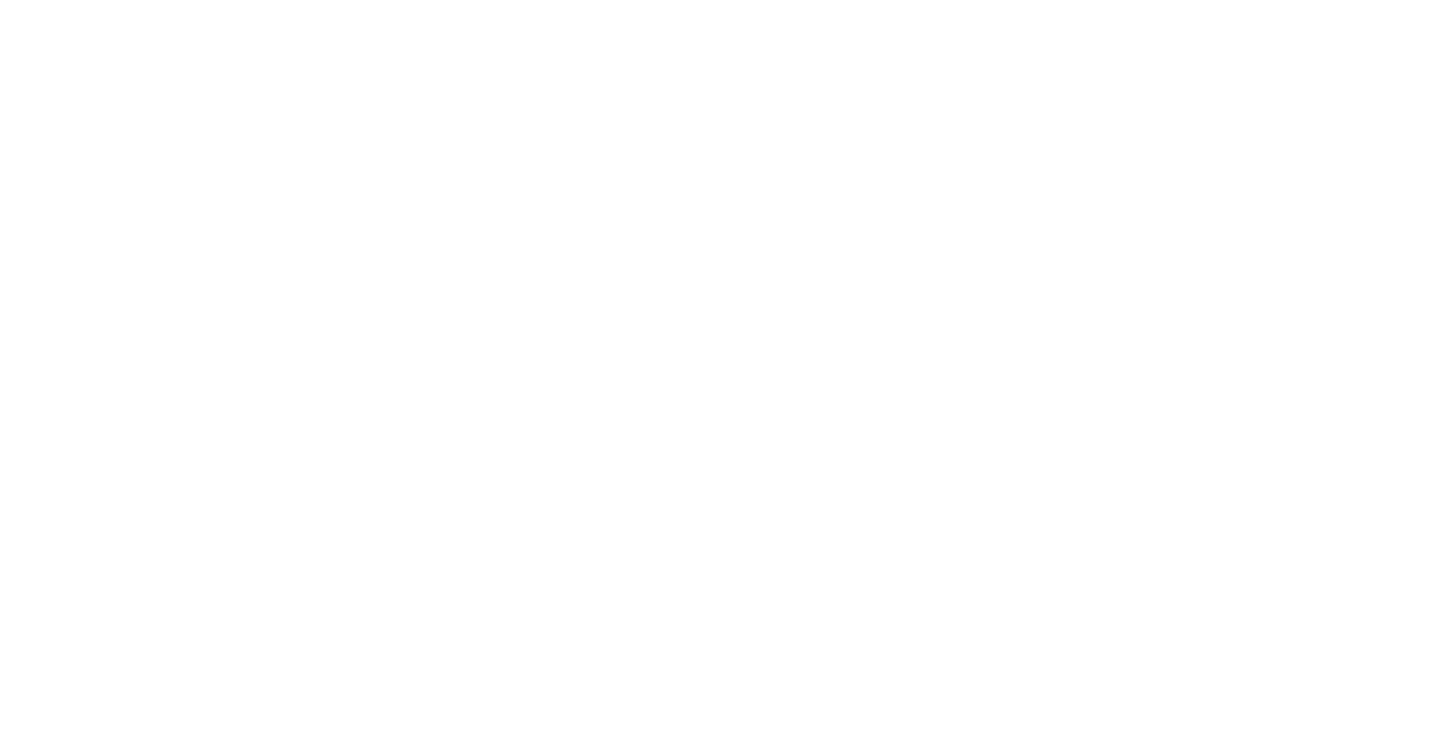 scroll, scrollTop: 0, scrollLeft: 0, axis: both 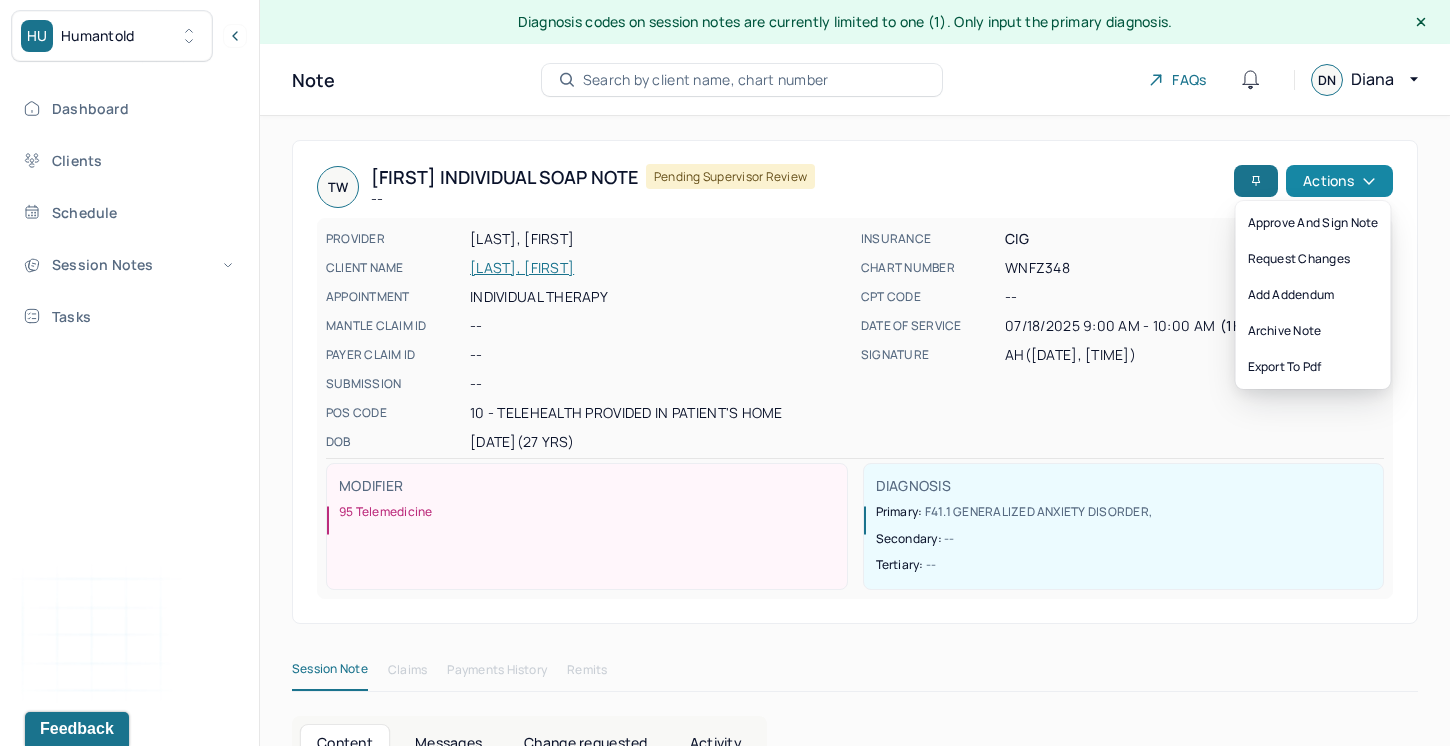 click on "Actions" at bounding box center [1339, 181] 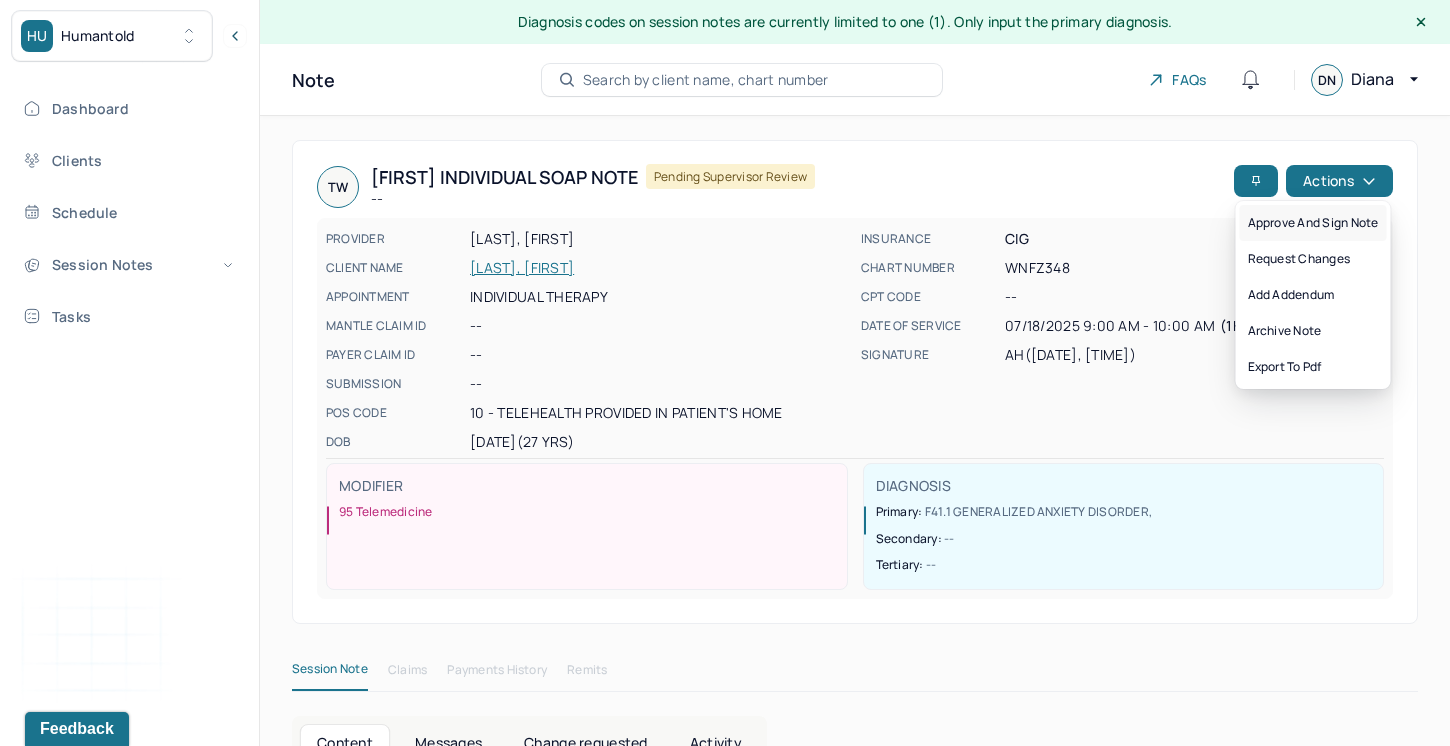 click on "Approve and sign note" at bounding box center (1313, 223) 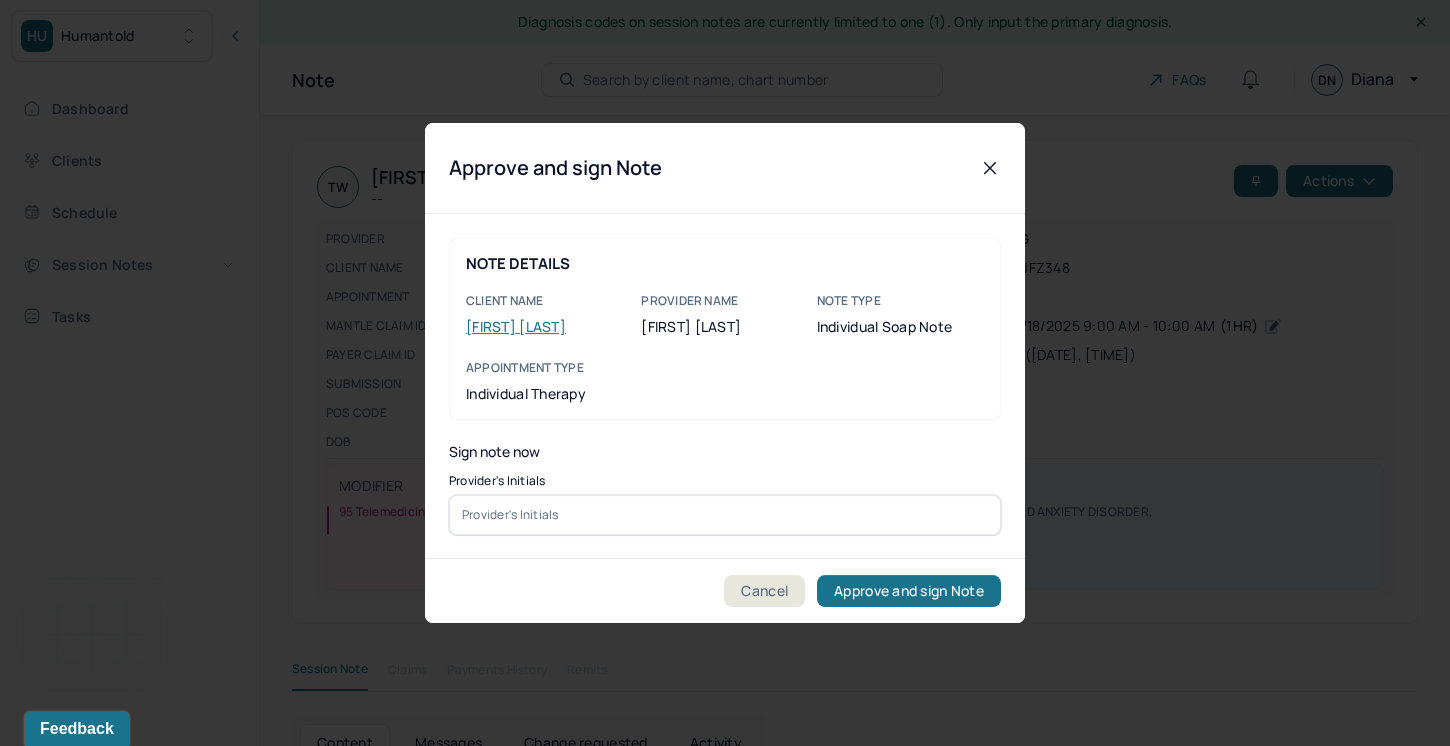 click at bounding box center [725, 515] 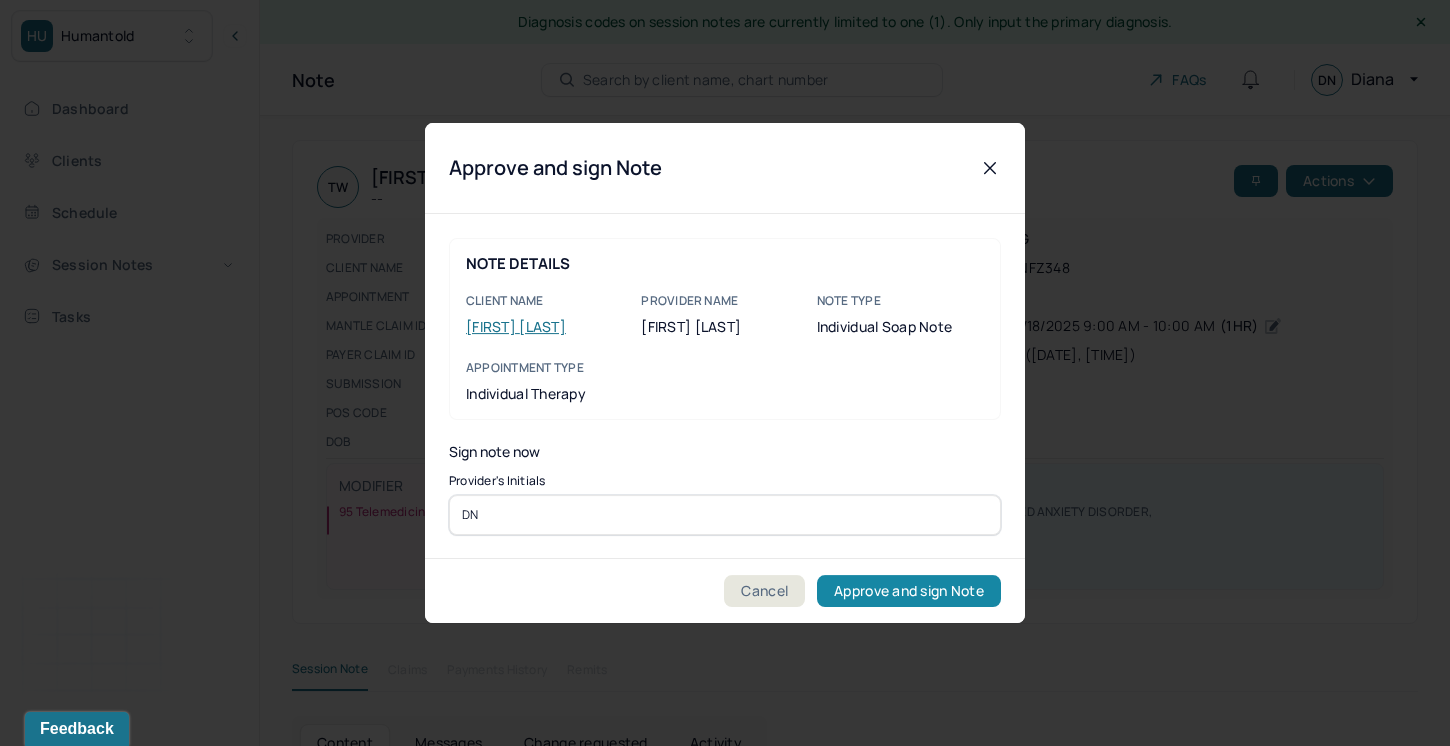 type on "DN" 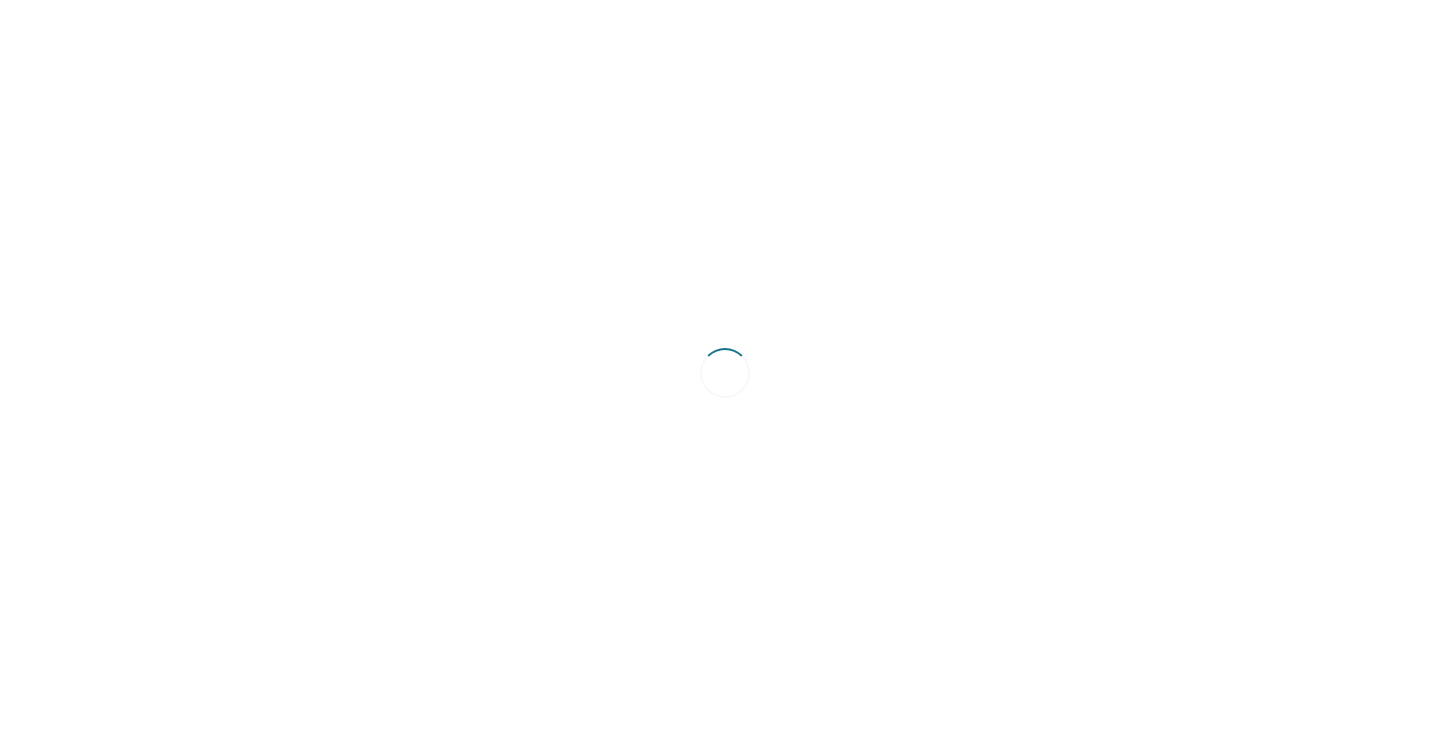 scroll, scrollTop: 0, scrollLeft: 0, axis: both 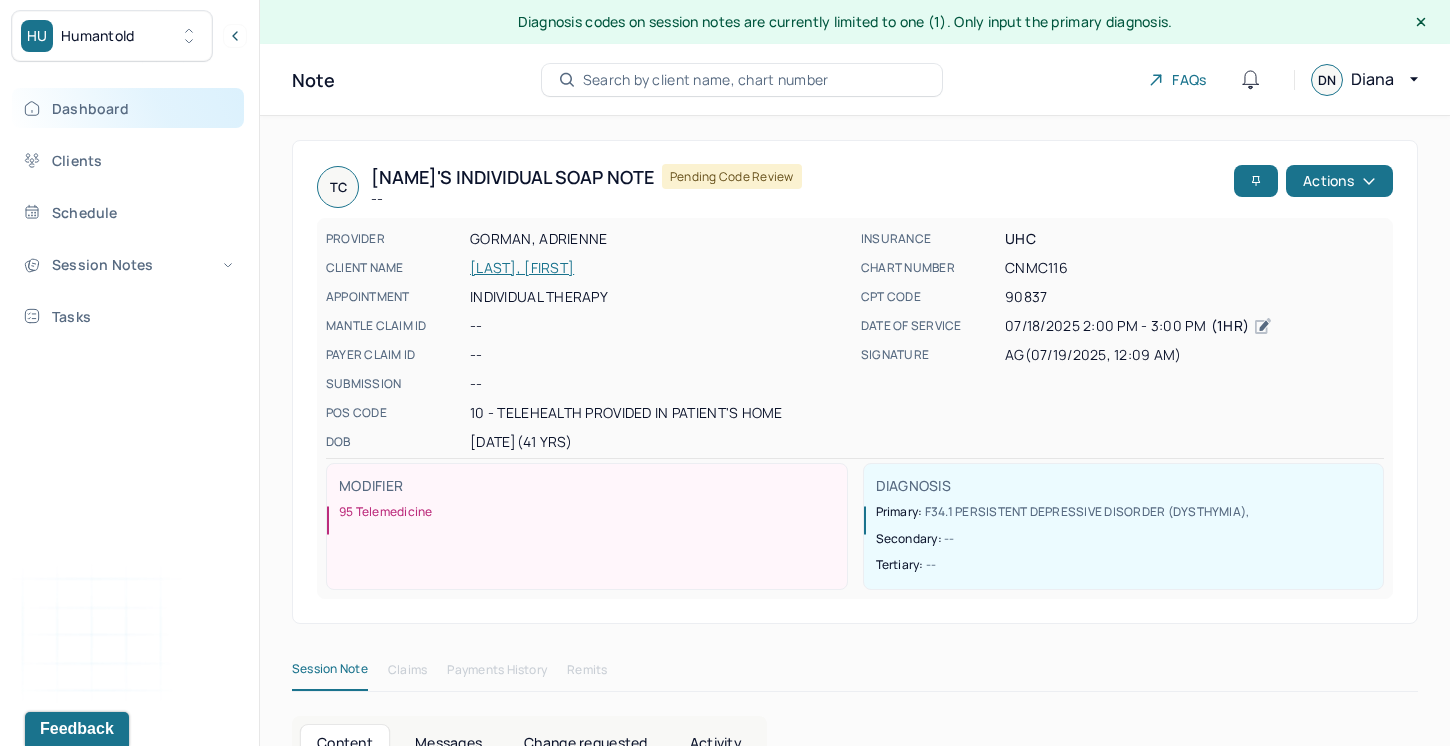 click on "Dashboard" at bounding box center (128, 108) 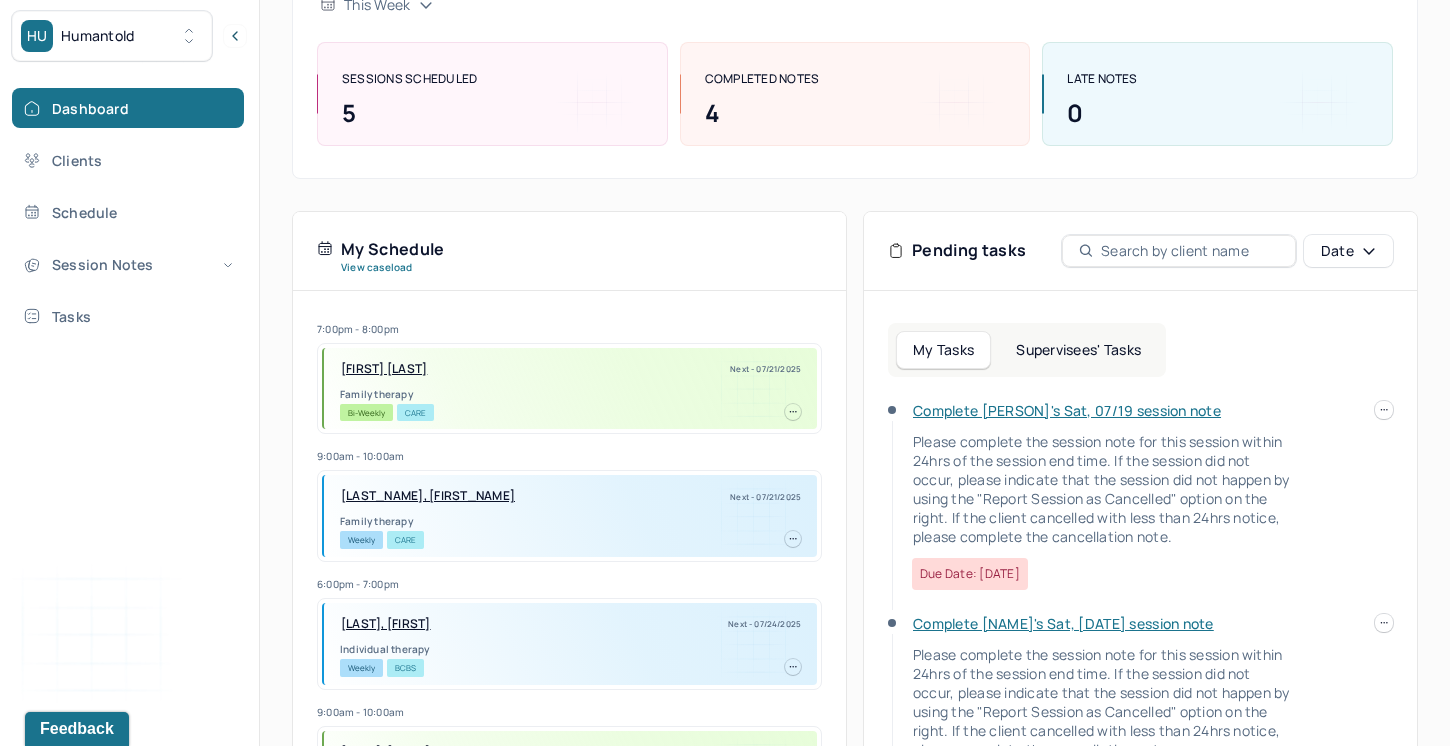scroll, scrollTop: 267, scrollLeft: 0, axis: vertical 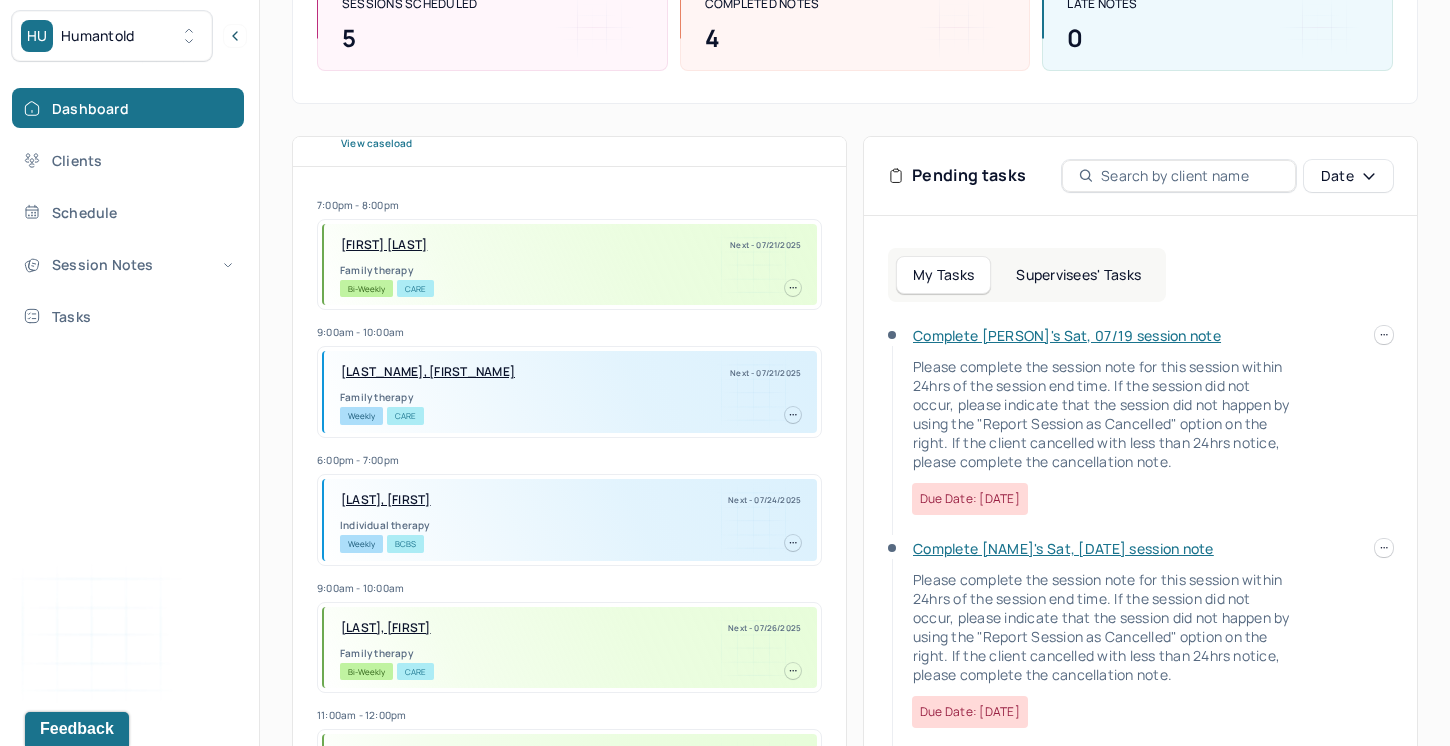 click on "Complete [NAME]'s Sat, [DATE] session note" at bounding box center [1063, 548] 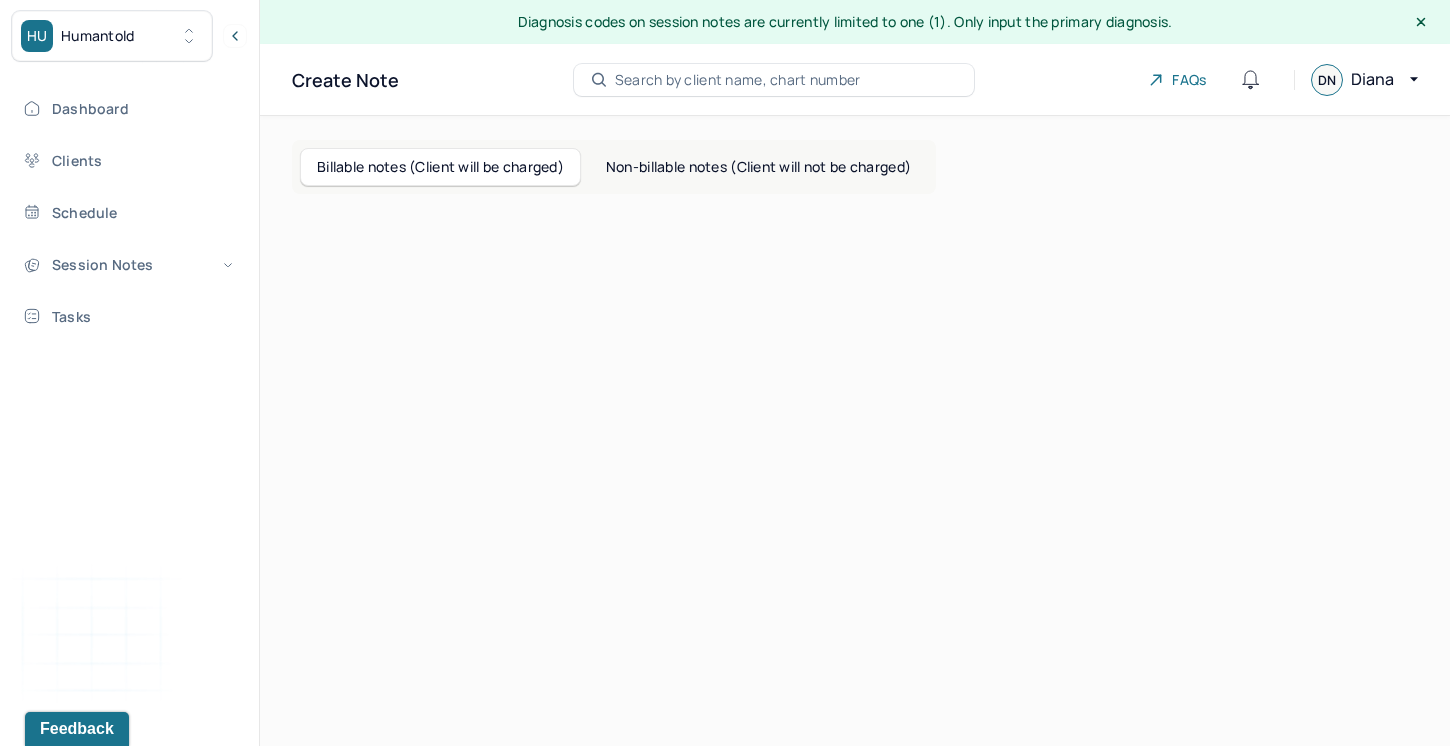 scroll, scrollTop: 0, scrollLeft: 0, axis: both 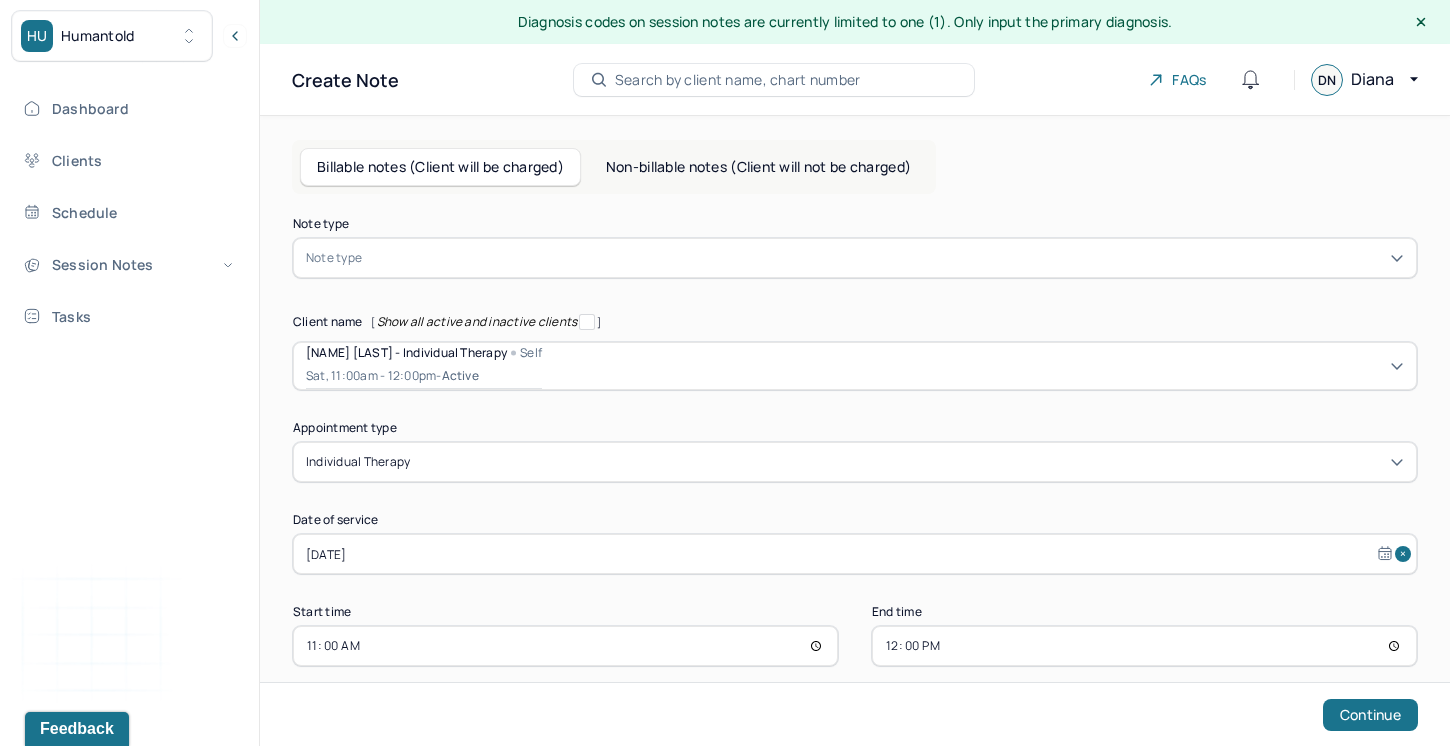 click on "[DATE]" at bounding box center [855, 554] 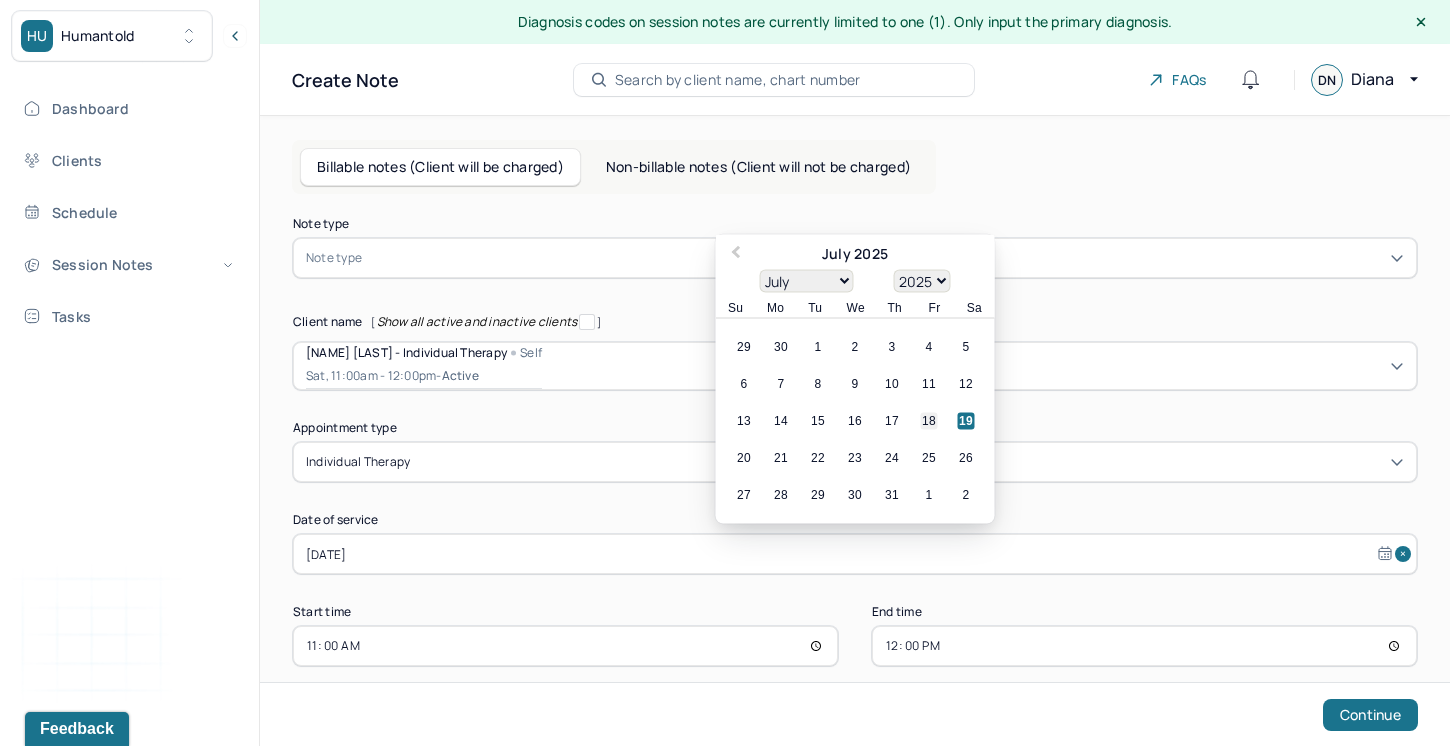 click on "18" at bounding box center (929, 421) 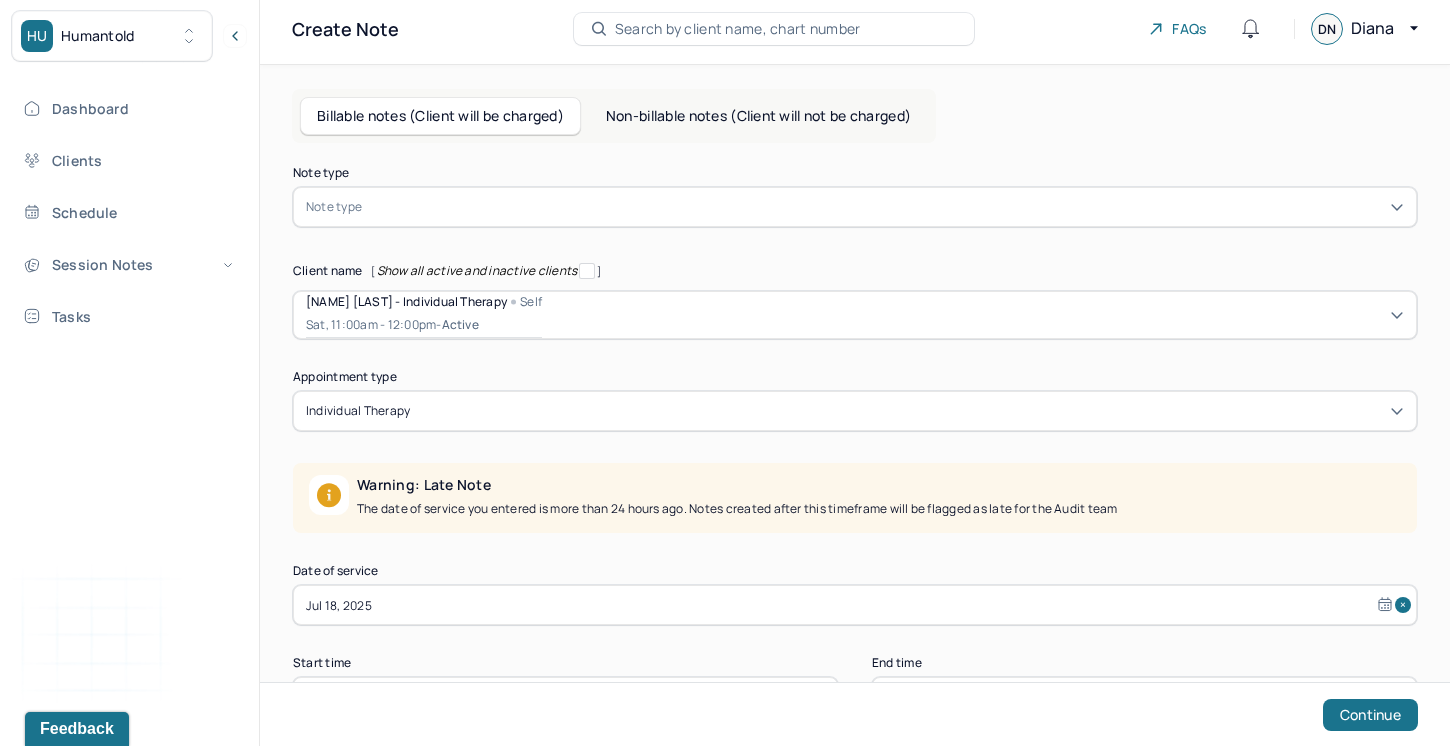 scroll, scrollTop: 127, scrollLeft: 0, axis: vertical 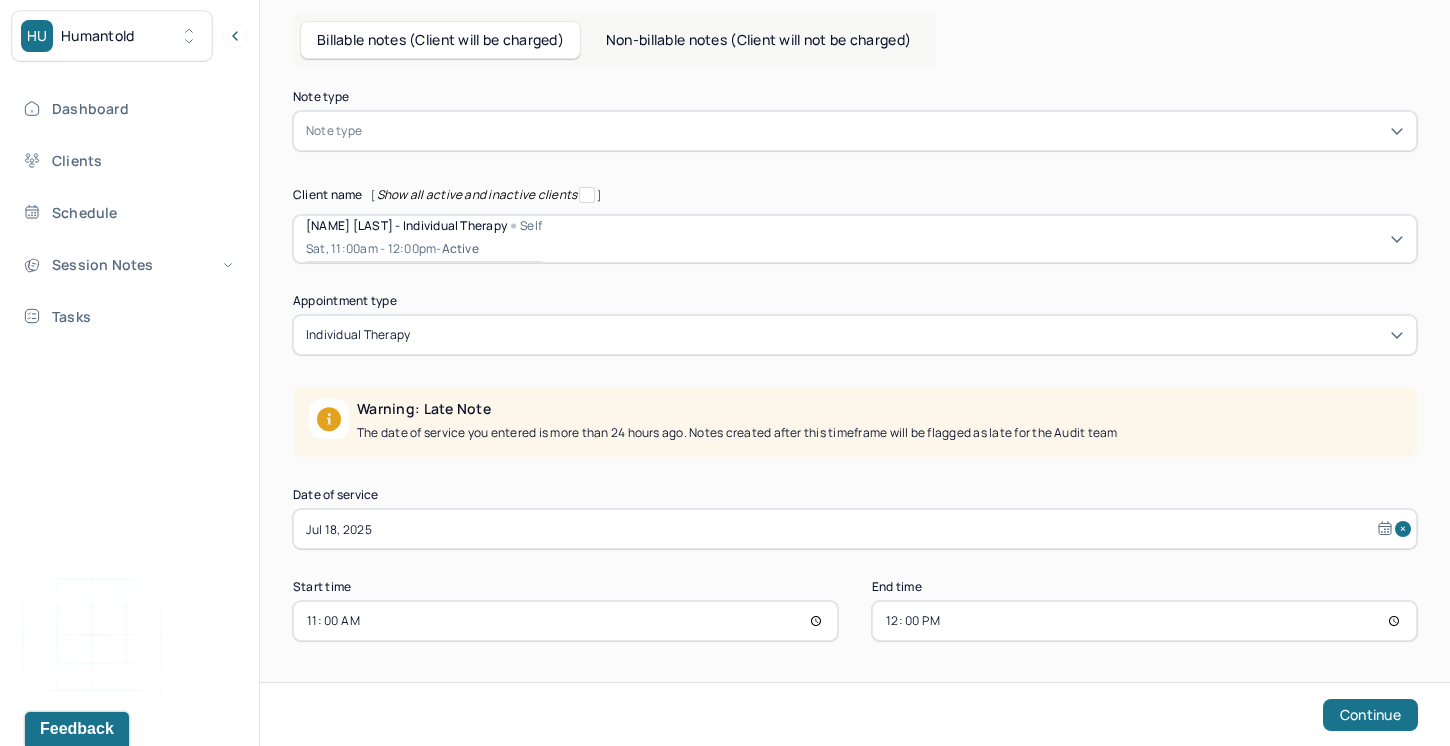 click on "11:00" at bounding box center (565, 621) 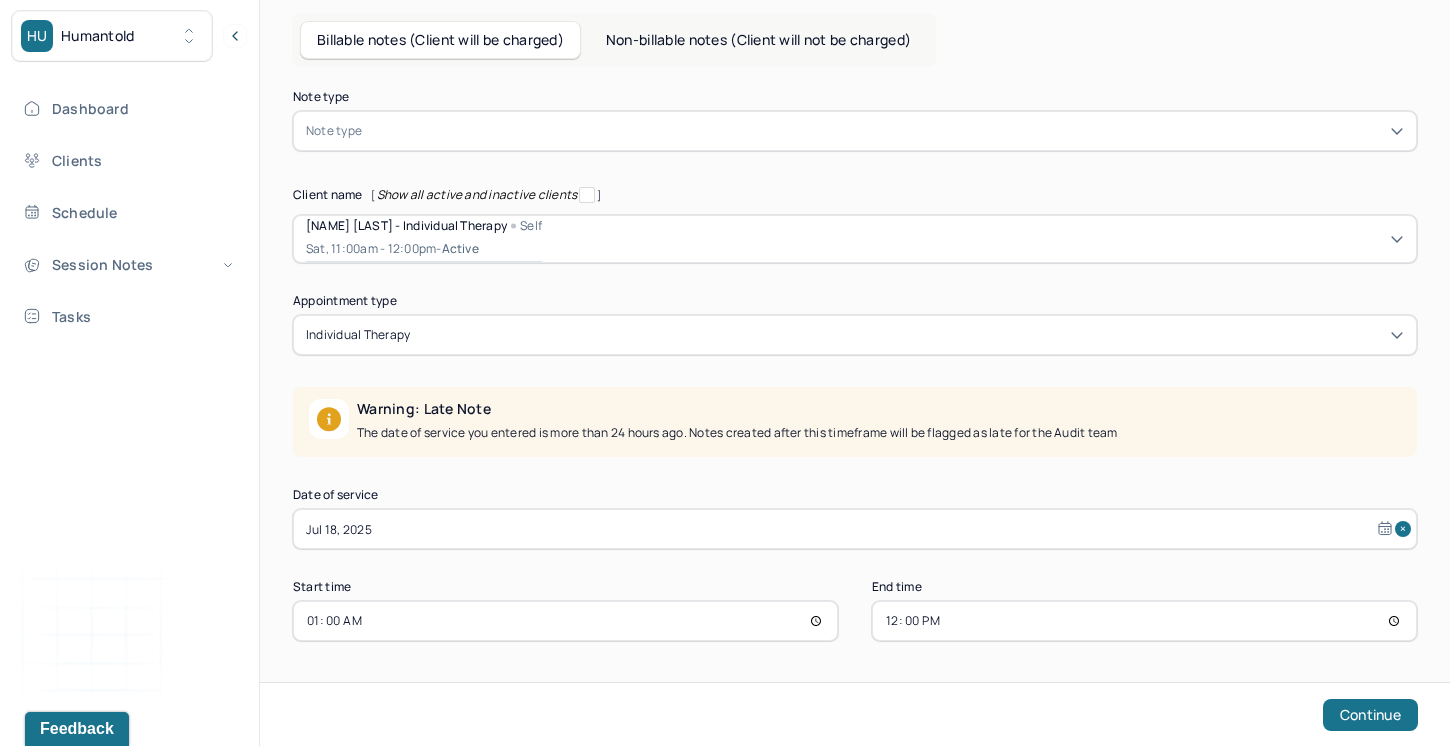 click on "01:00" at bounding box center [565, 621] 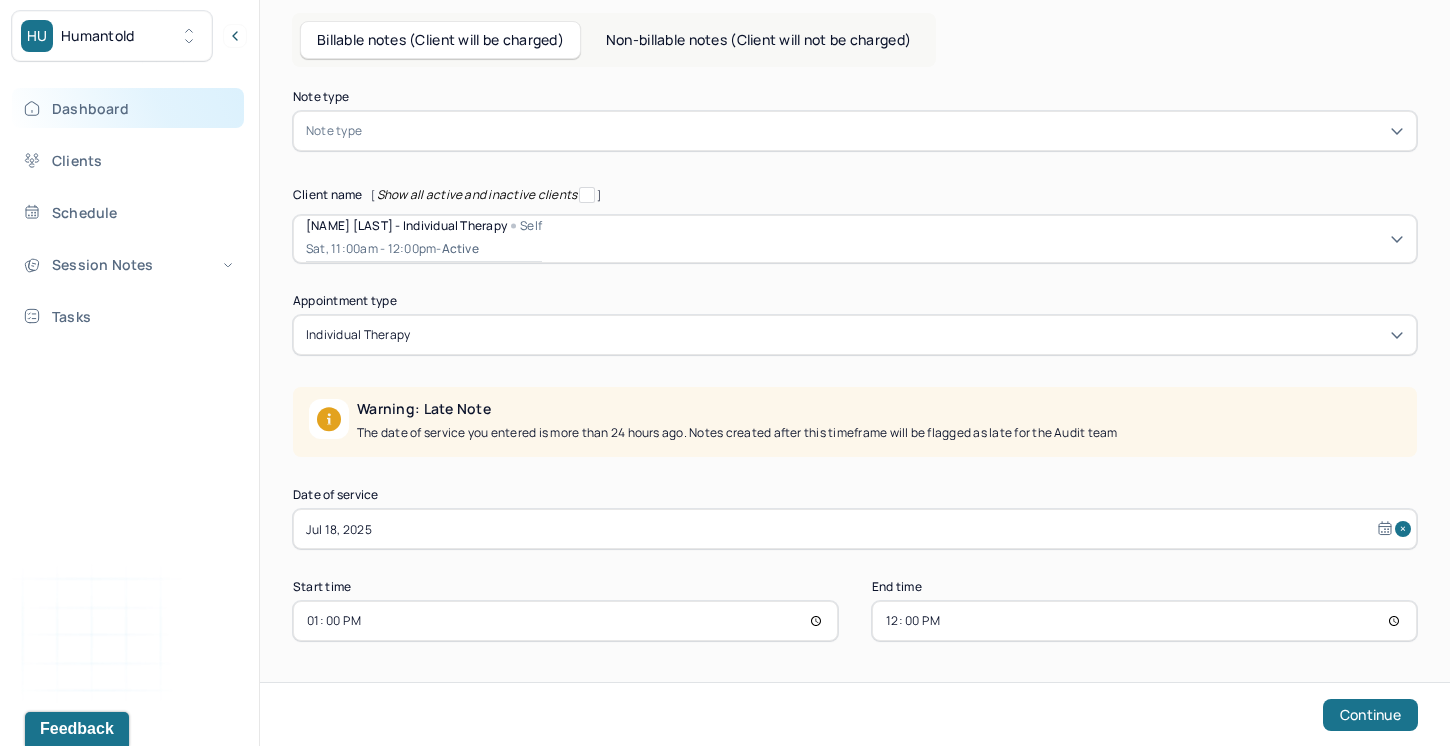click on "Dashboard" at bounding box center (128, 108) 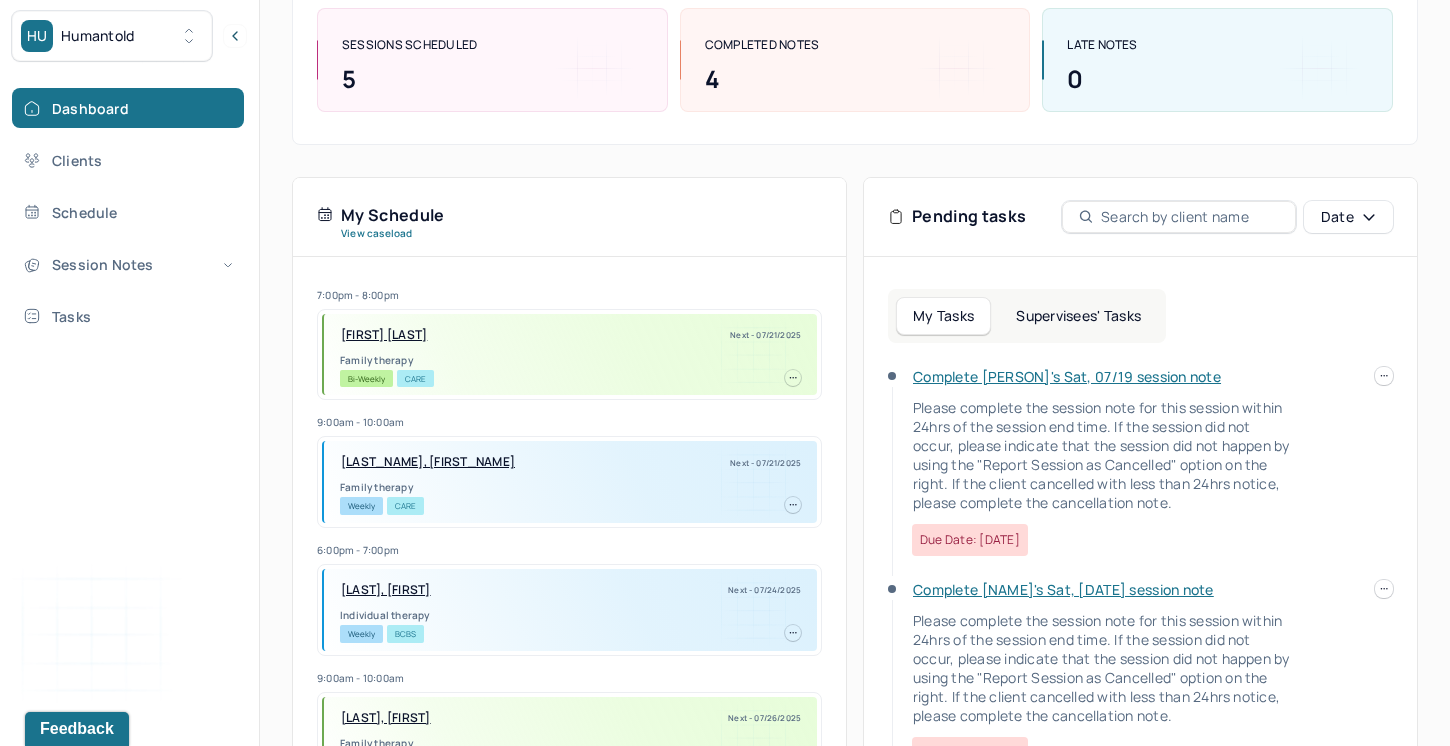 scroll, scrollTop: 307, scrollLeft: 0, axis: vertical 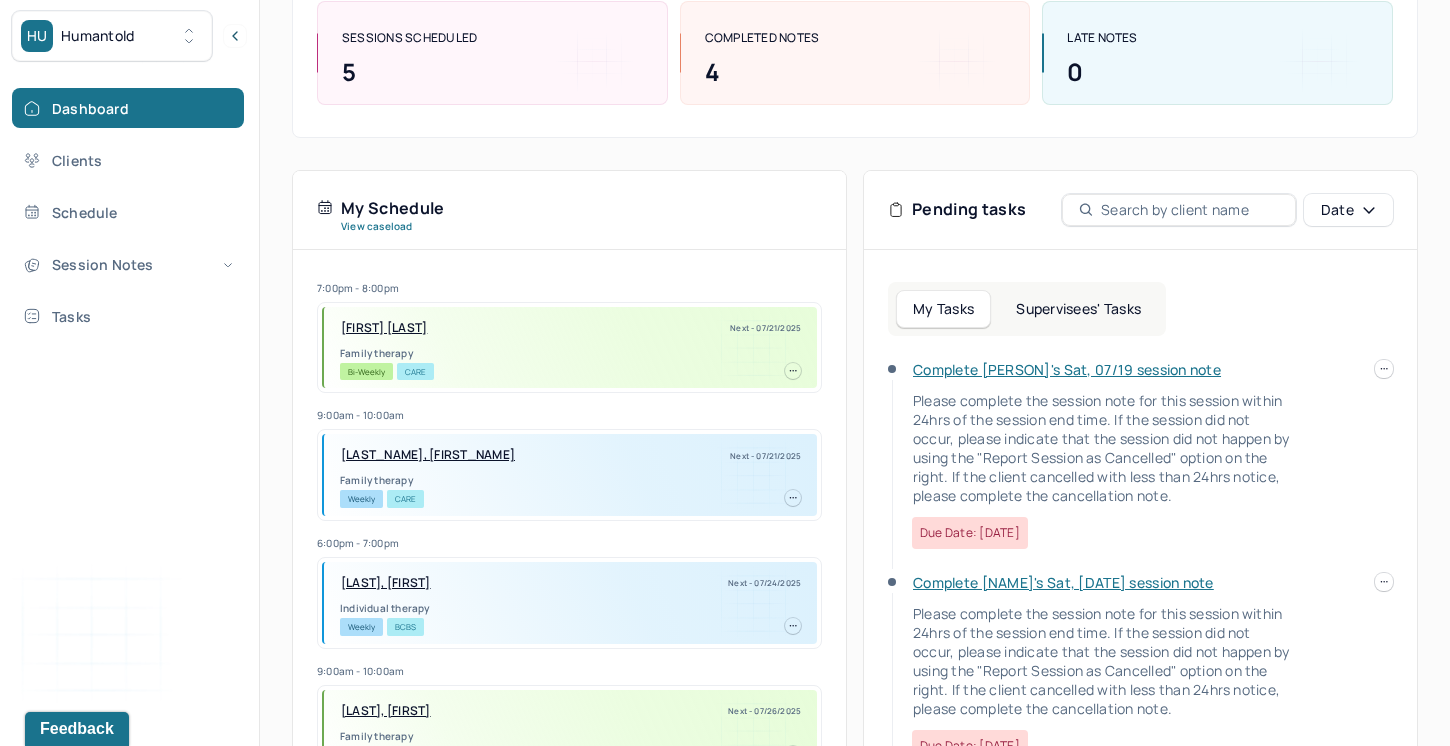 click at bounding box center [1384, 582] 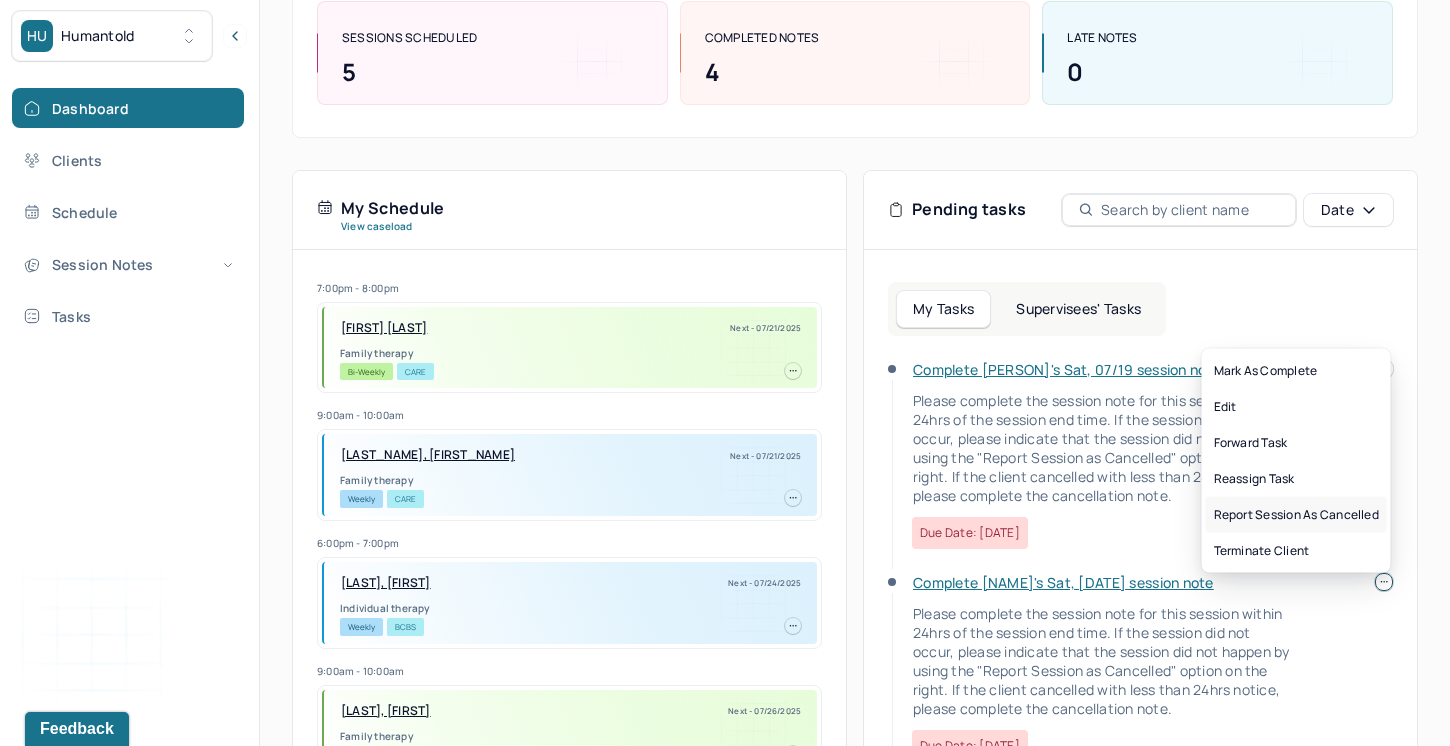 click on "Report session as cancelled" at bounding box center [1296, 515] 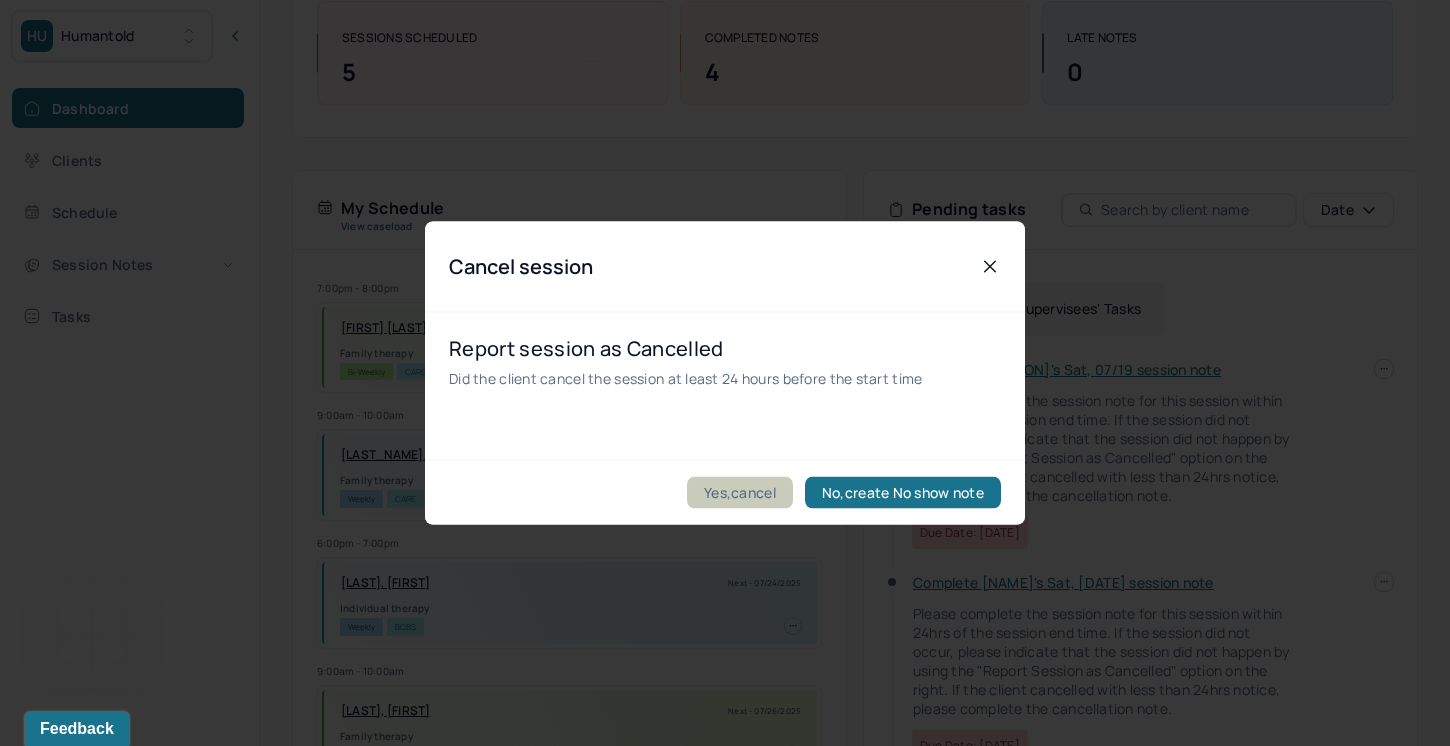 click on "Yes,cancel" at bounding box center [740, 493] 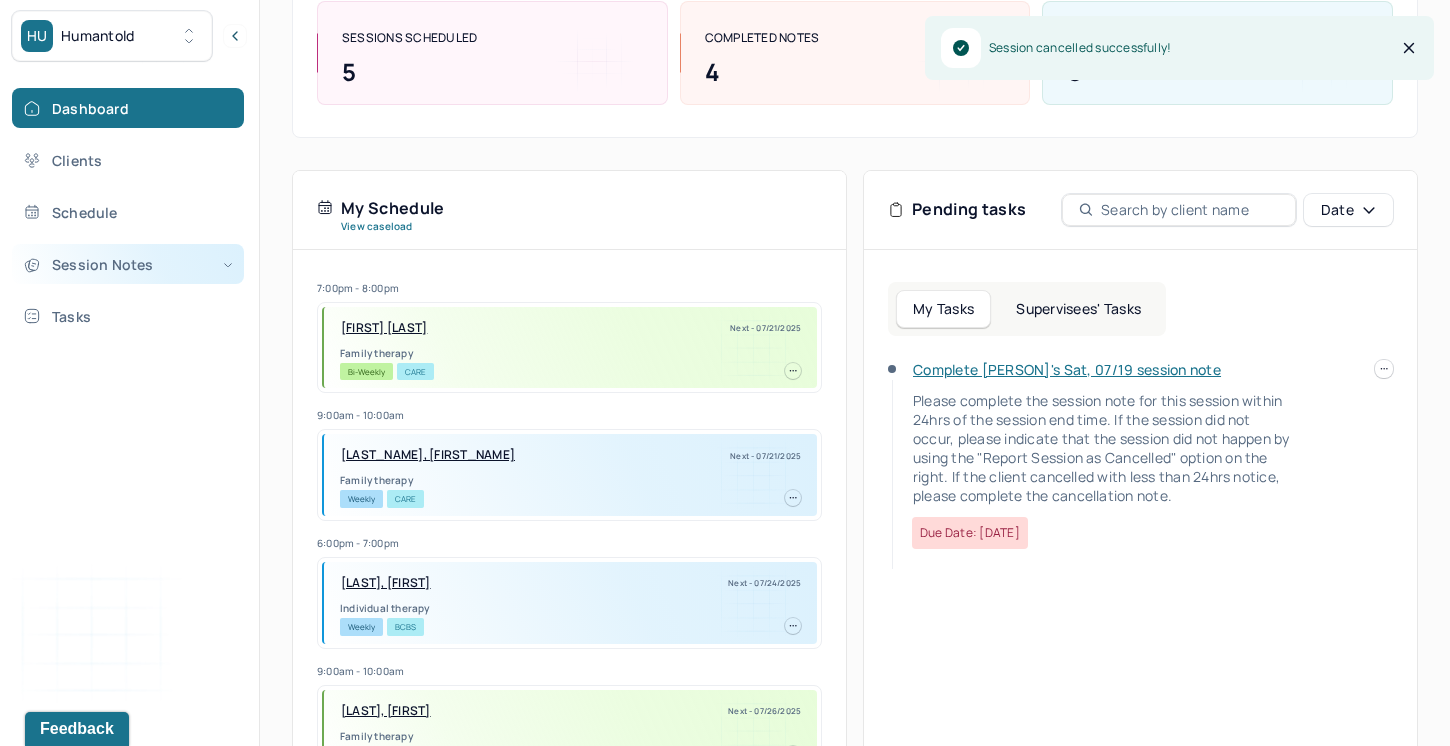 click on "Session Notes" at bounding box center (128, 264) 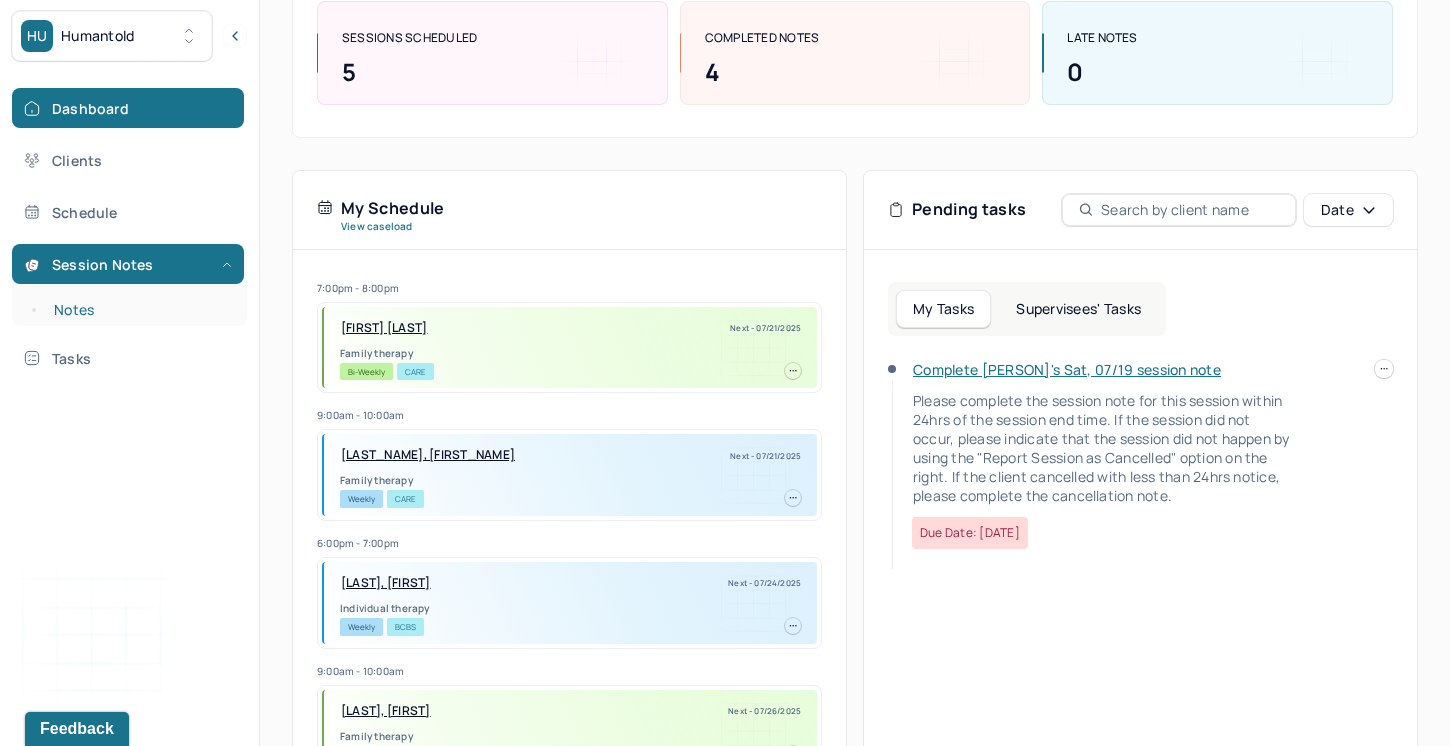 click on "Notes" at bounding box center (139, 310) 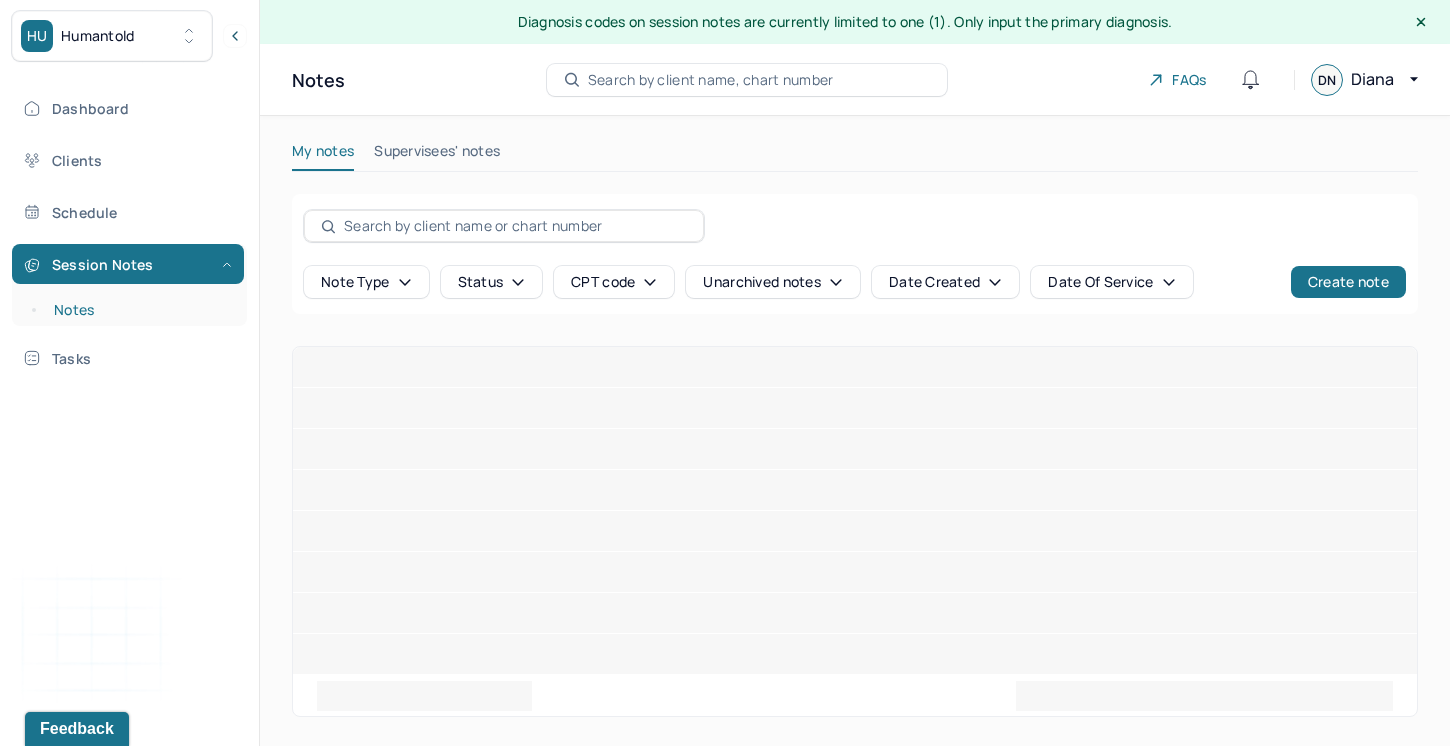 scroll, scrollTop: 0, scrollLeft: 0, axis: both 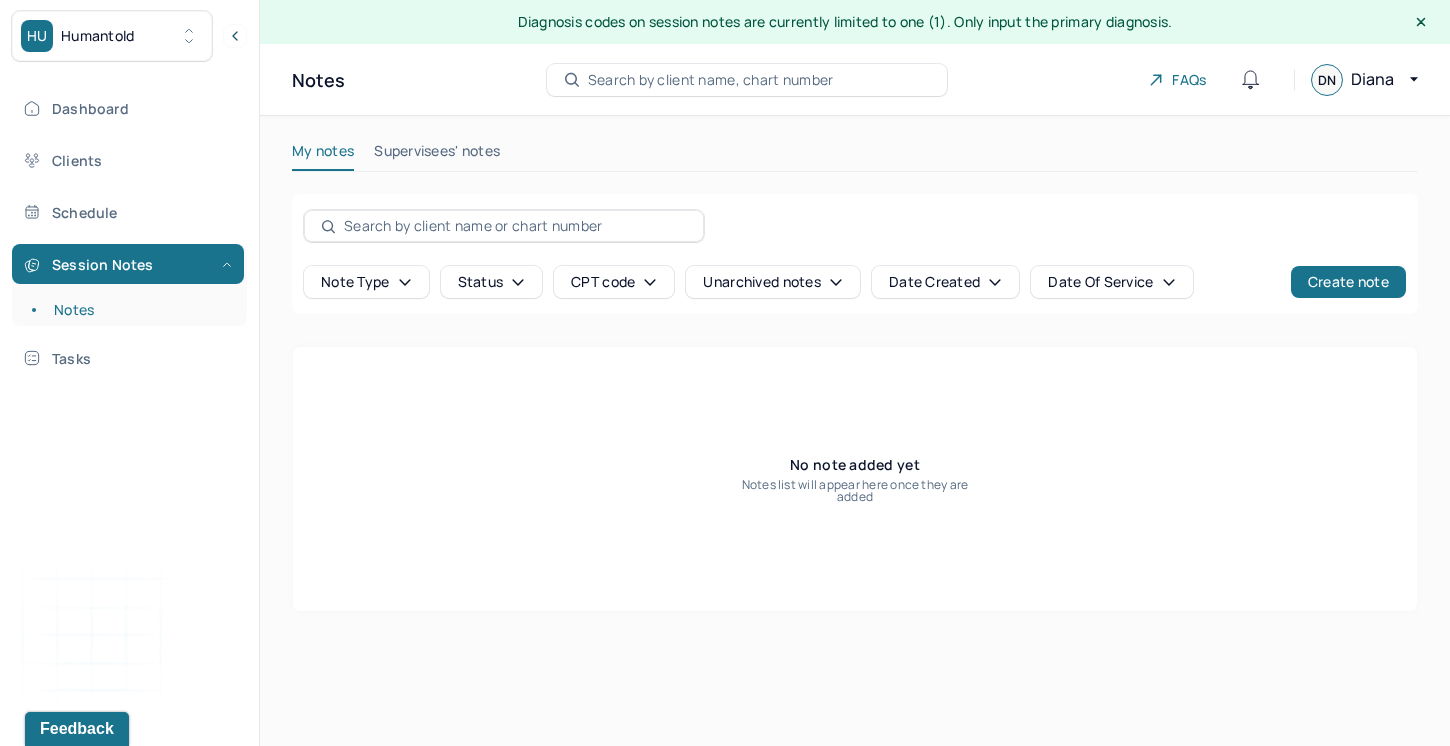 click on "Search by client name, chart number" at bounding box center (711, 80) 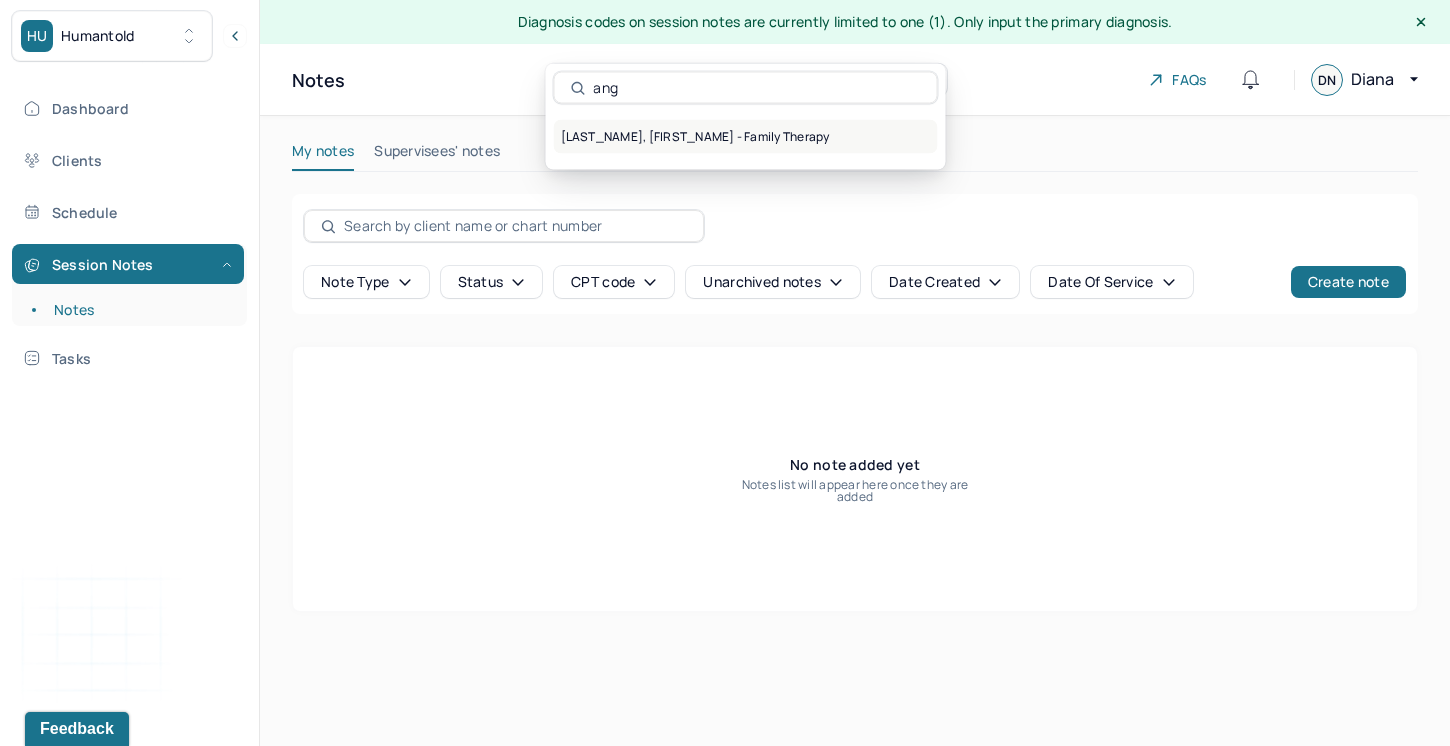type on "ang" 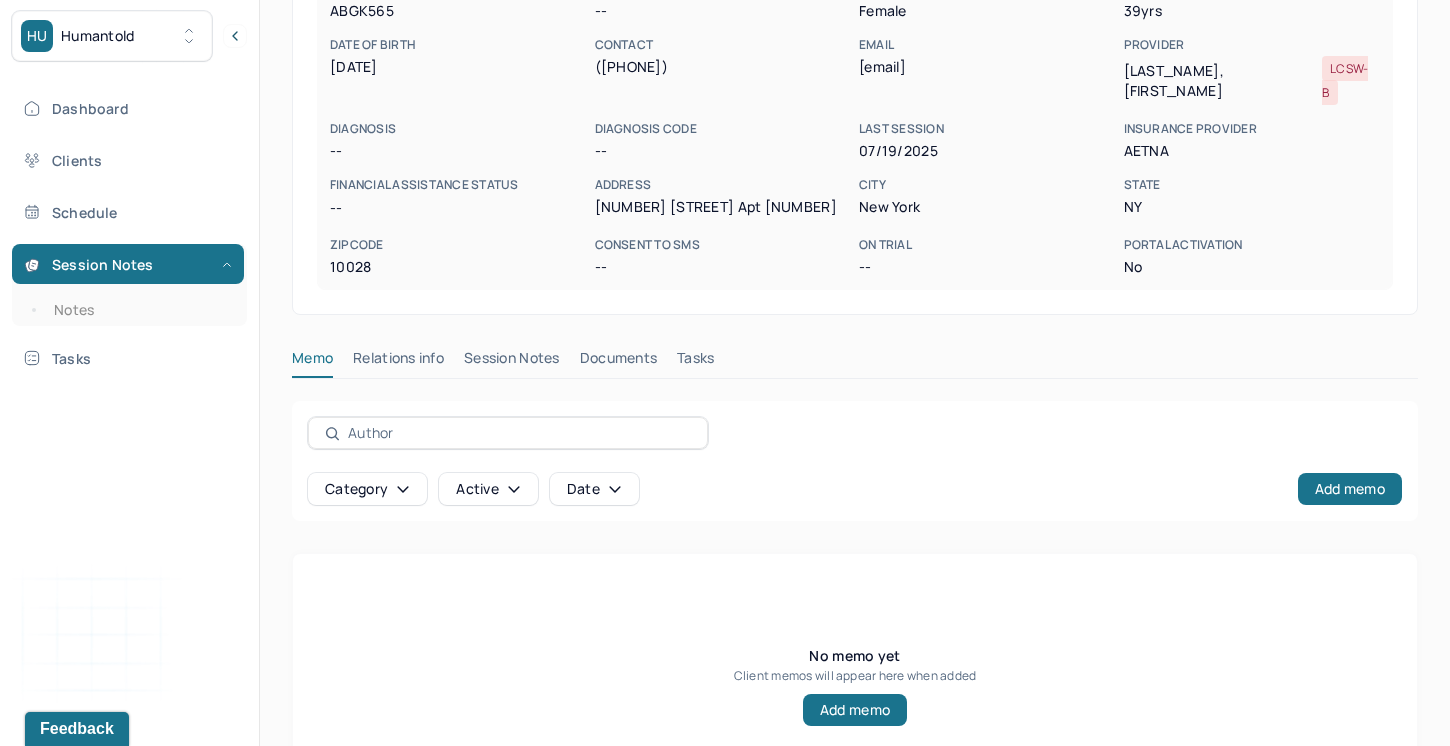 scroll, scrollTop: 290, scrollLeft: 0, axis: vertical 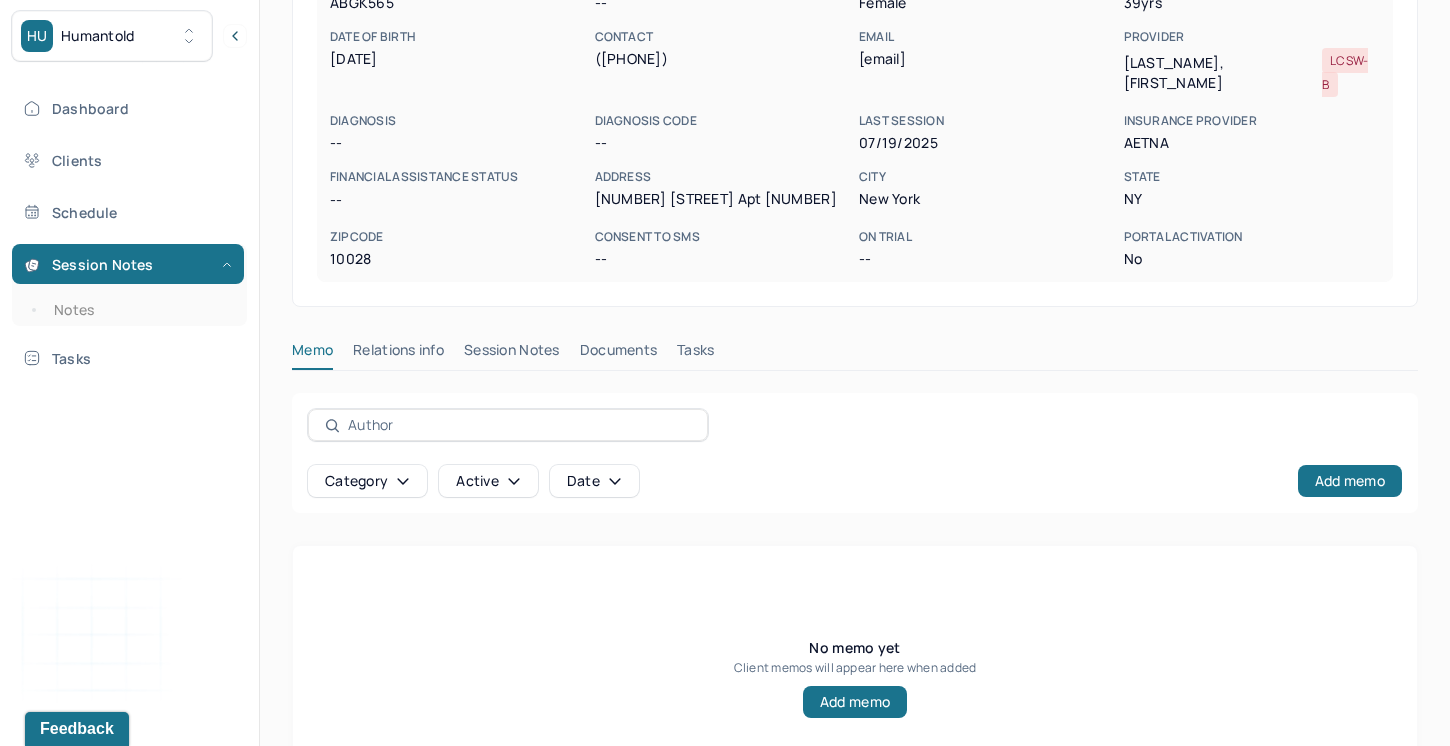 click on "[LAST], [FIRST] active -- CLIENT CHART NUMBER [NUMBER] PREFERRED NAME -- SEX female AGE [AGE] yrs DATE OF BIRTH [DATE] CONTACT [PHONE] EMAIL [EMAIL] PROVIDER [LAST], [FIRST] LCSW-B DIAGNOSIS -- DIAGNOSIS CODE -- LAST SESSION [DATE] insurance provider AETna FINANCIAL ASSISTANCE STATUS -- Address [NUMBER] [STREET] Apt [NUMBER] City [CITY] State [STATE] Zipcode [ZIPCODE] Consent to Sms -- On Trial -- Portal Activation No Memo Relations info Session Notes Documents Tasks Category active Date Add memo No memo yet Client memos will appear here when added Add memo" at bounding box center (855, 330) 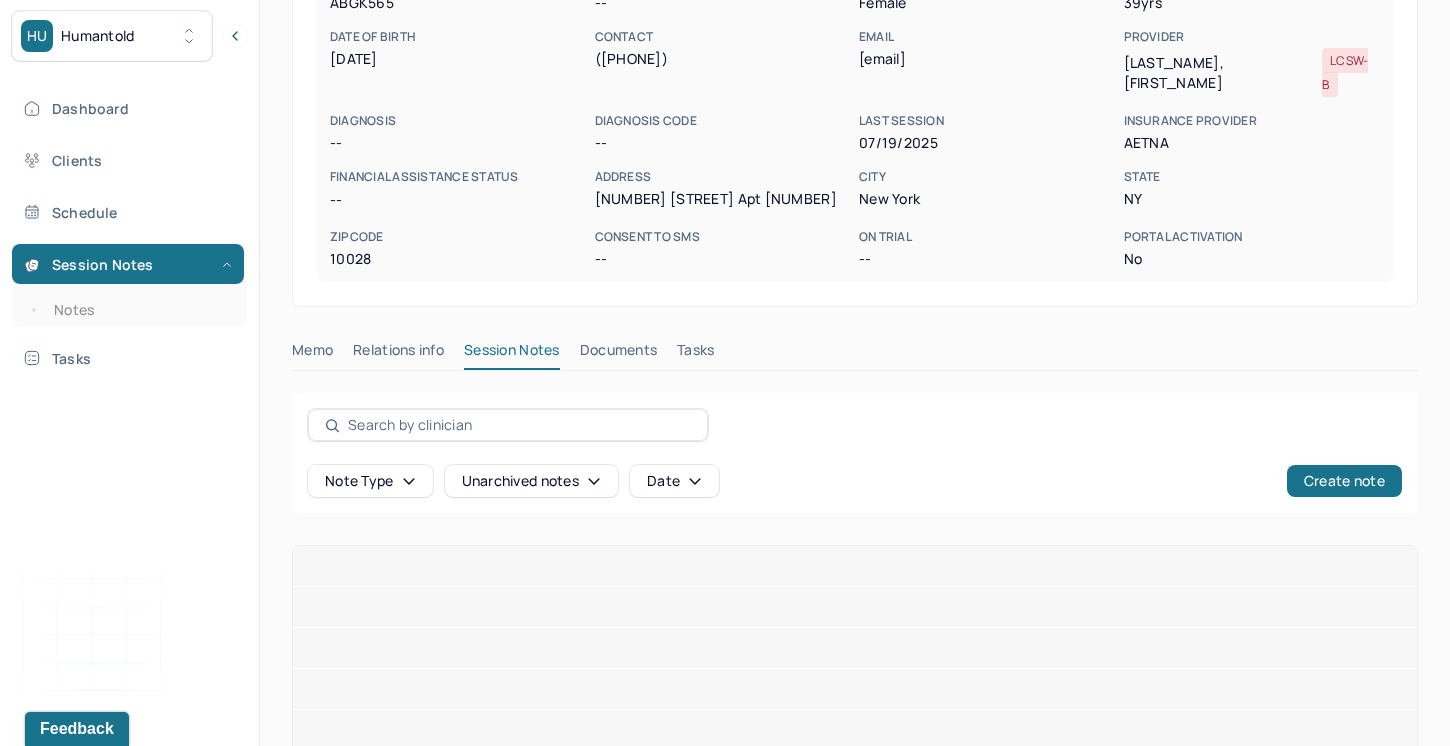 scroll, scrollTop: 237, scrollLeft: 0, axis: vertical 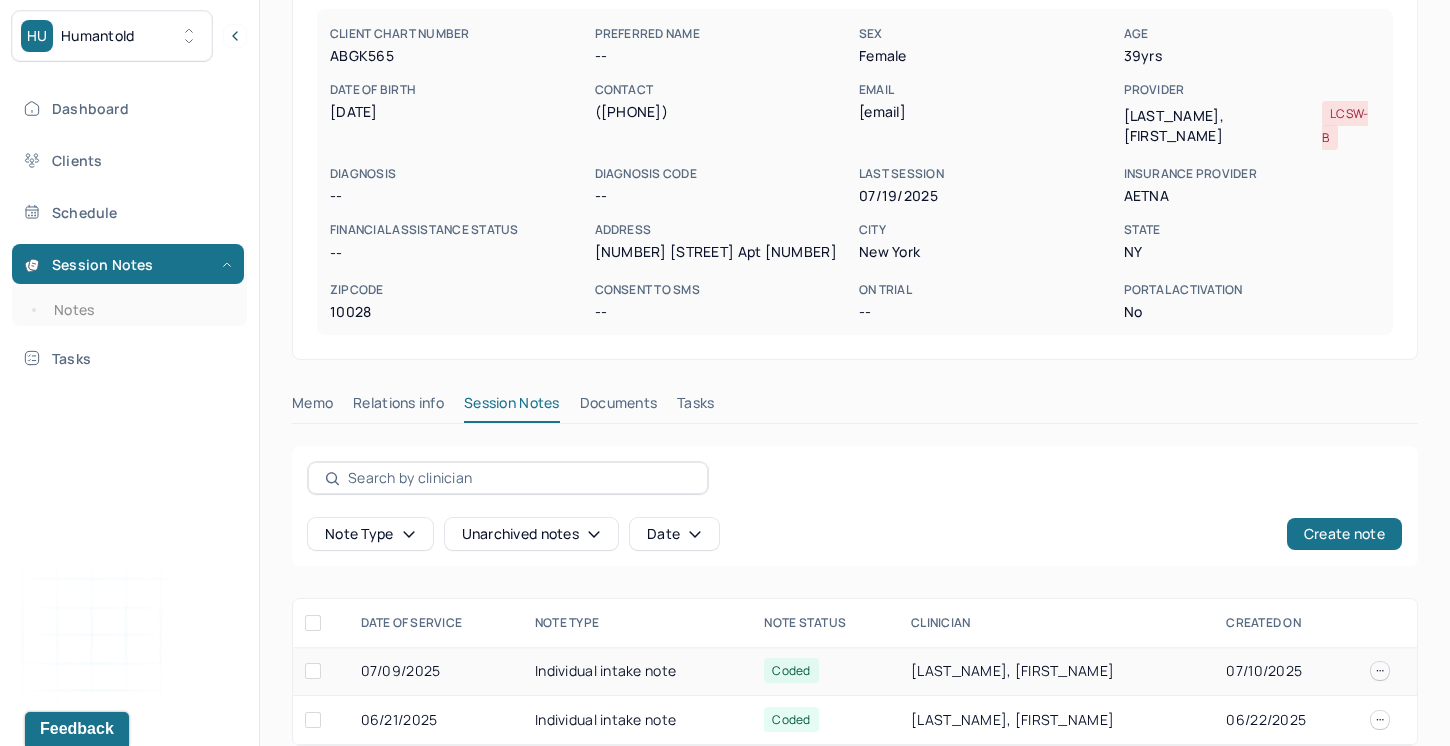 click on "07/09/2025" at bounding box center [436, 671] 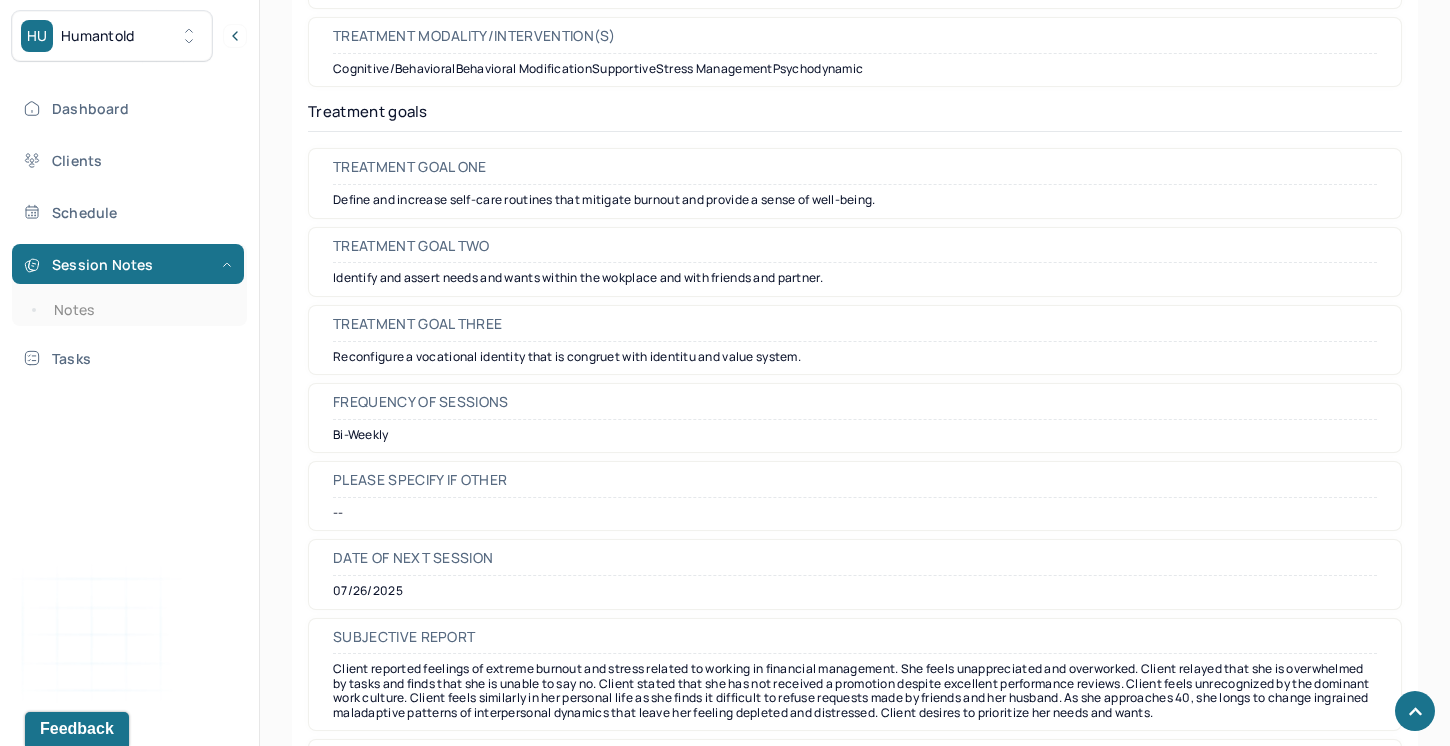 scroll, scrollTop: 9194, scrollLeft: 0, axis: vertical 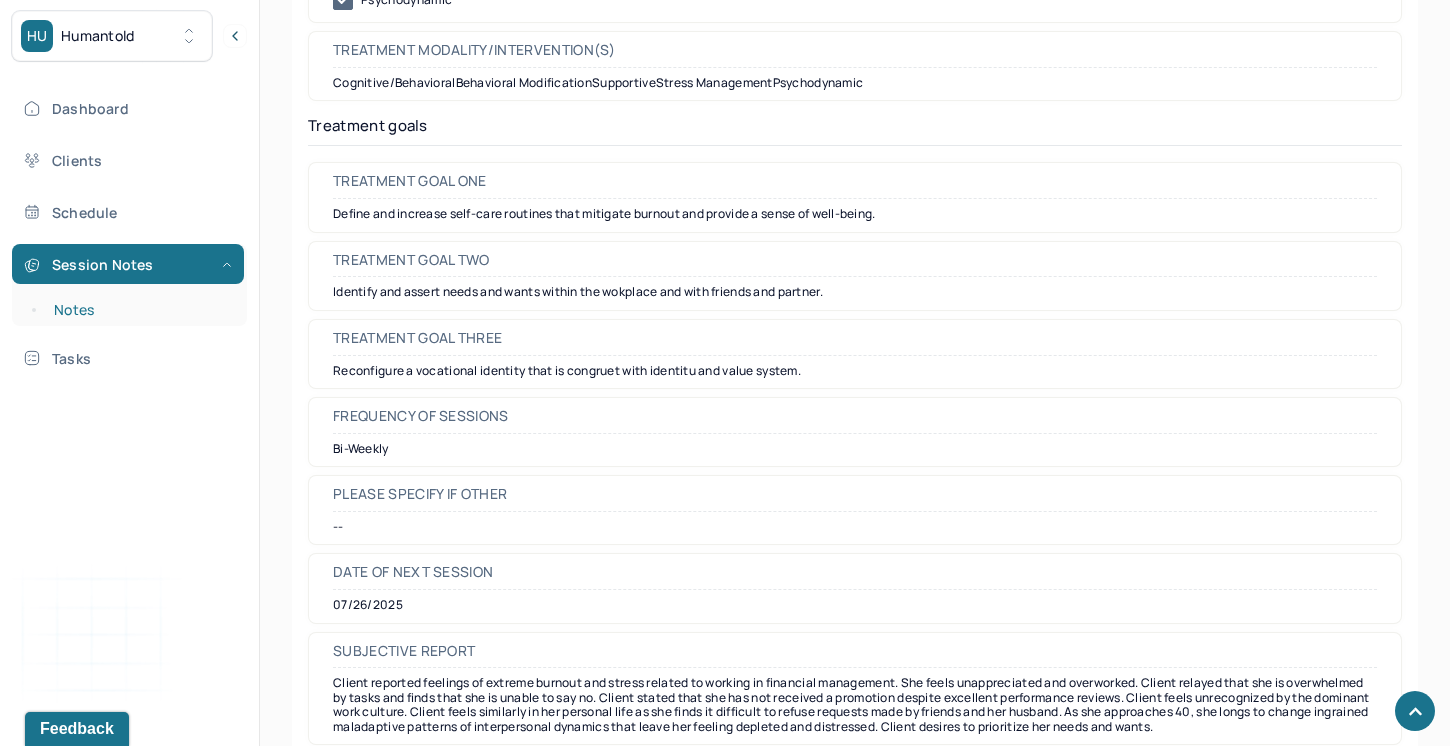 click on "Notes" at bounding box center [139, 310] 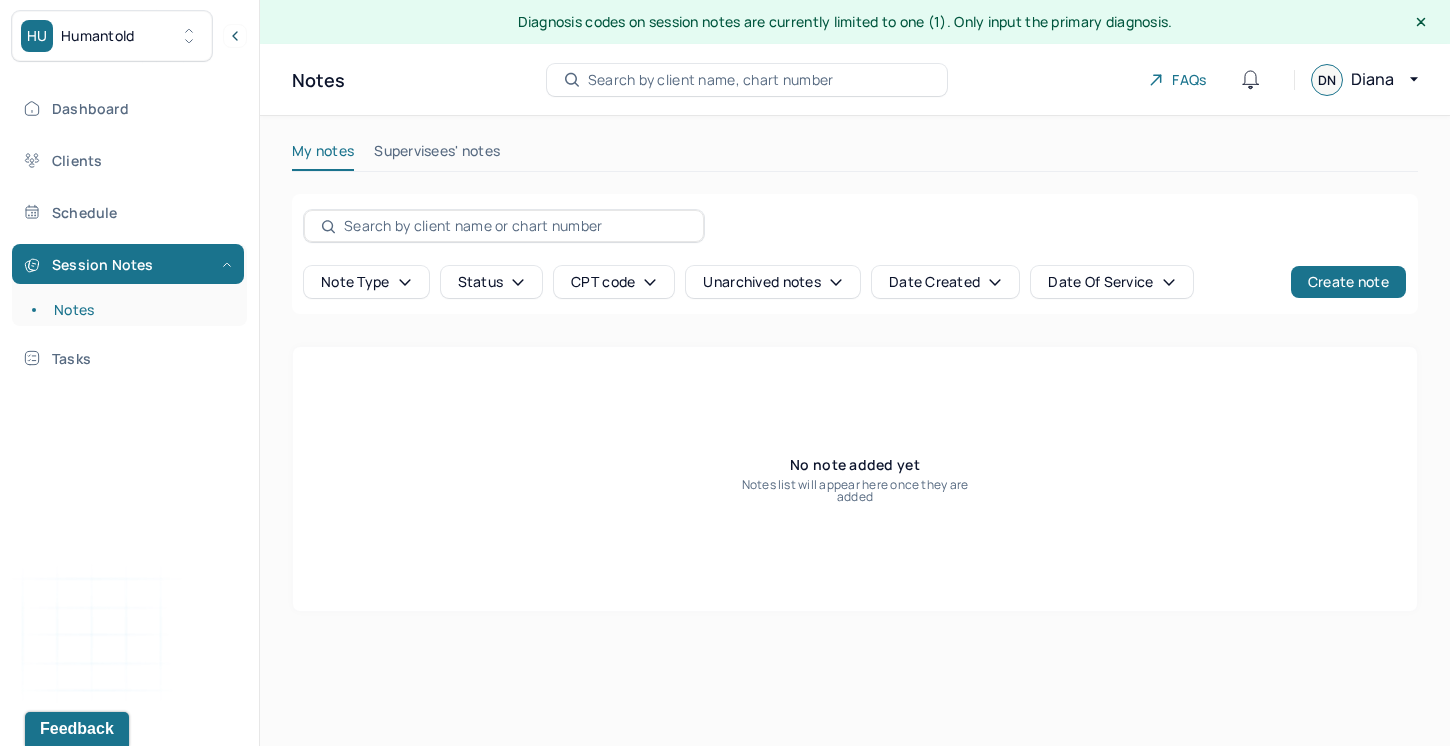 click on "Search by client name, chart number" at bounding box center (711, 80) 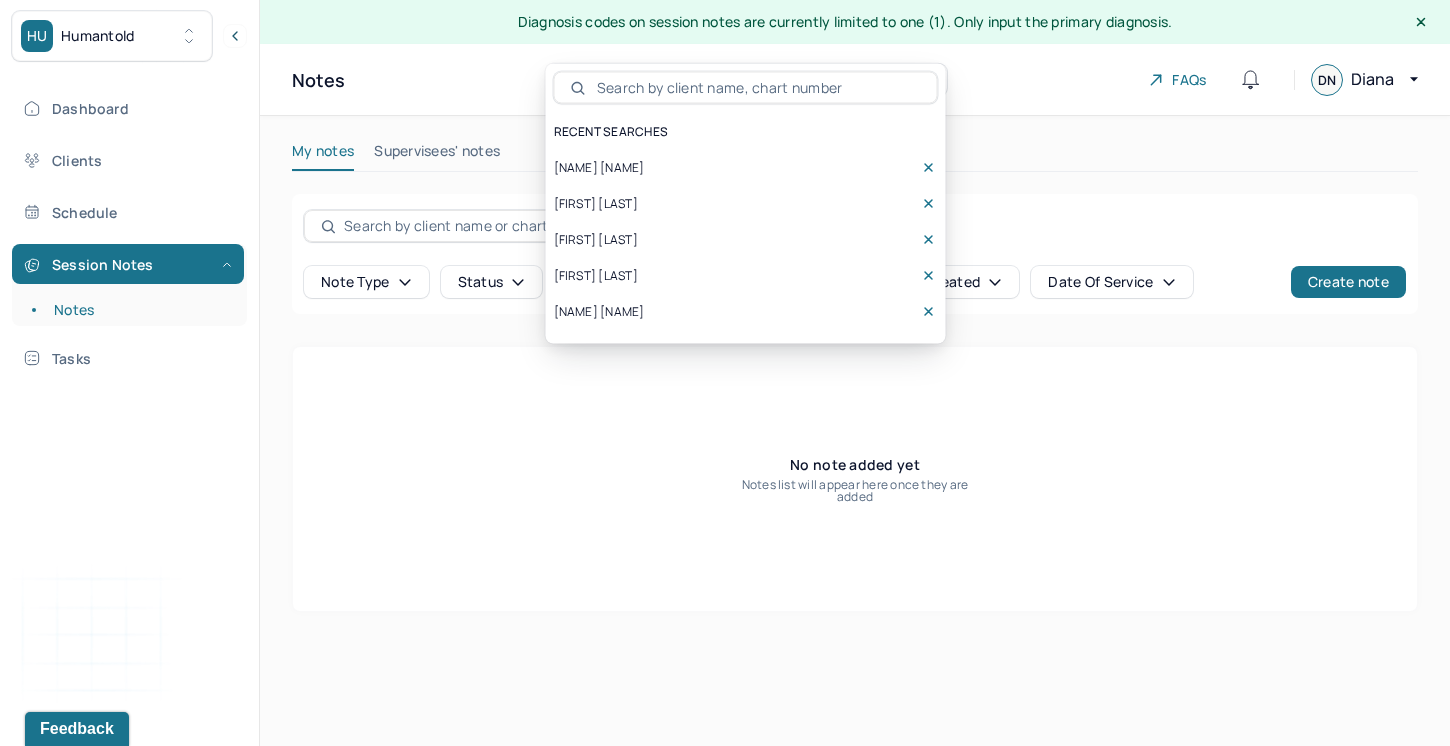 click on "[NAME] [NAME]" at bounding box center (746, 168) 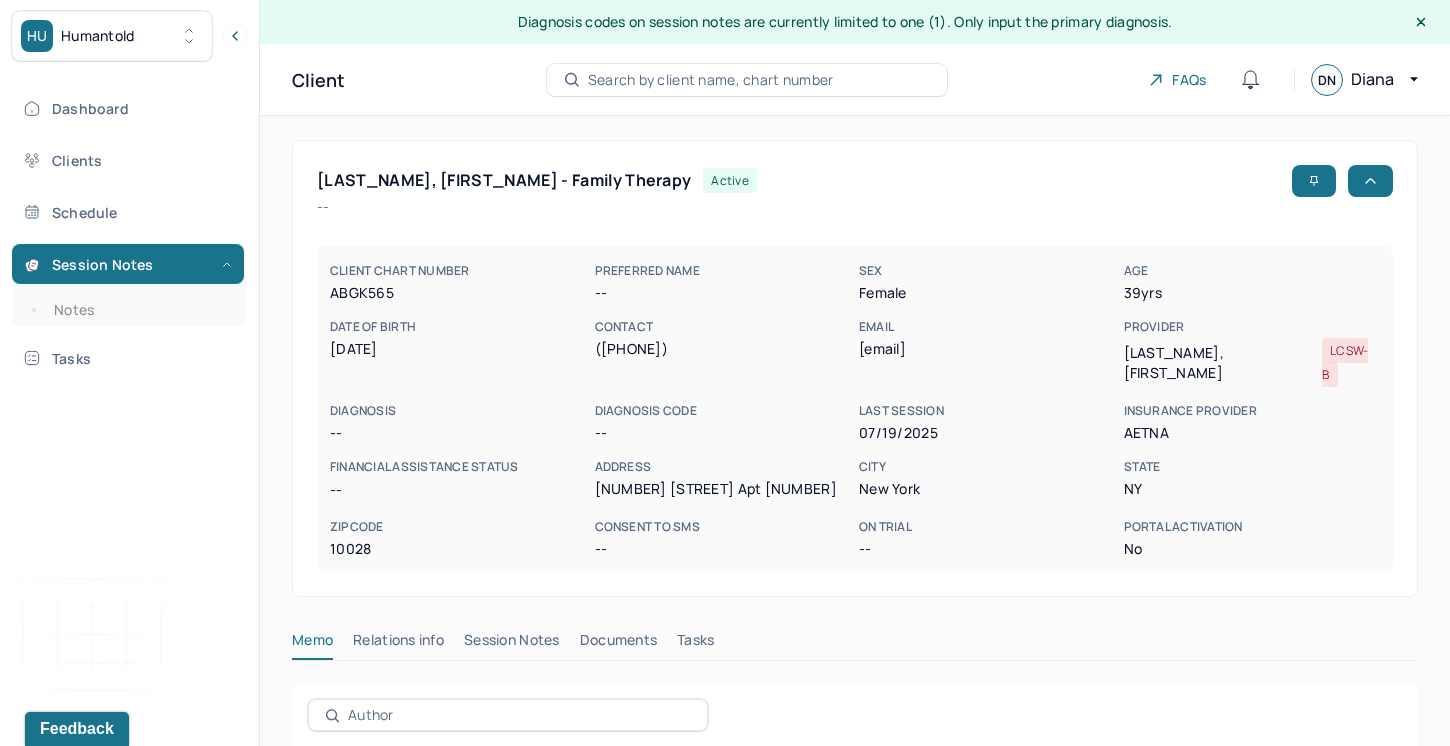 click on "Session Notes" at bounding box center [512, 644] 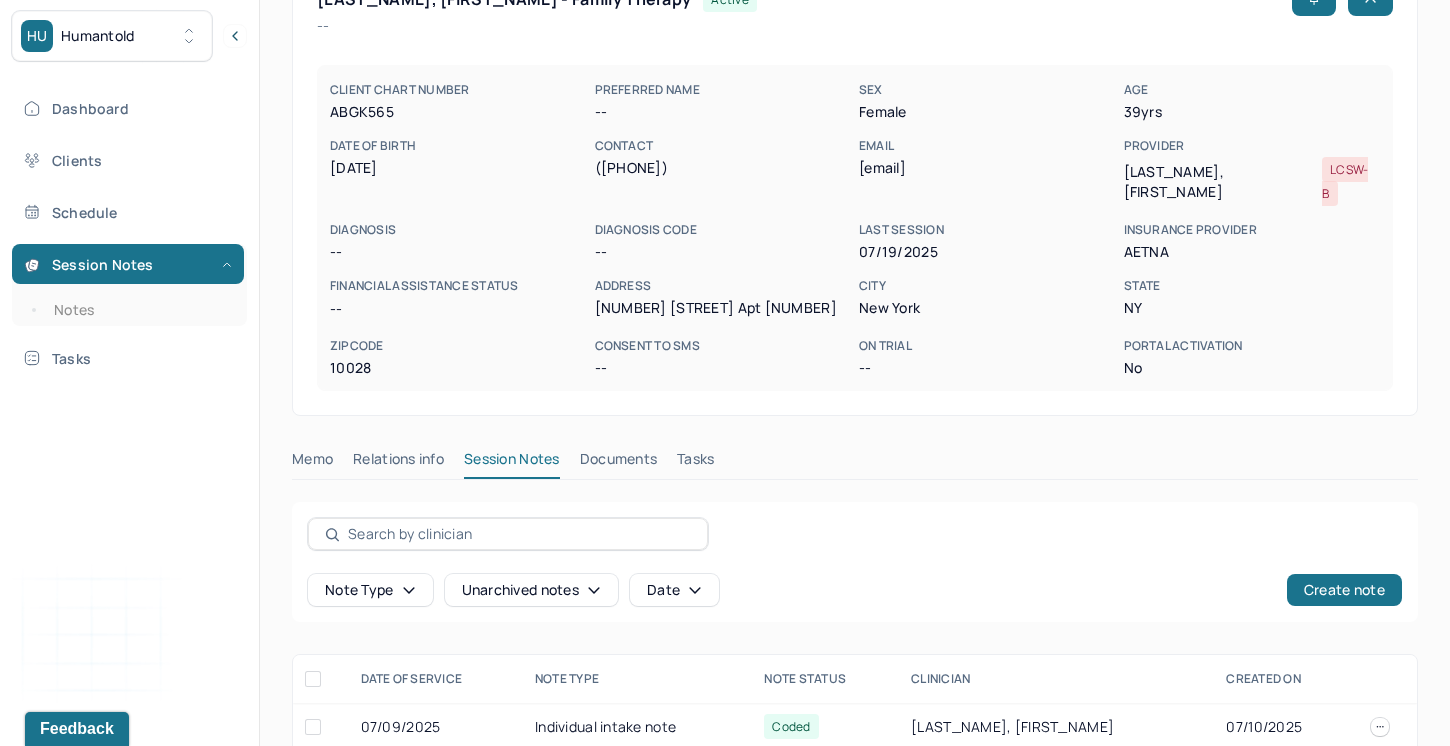 scroll, scrollTop: 237, scrollLeft: 0, axis: vertical 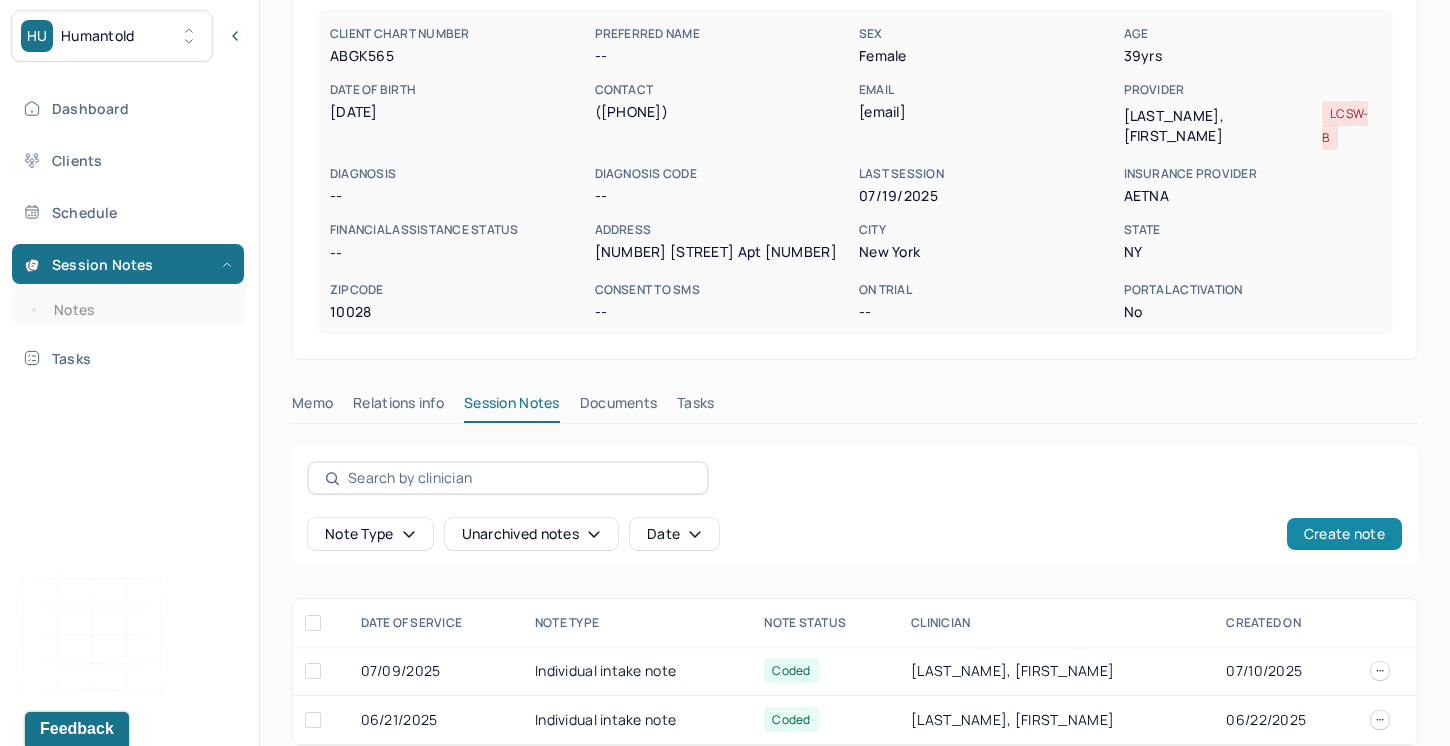 click on "Create note" at bounding box center [1344, 534] 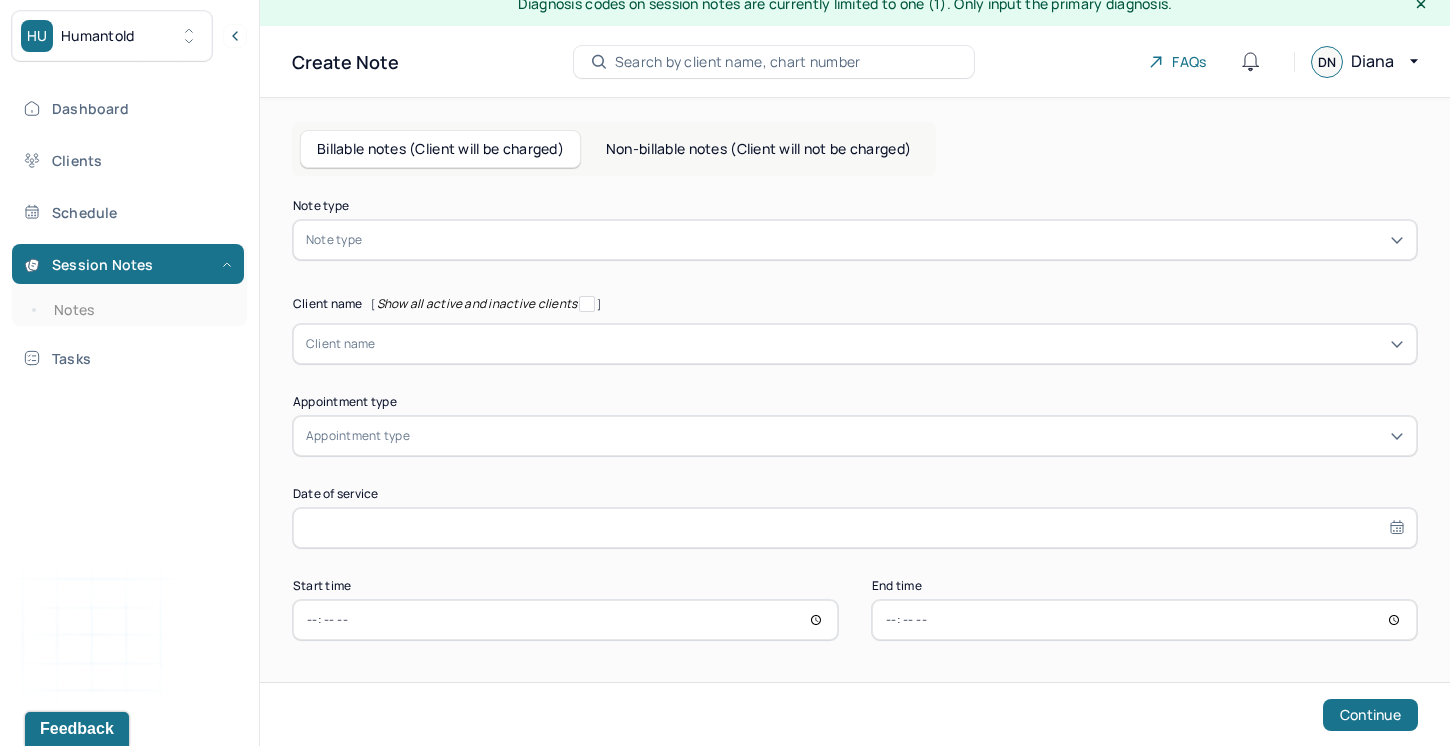 scroll, scrollTop: 19, scrollLeft: 0, axis: vertical 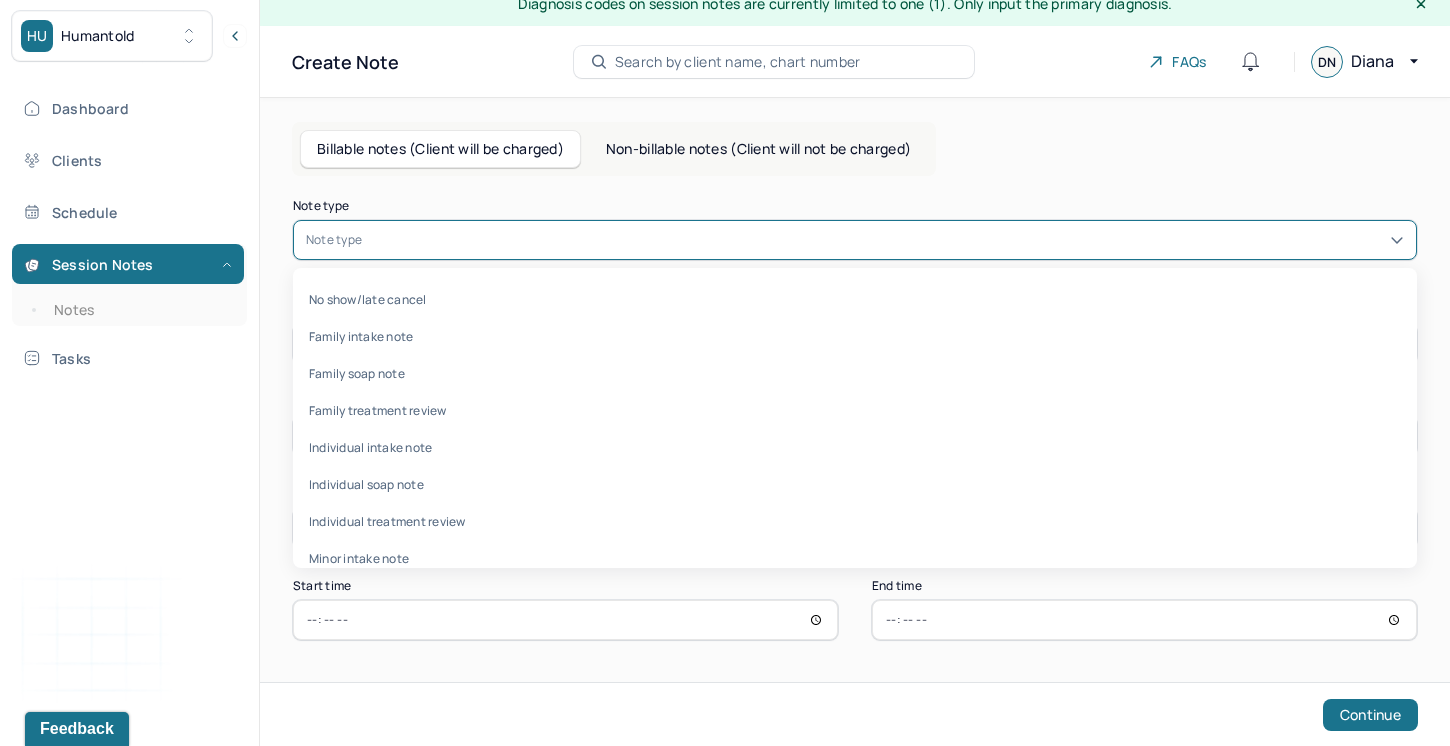 click at bounding box center [885, 240] 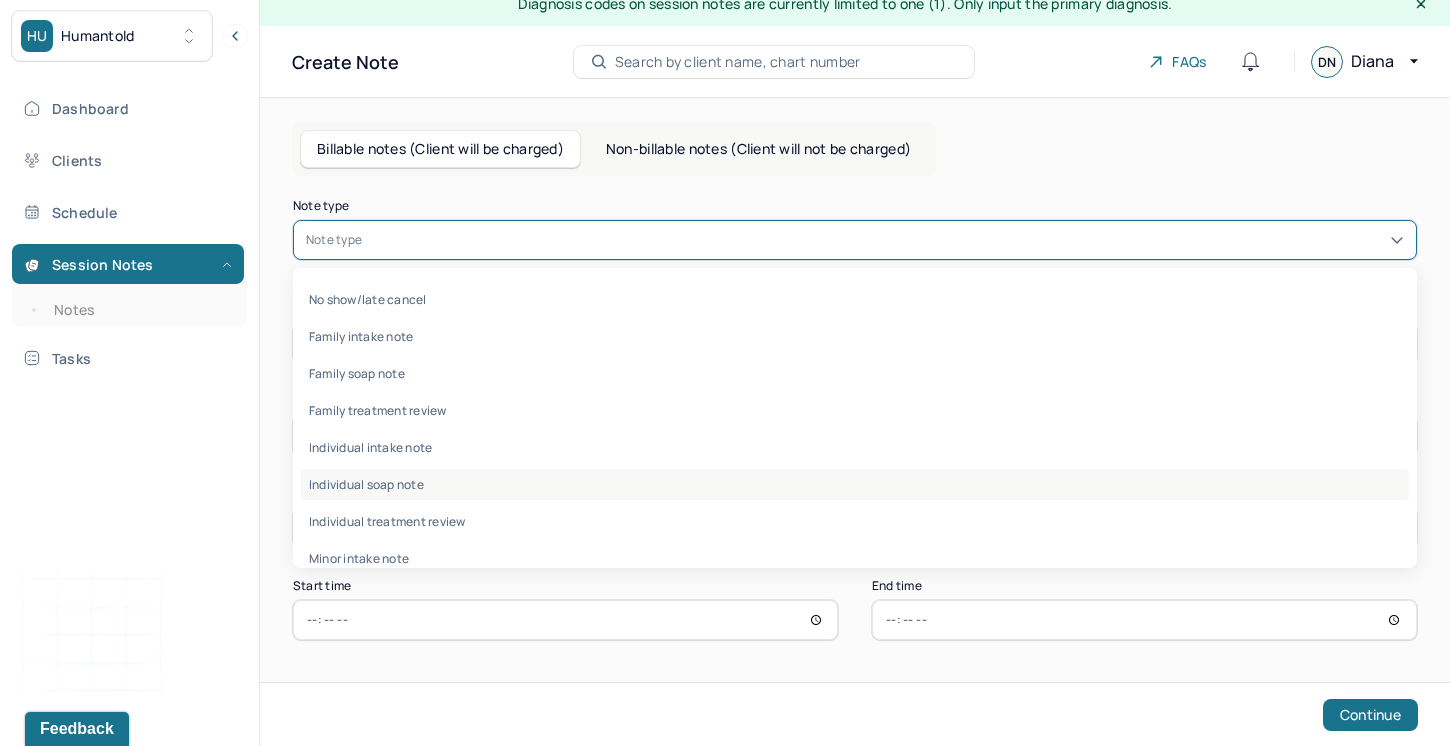 click on "Individual soap note" at bounding box center (855, 484) 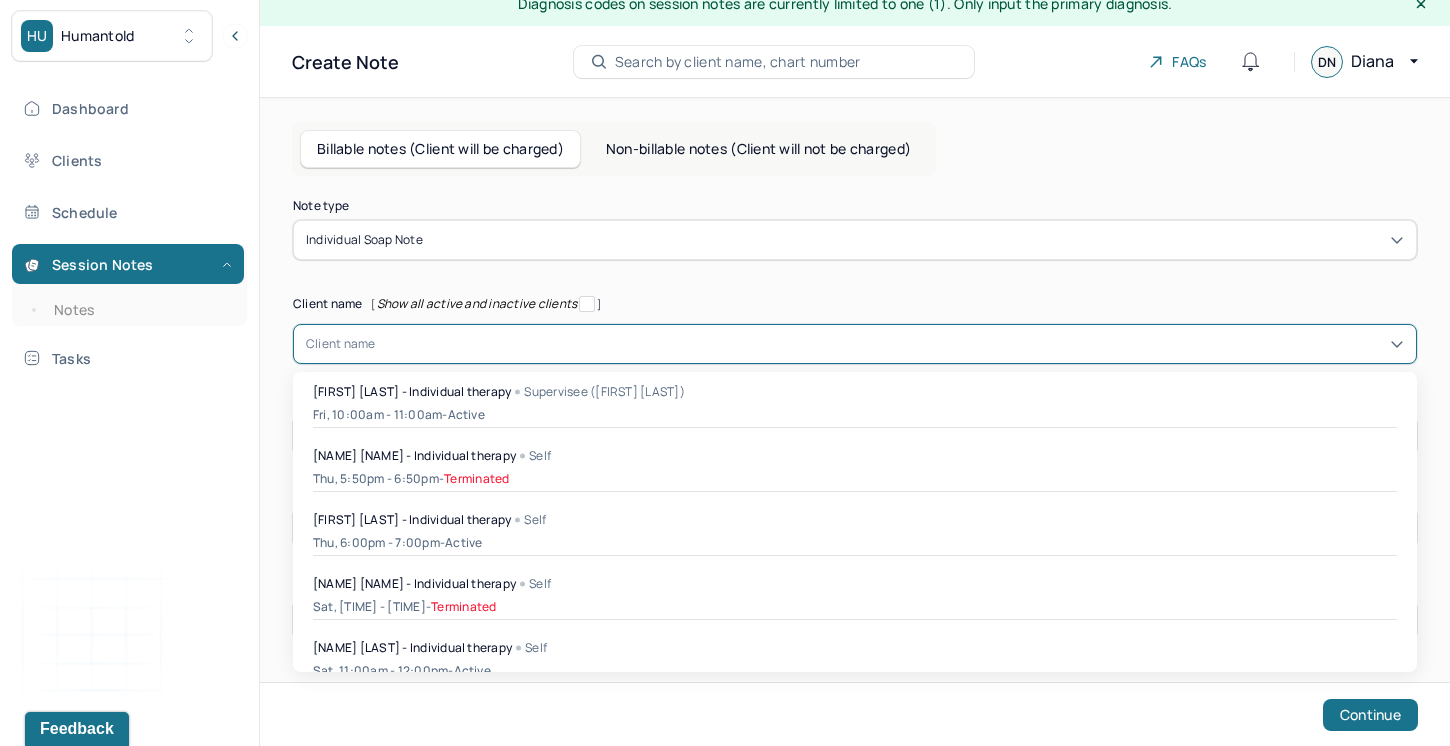 click at bounding box center (890, 344) 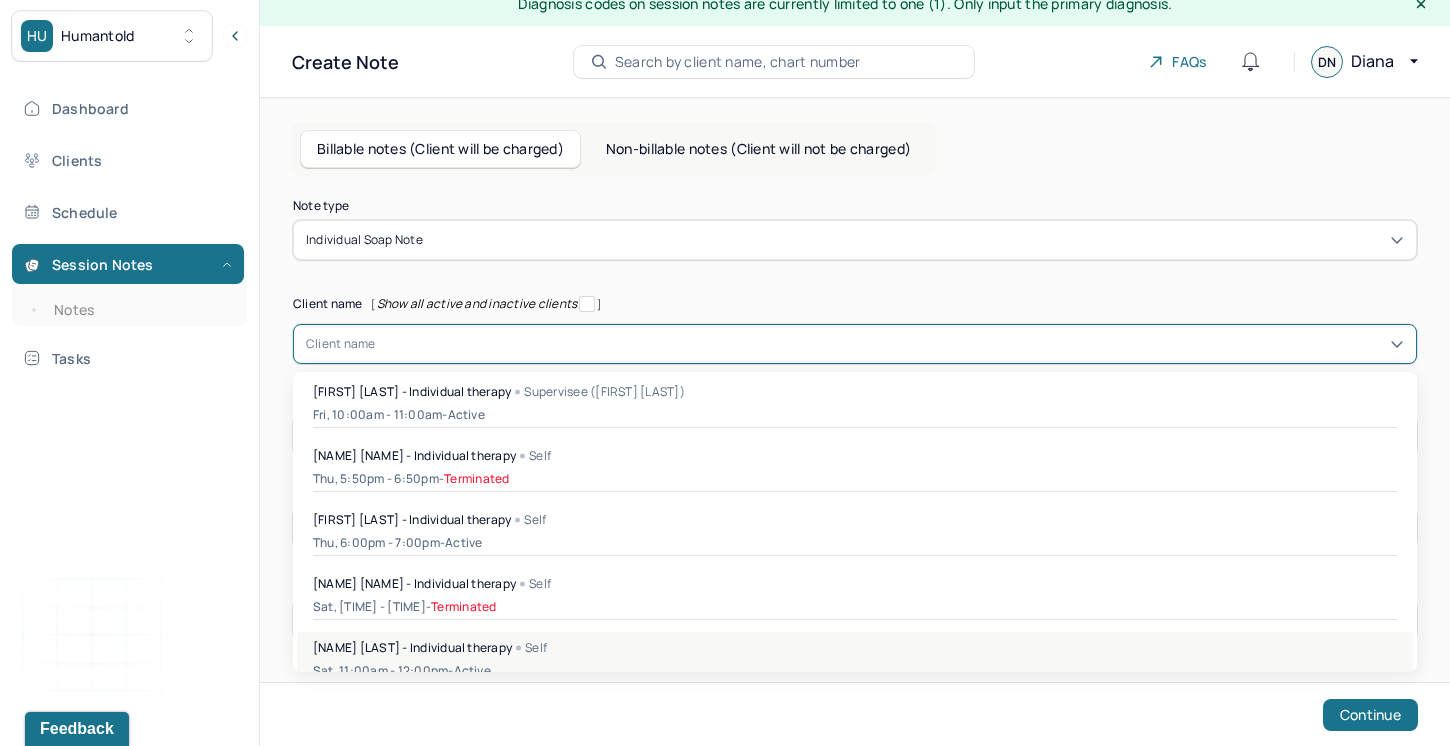 click on "Self" at bounding box center [531, 648] 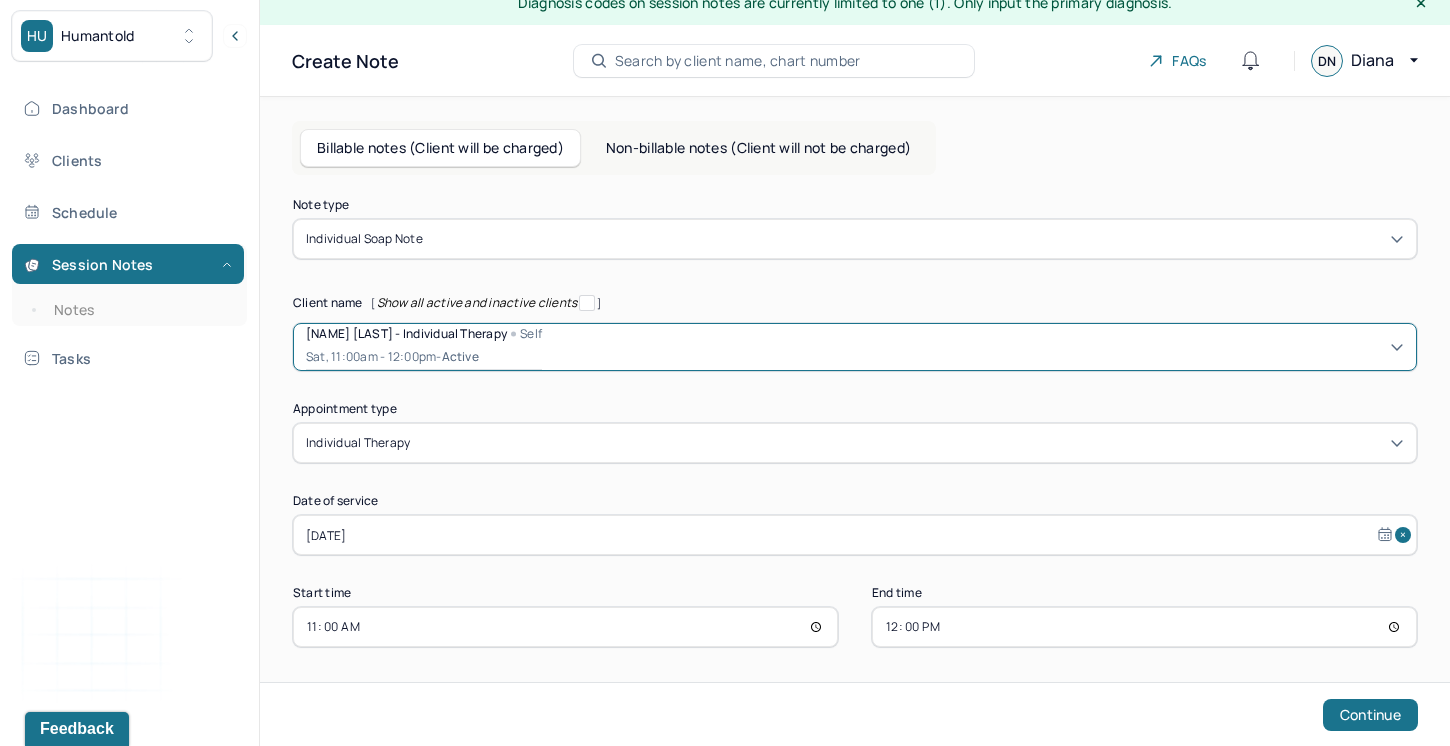 select on "6" 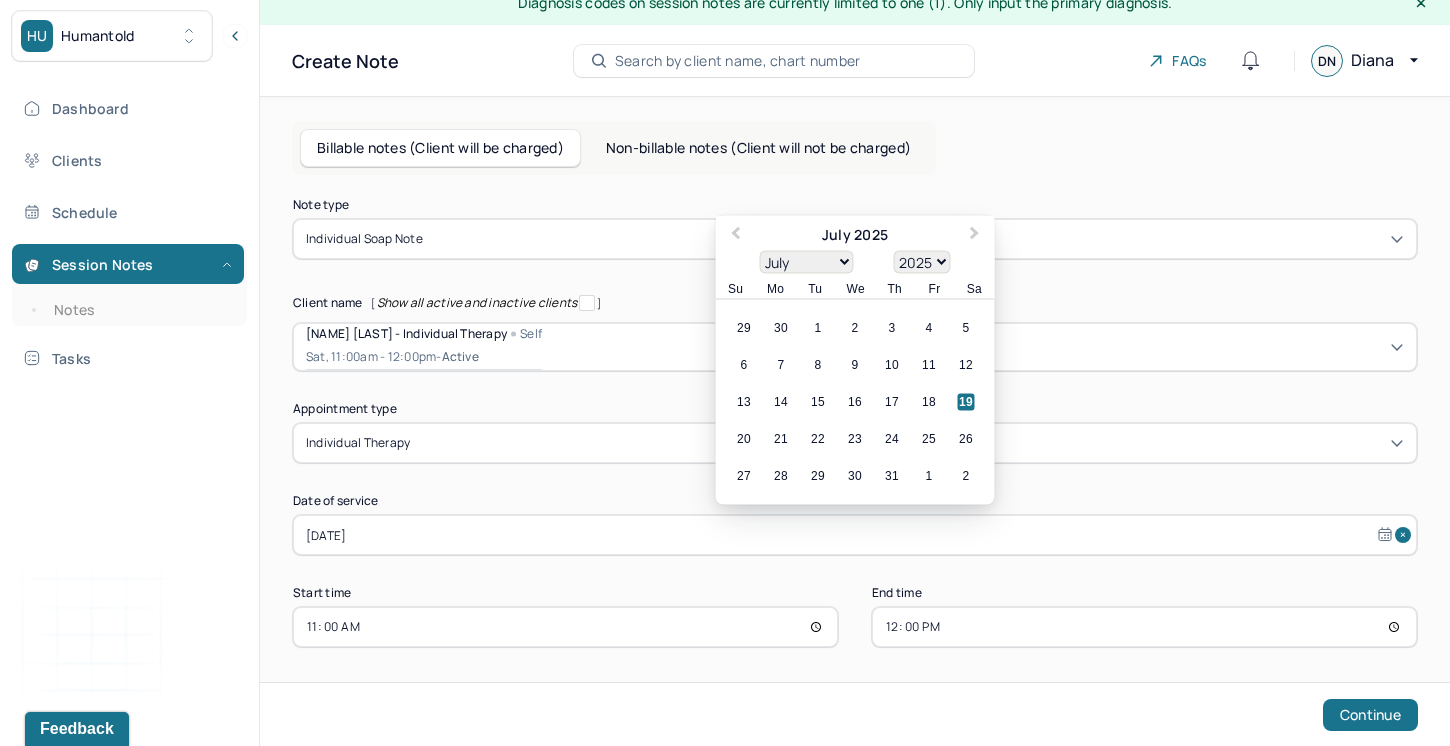 click on "[DATE]" at bounding box center [855, 535] 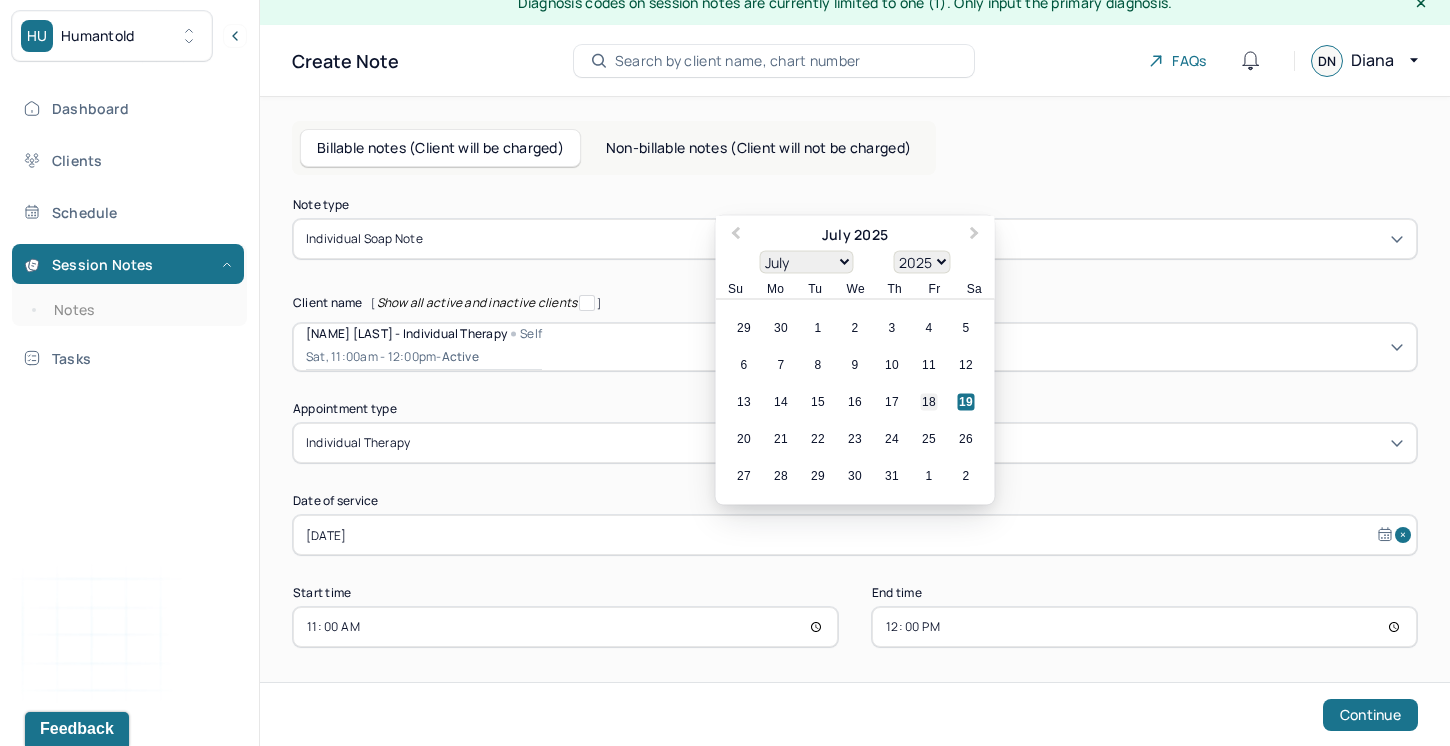 click on "18" at bounding box center [929, 402] 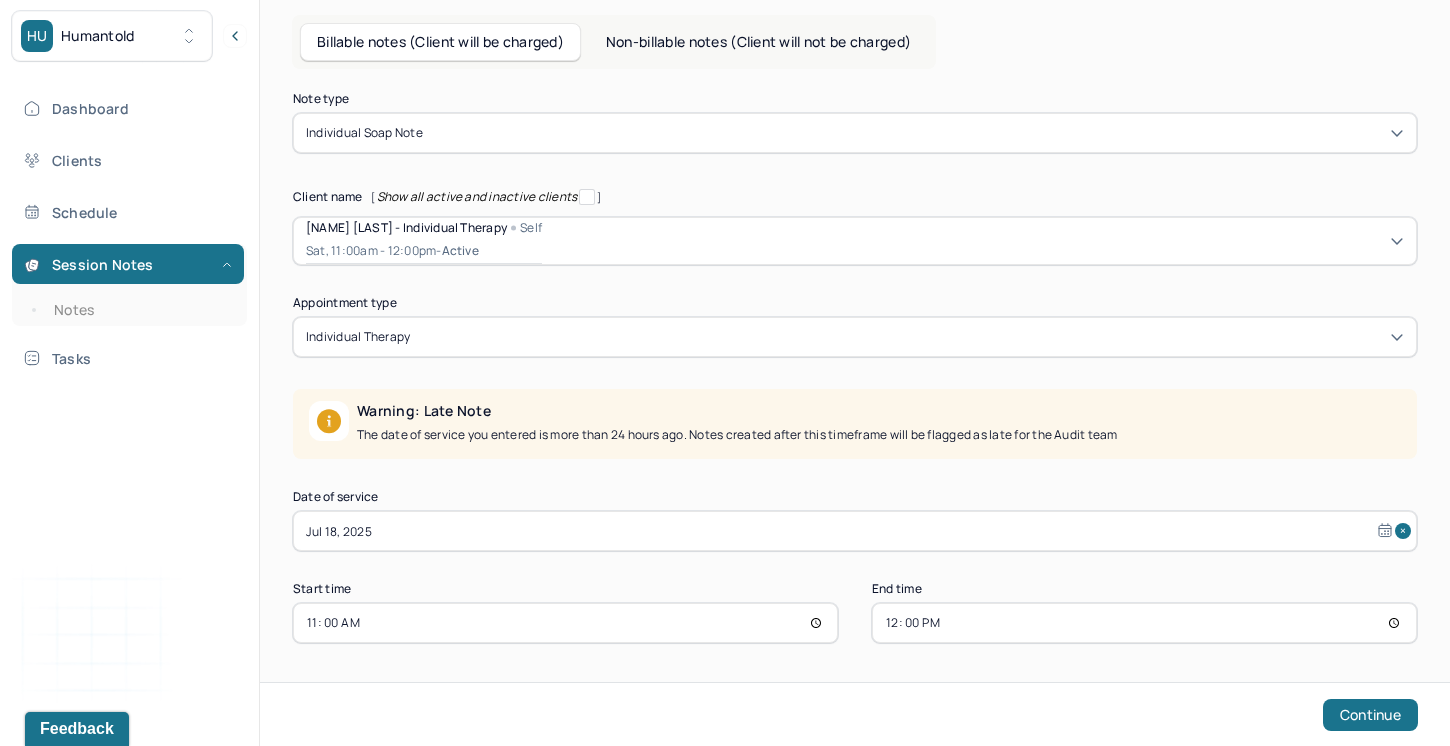 scroll, scrollTop: 127, scrollLeft: 0, axis: vertical 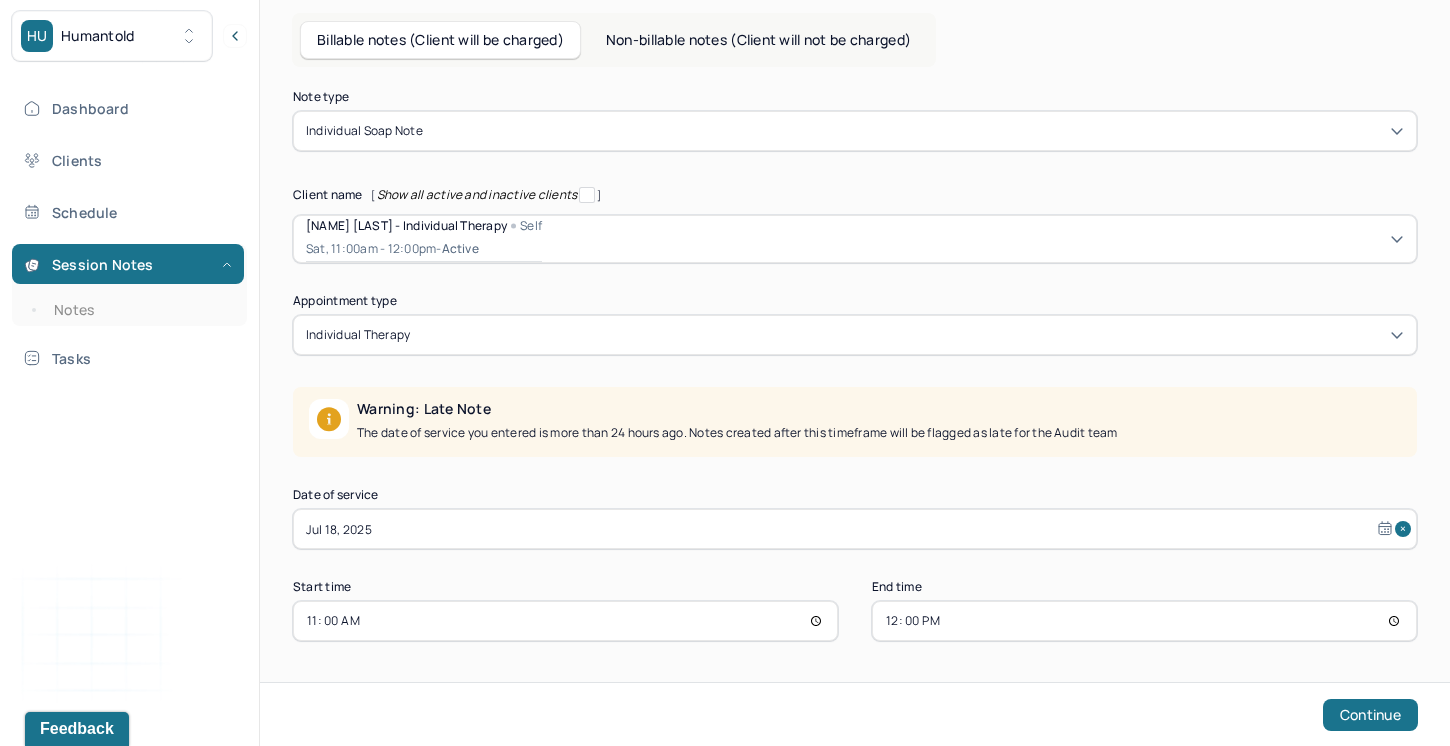 click on "11:00" at bounding box center [565, 621] 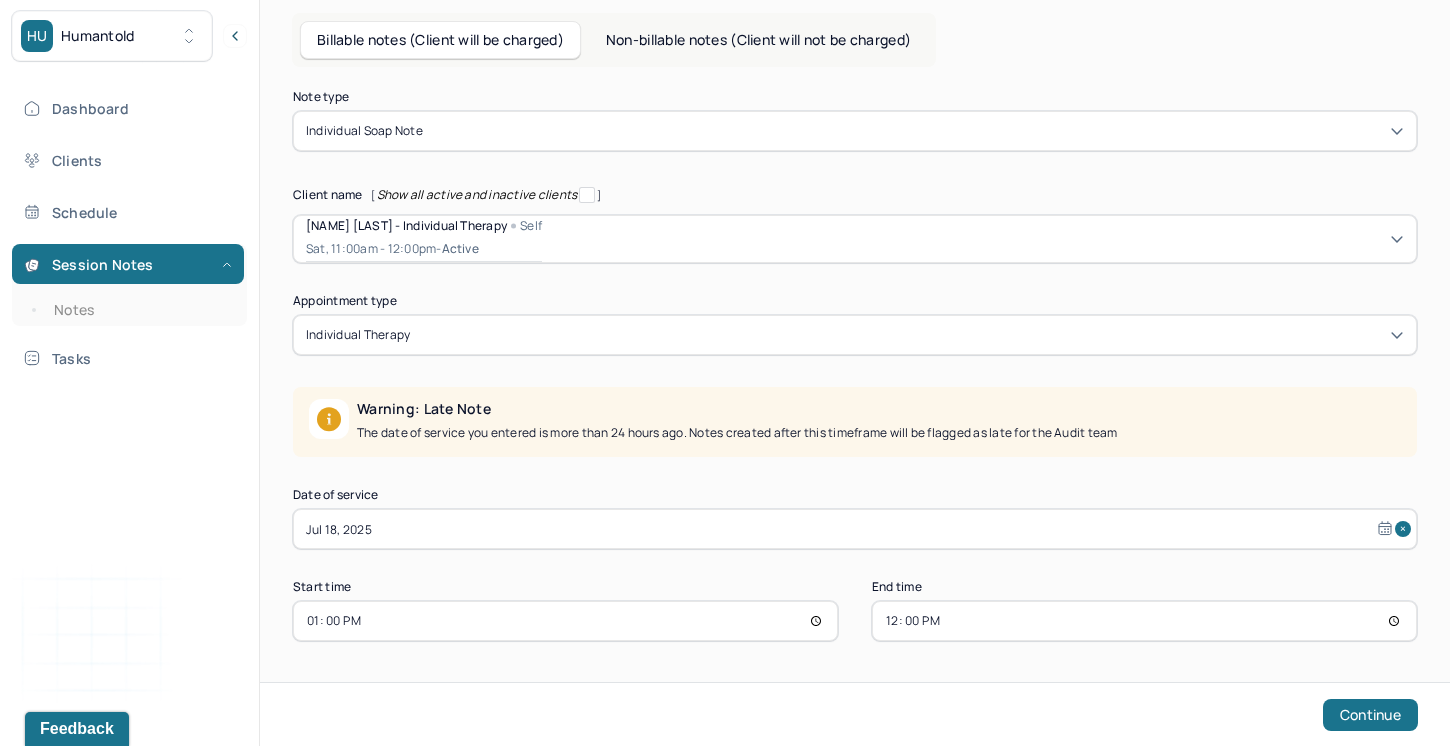 type on "13:00" 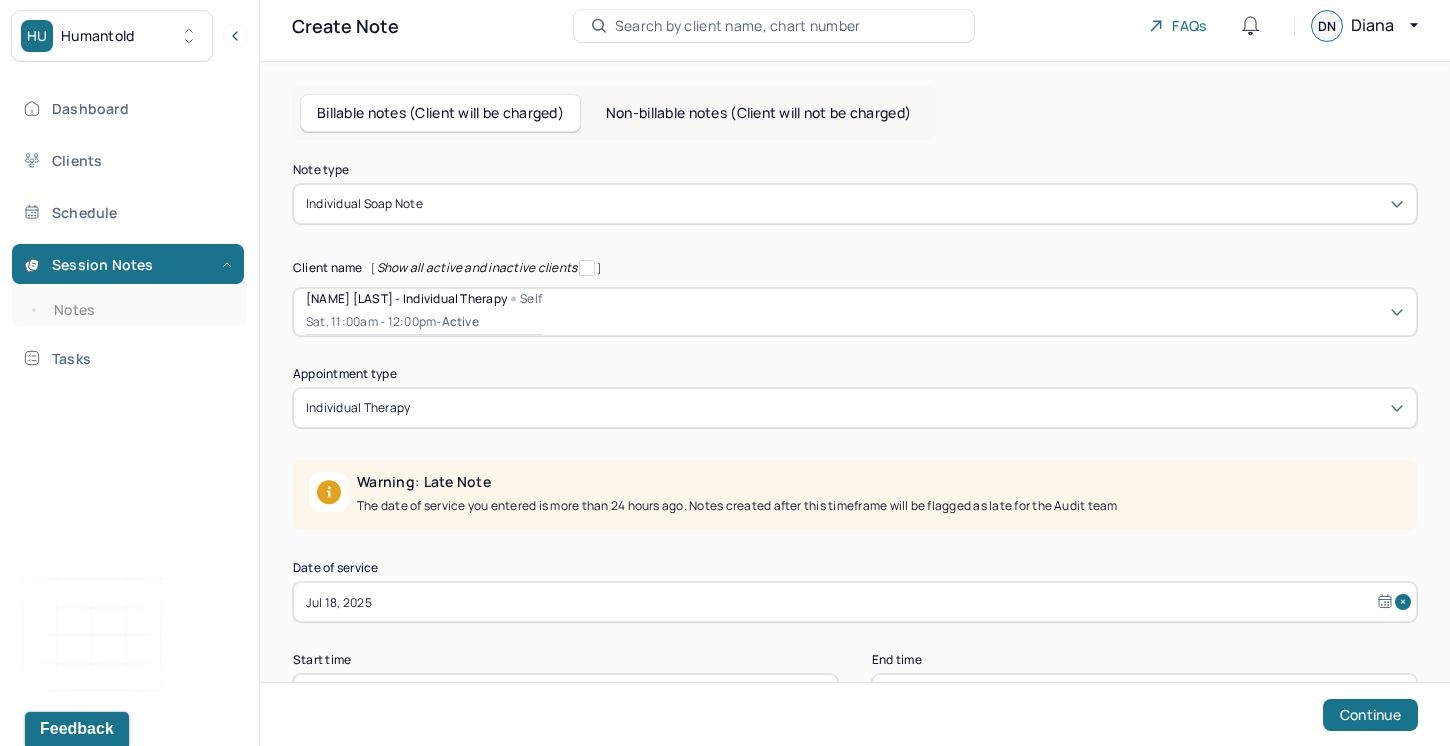 scroll, scrollTop: 58, scrollLeft: 0, axis: vertical 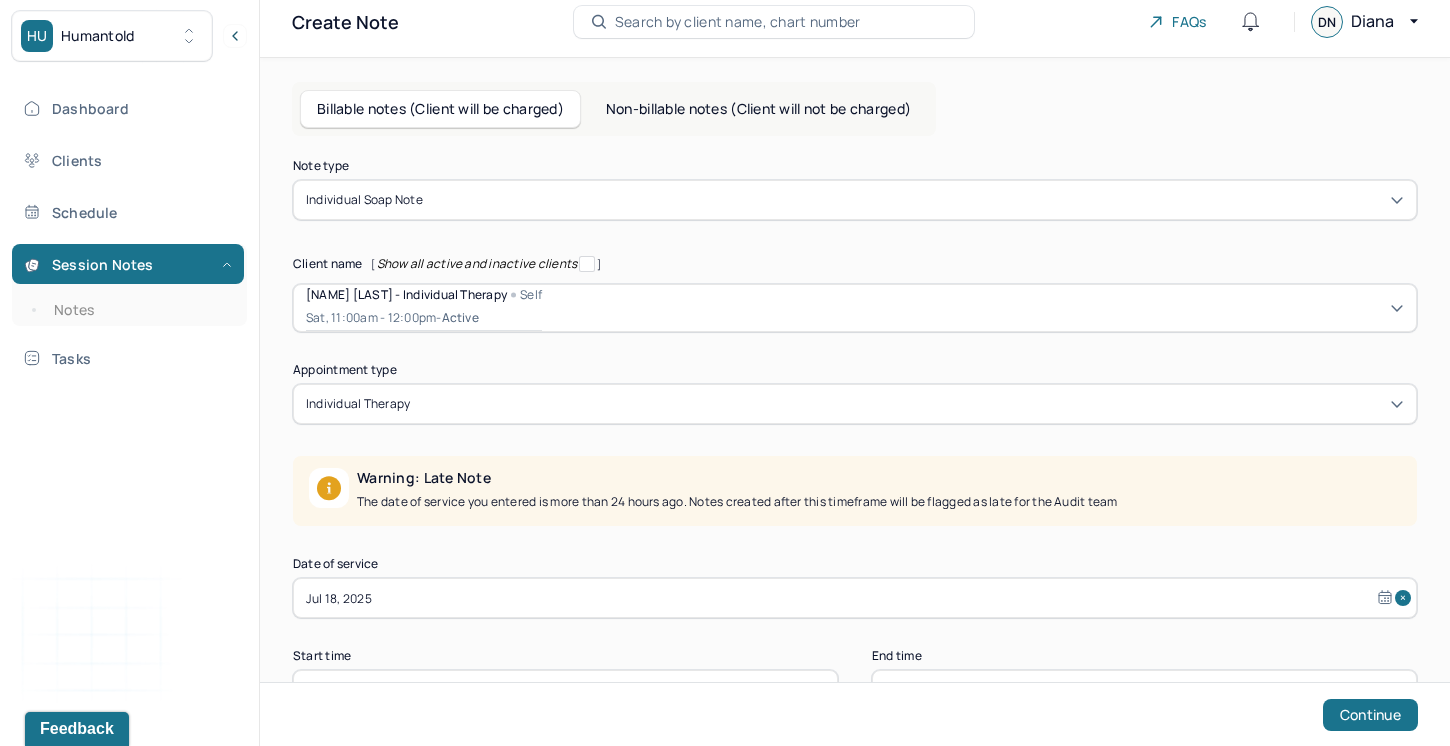 click on "Sat, 11:00am - 12:00pm  -  active" at bounding box center (424, 318) 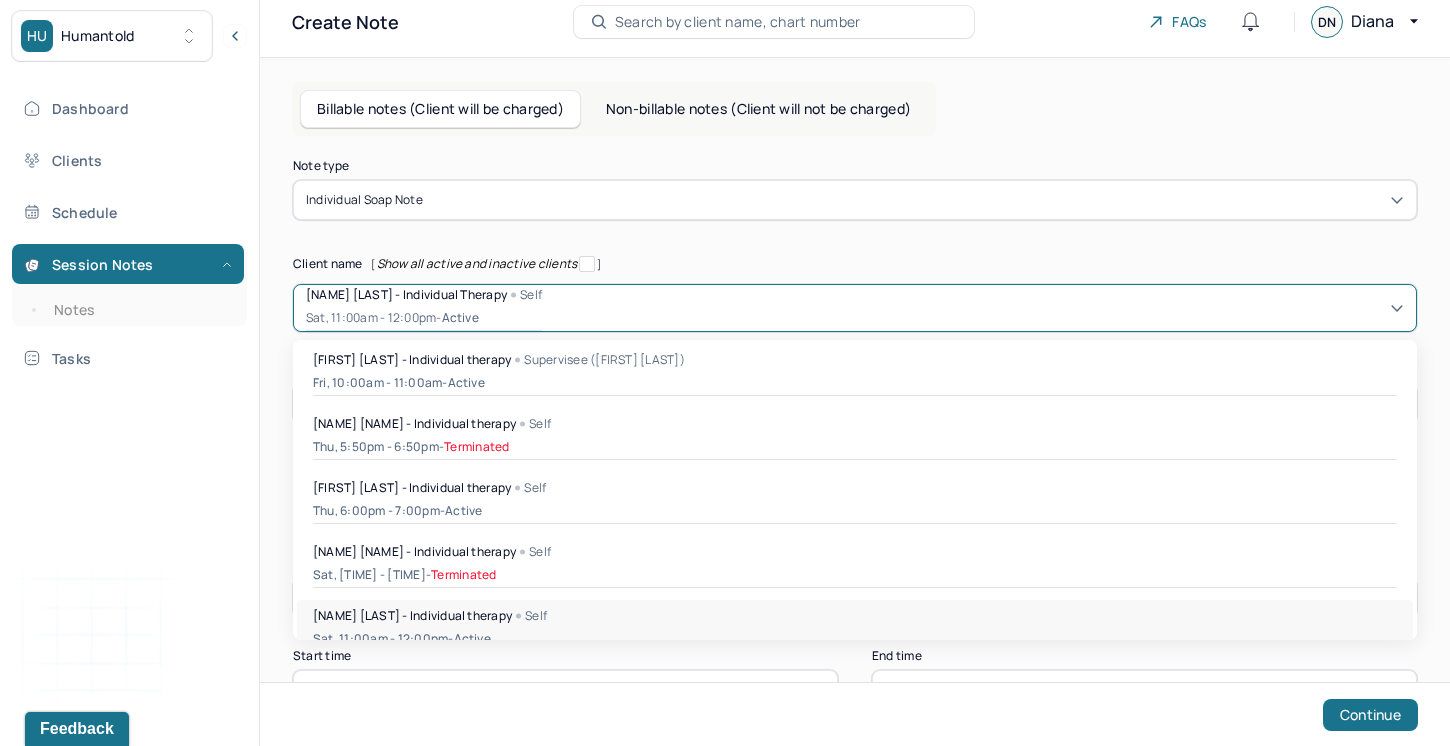 click on "Note type Individual soap note Client name [ Show all active and inactive clients ] [object Object], 1 of 47. 47 results available. Use Up and Down to choose options, press Enter to select the currently focused option, press Escape to exit the menu, press Tab to select the option and exit the menu. [PERSON] - Individual therapy Self
Sat, 11:00am - 12:00pm  -  active [PERSON] - Individual therapy Supervisee (Amelia H.)
Fri, 10:00am - 11:00am  -  active [PERSON] - Individual therapy Self
Thu, 5:50pm - 6:50pm  -  Terminated [PERSON] - Individual therapy Self
Thu, 6:00pm - 7:00pm  -  active [PERSON] - Individual therapy Self
Sat, 5:48pm - 6:00pm  -  Terminated [PERSON] - Individual therapy Self
Sat, 11:00am - 12:00pm  -  active [PERSON] - Individual therapy Supervisee (Adrienne G.)
Tue, 12:00pm - 1:00pm  -  active Mon, 5:00pm - 6:00pm  -" at bounding box center (855, 435) 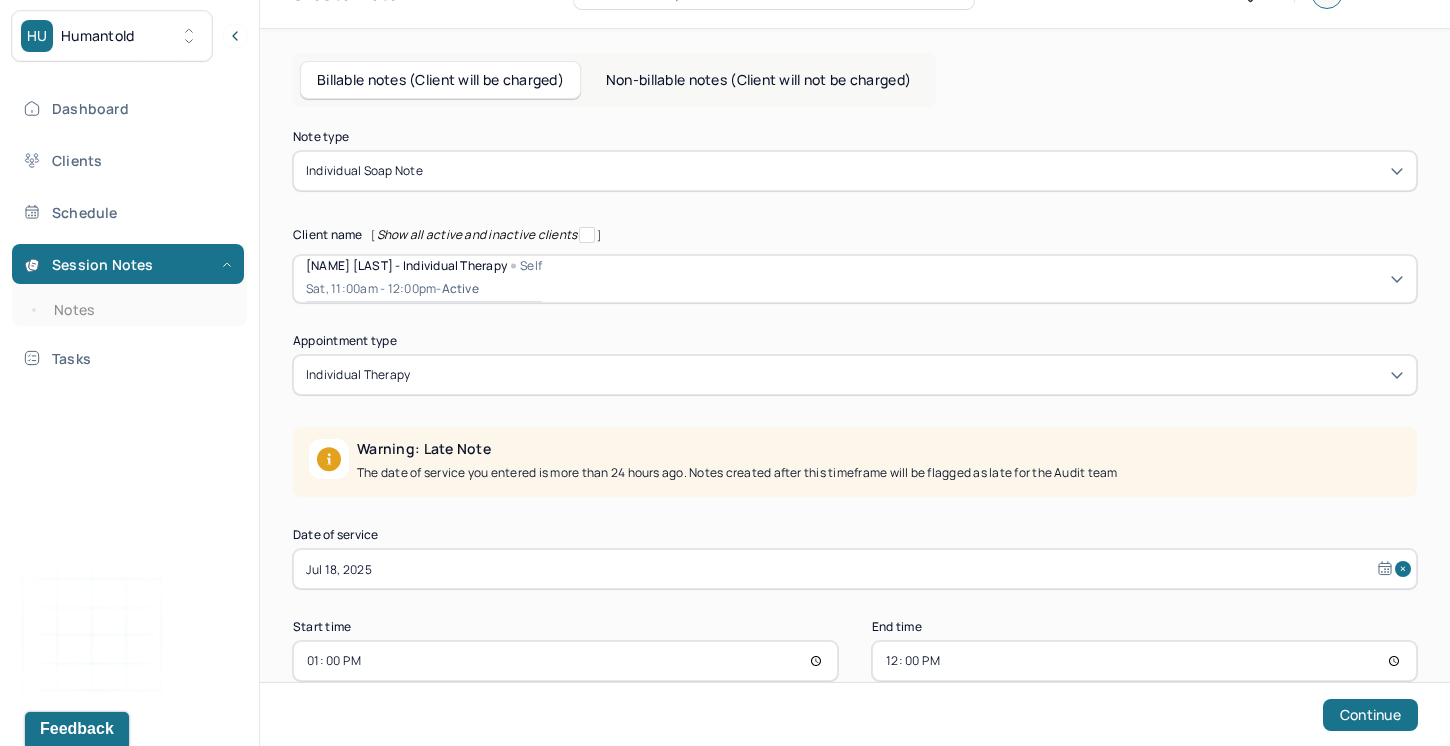 scroll, scrollTop: 92, scrollLeft: 0, axis: vertical 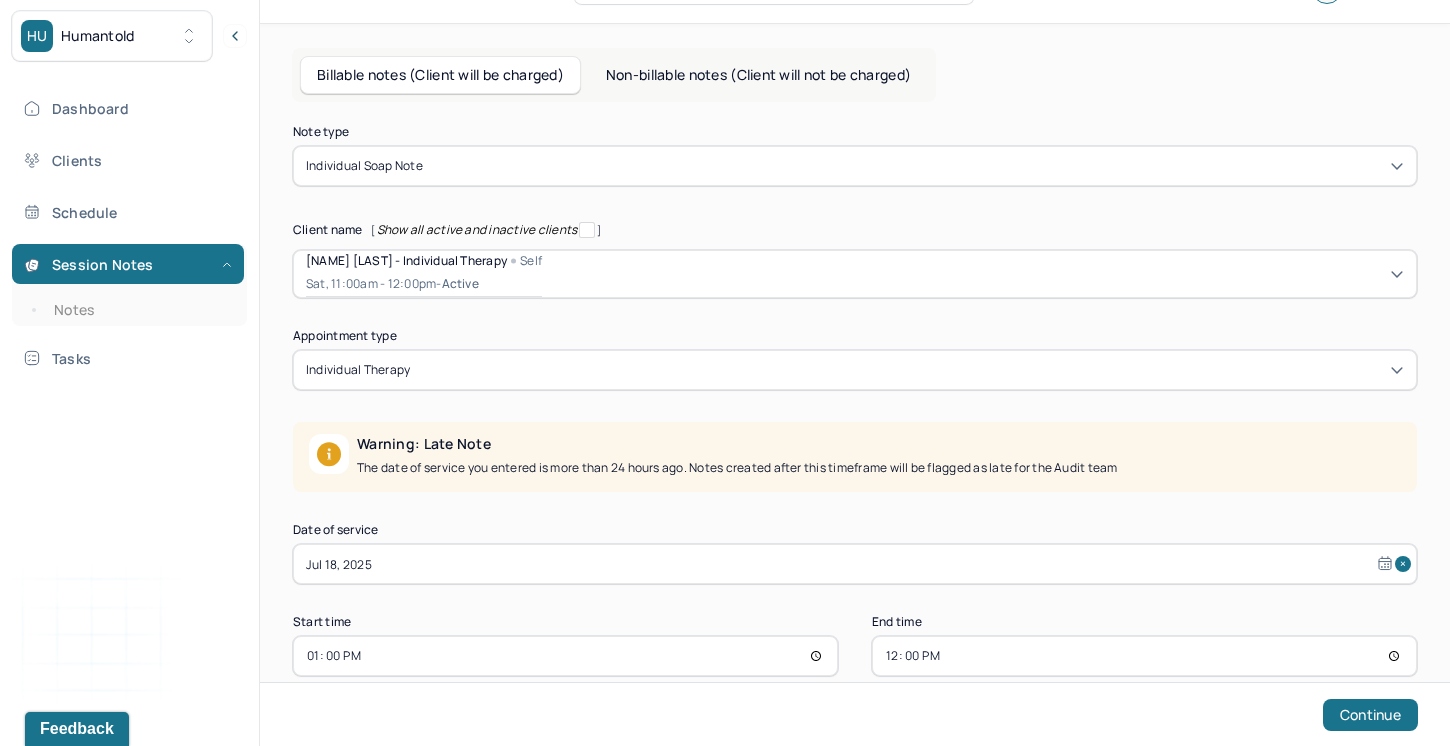 click on "12:00" at bounding box center (1144, 656) 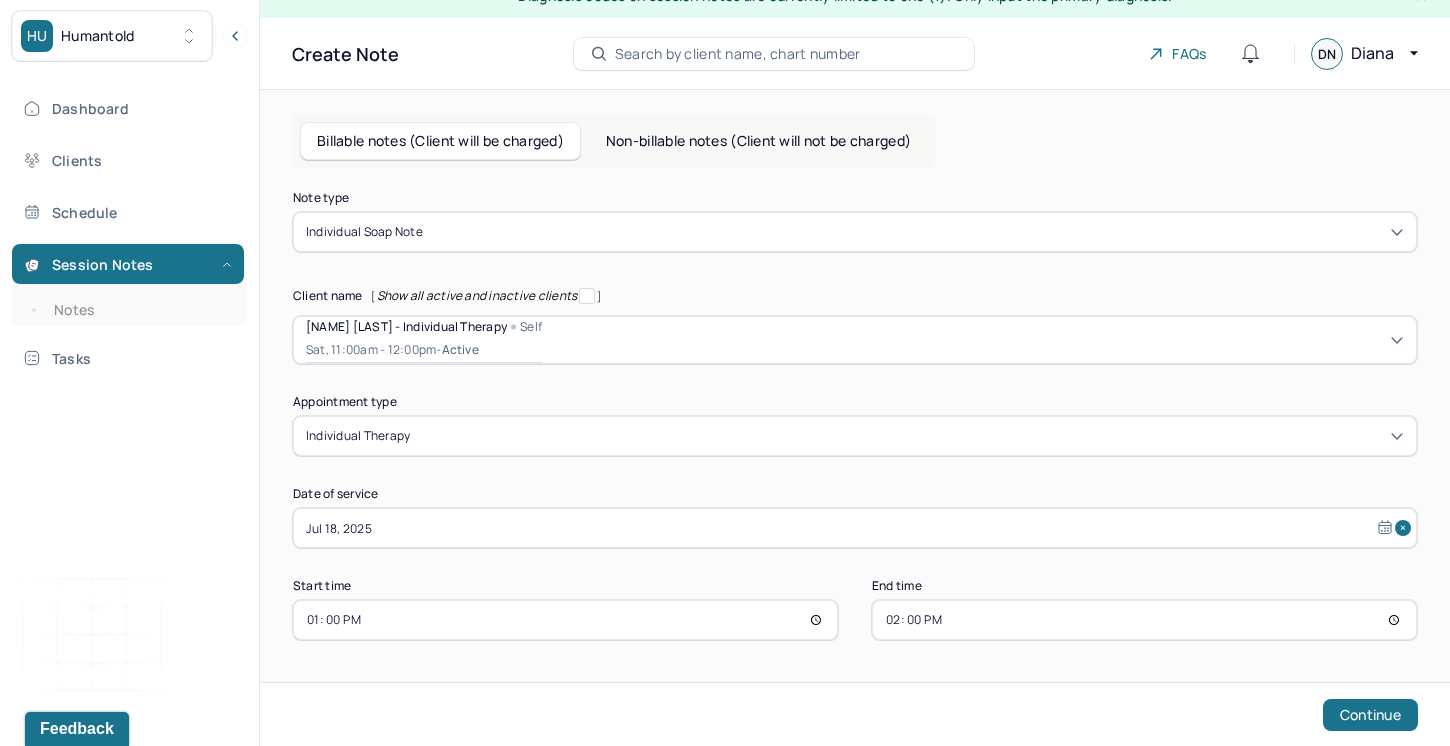 scroll, scrollTop: 25, scrollLeft: 0, axis: vertical 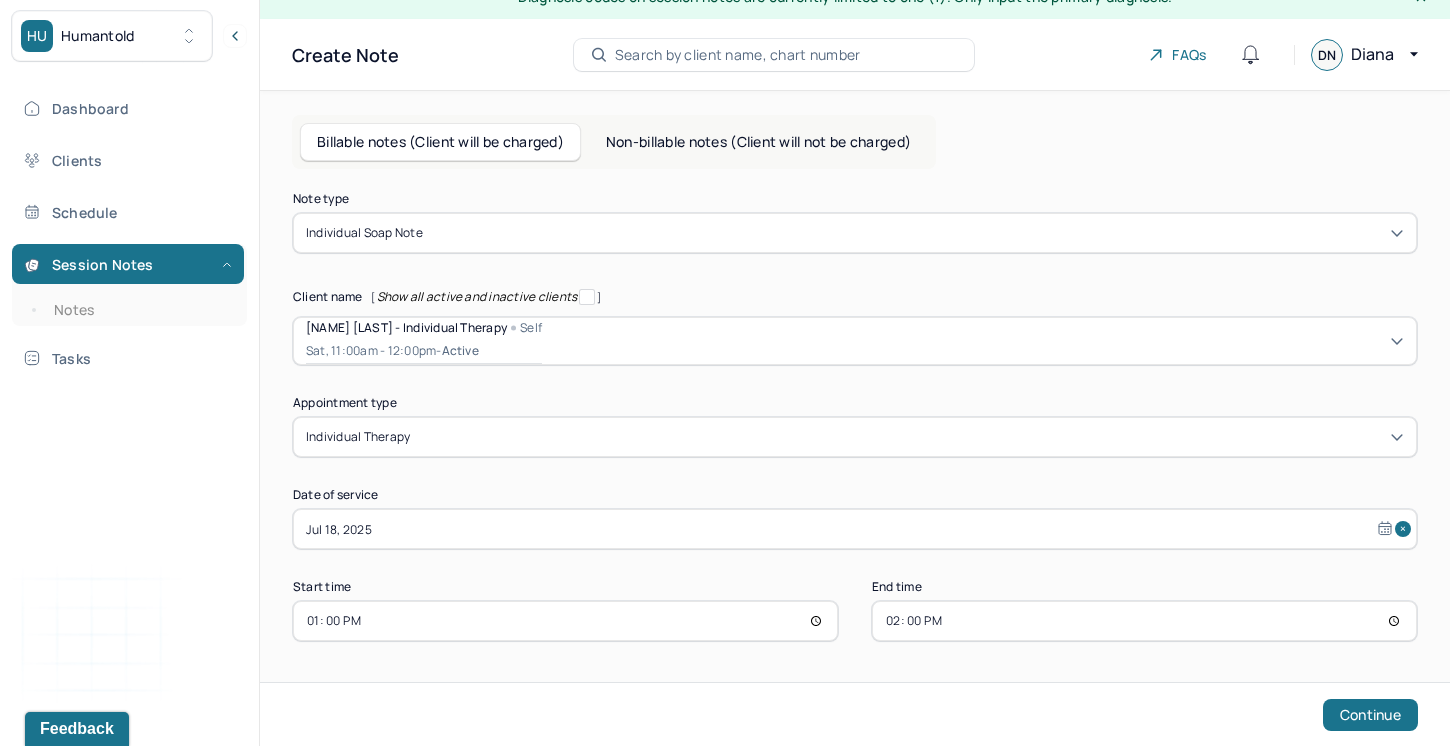 click on "14:00" at bounding box center [1144, 621] 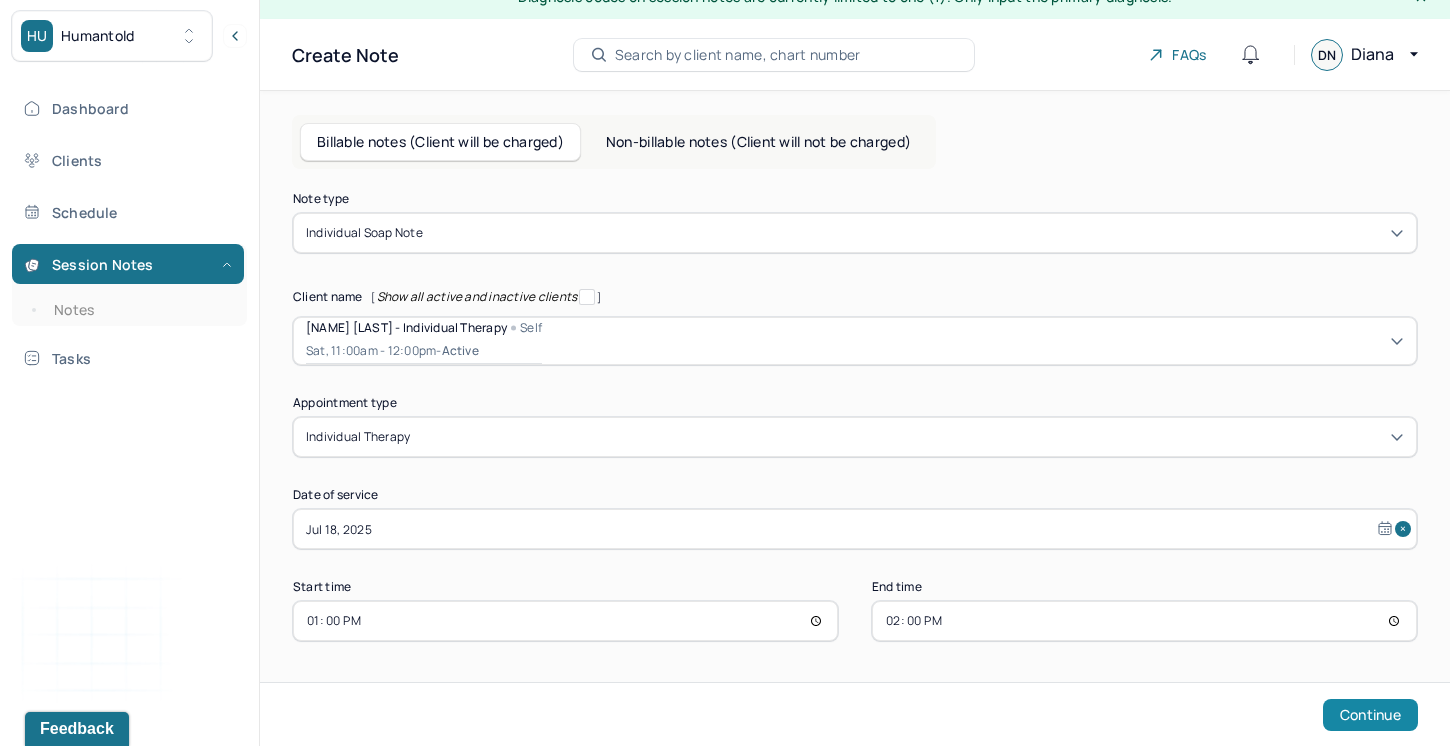 click on "Continue" at bounding box center [1370, 715] 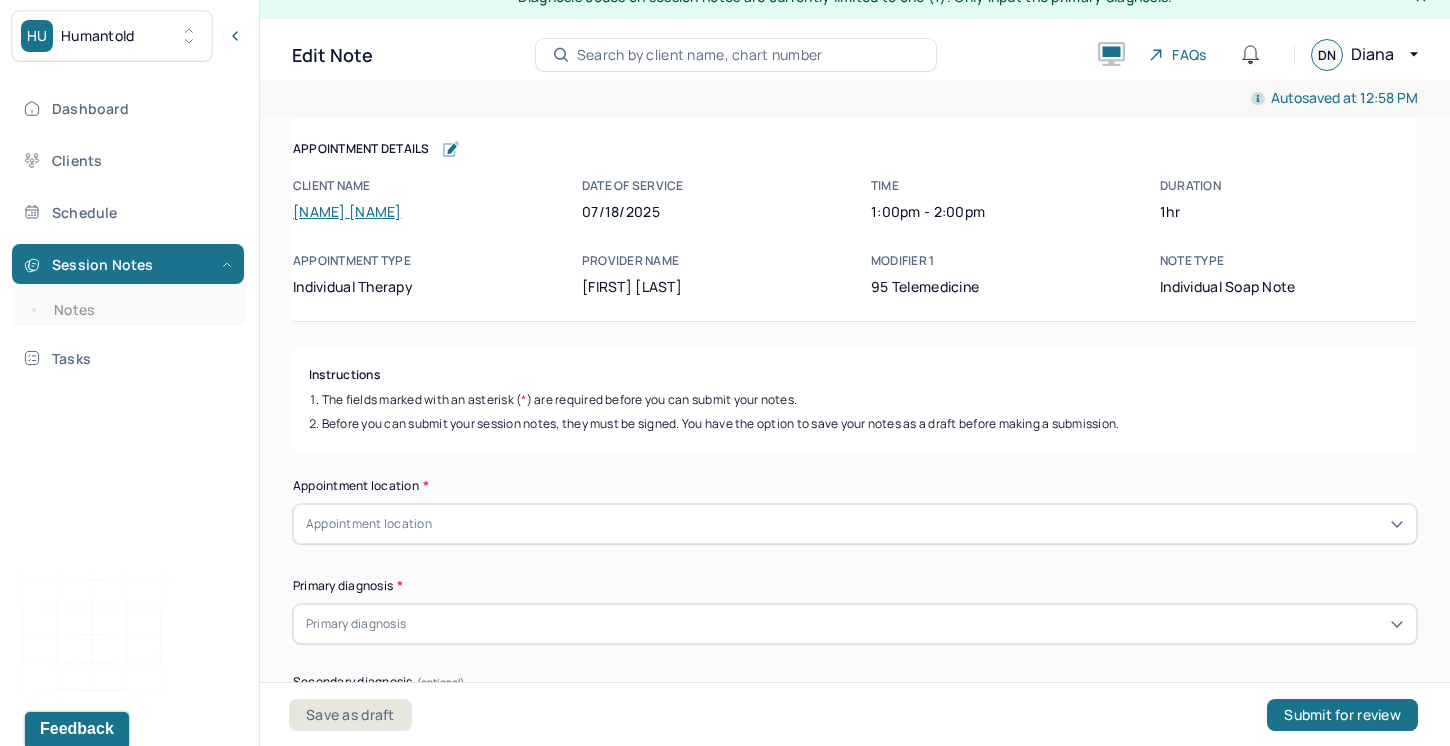 click on "Appointment location * Appointment location" at bounding box center (855, 510) 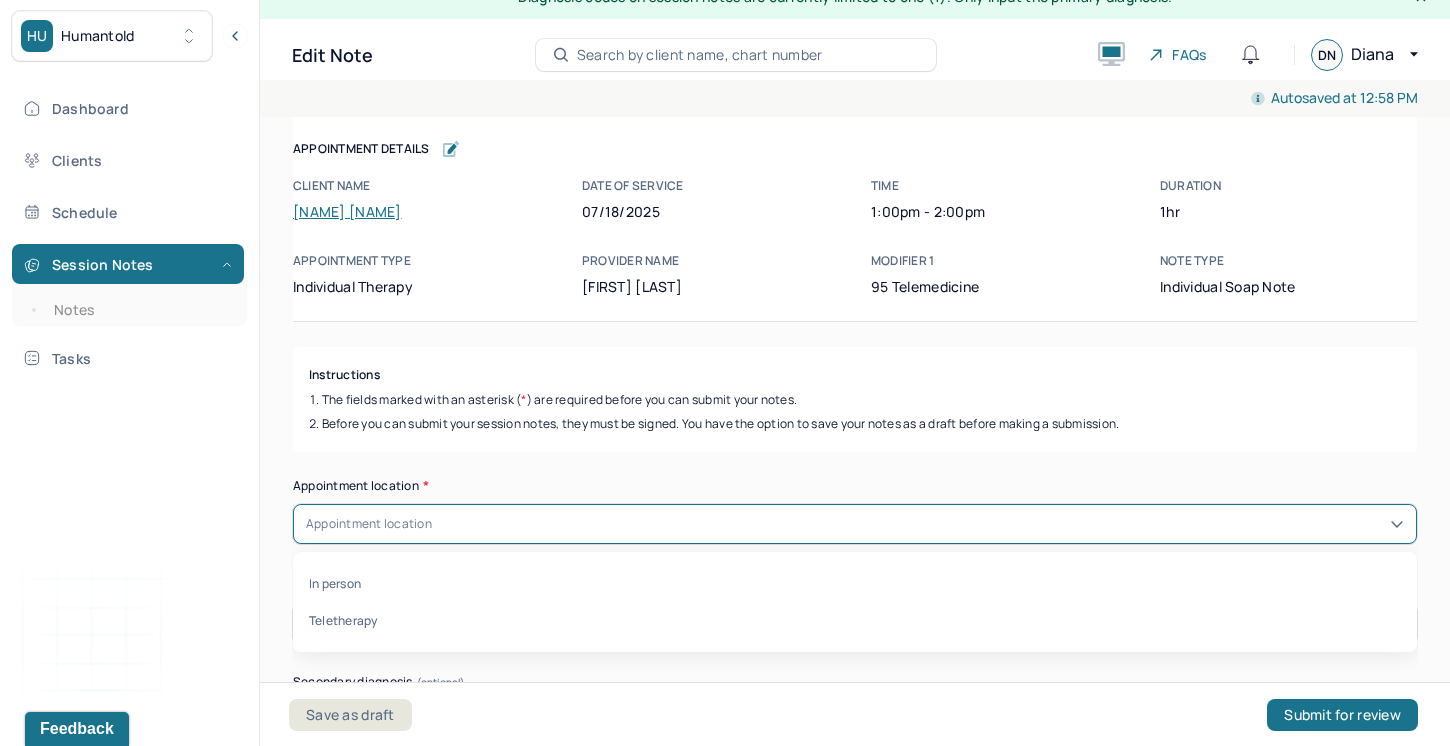click on "Appointment location" at bounding box center [855, 524] 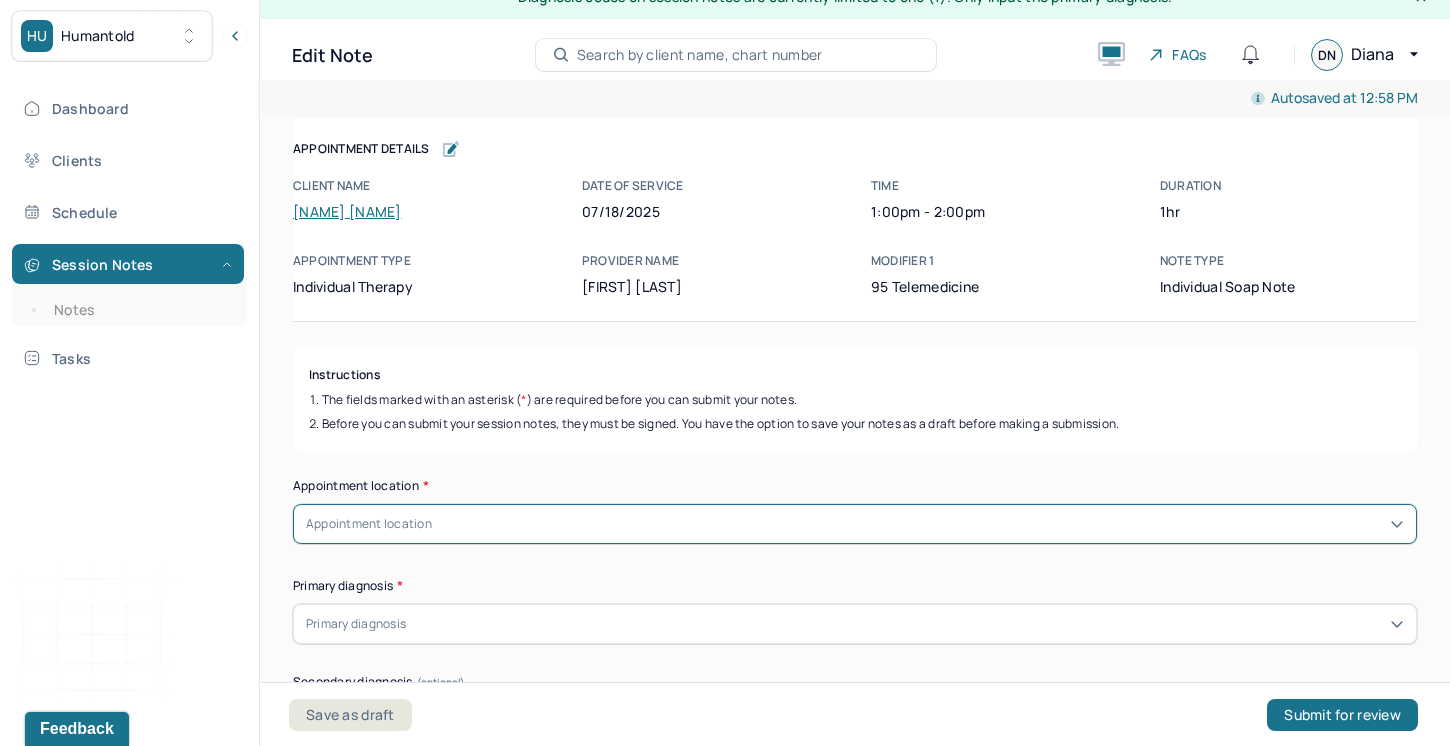 click on "Appointment location" at bounding box center [855, 524] 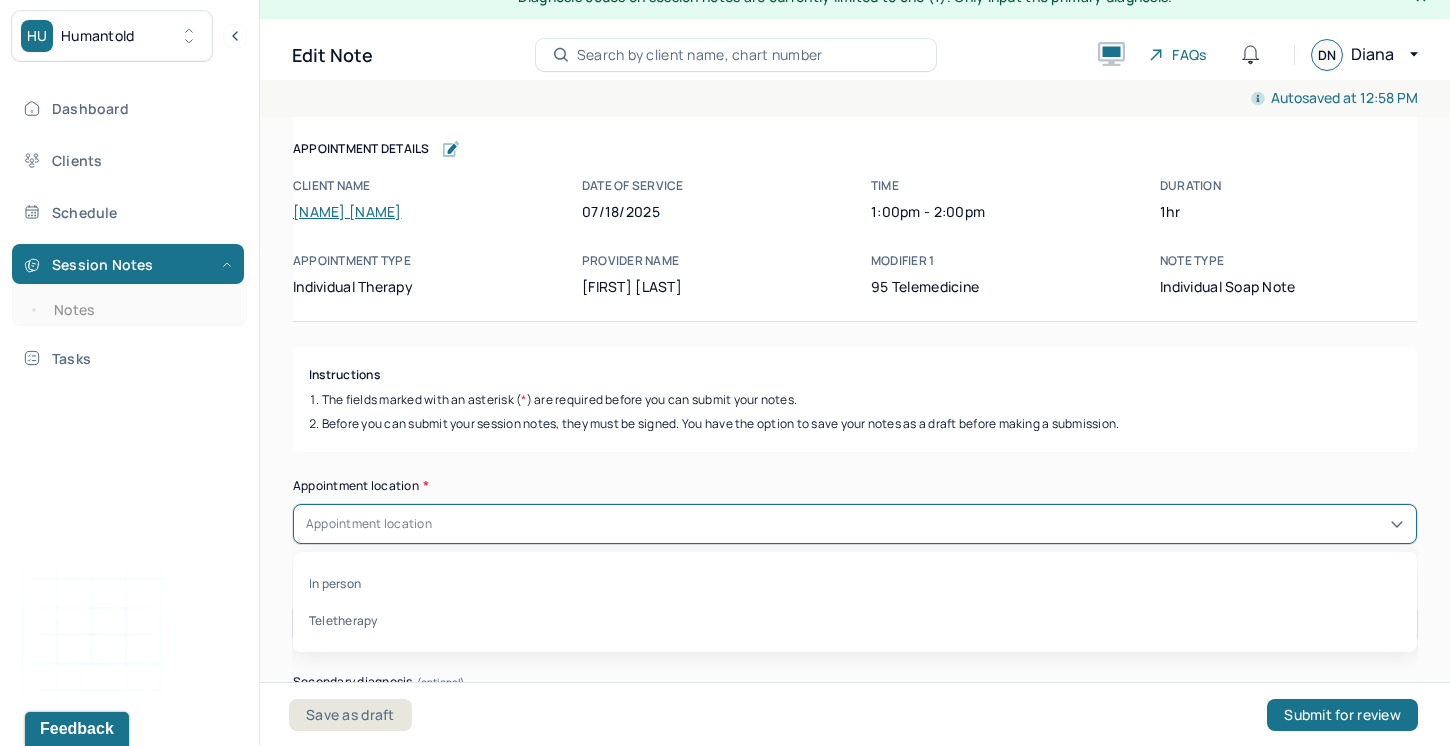 click on "Appointment location" at bounding box center (855, 524) 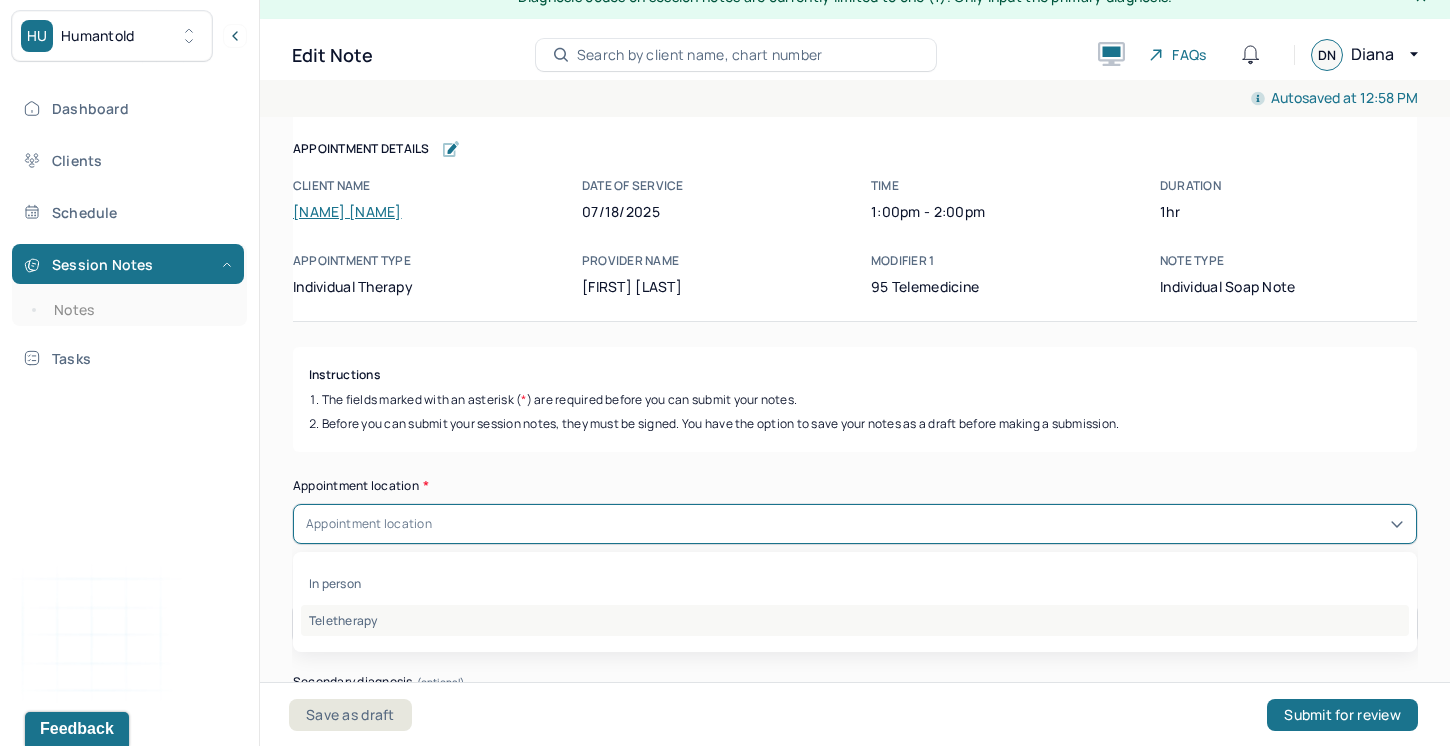 click on "Teletherapy" at bounding box center (855, 620) 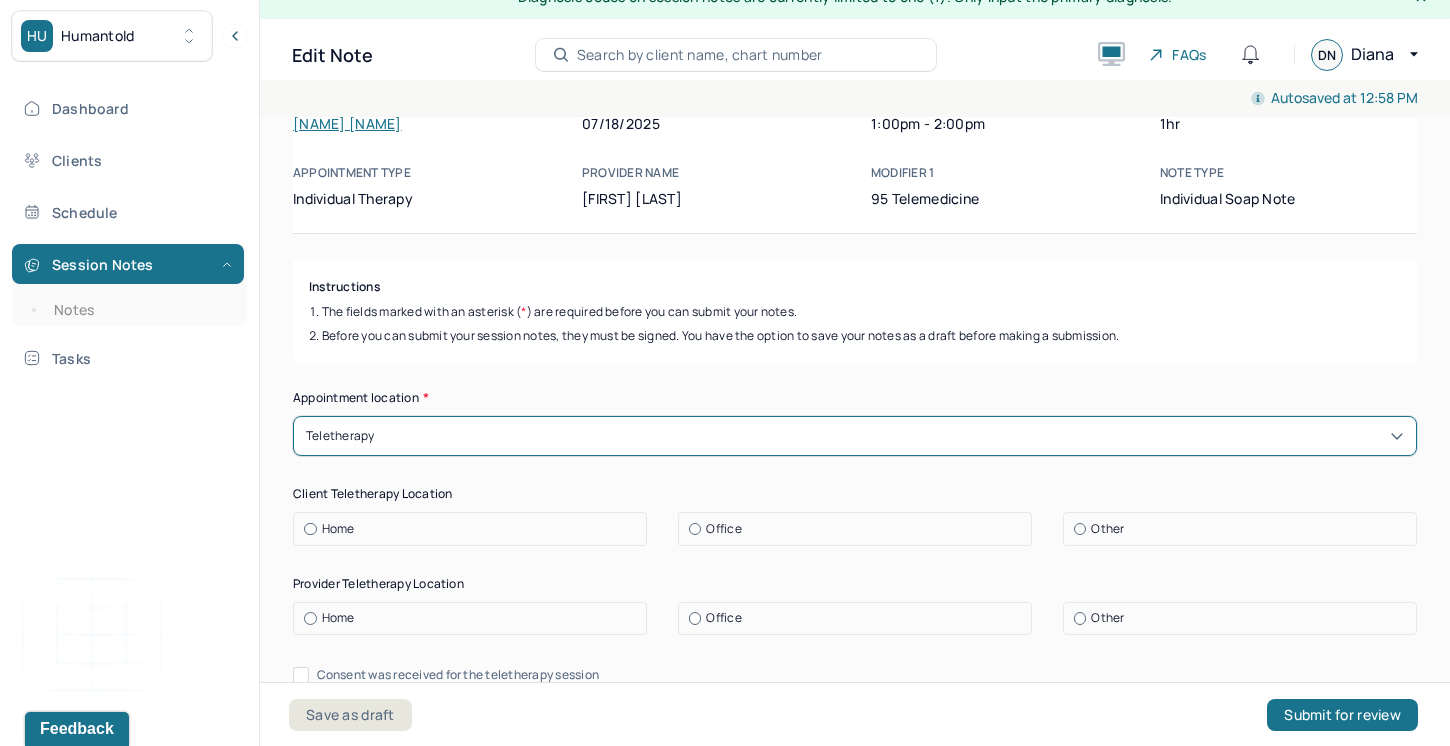 scroll, scrollTop: 127, scrollLeft: 0, axis: vertical 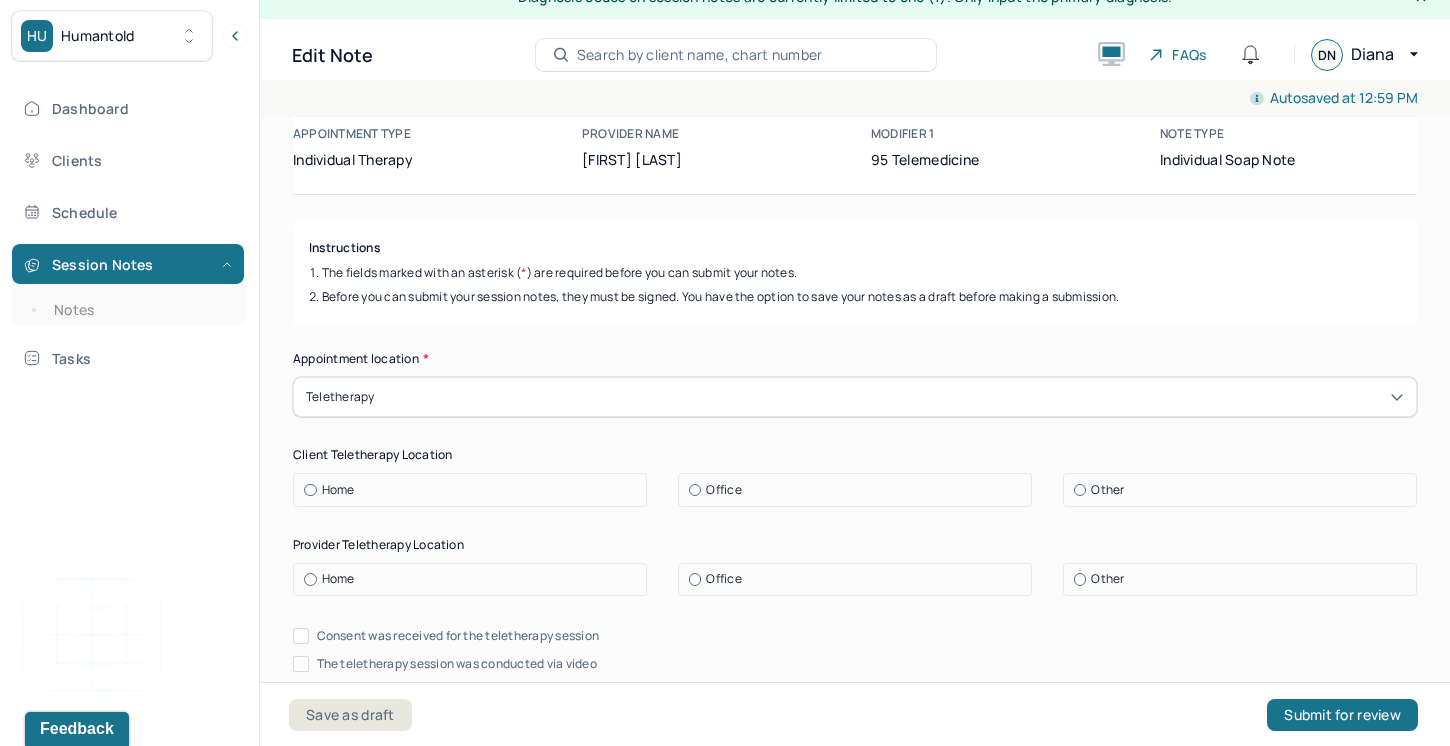 click at bounding box center (310, 490) 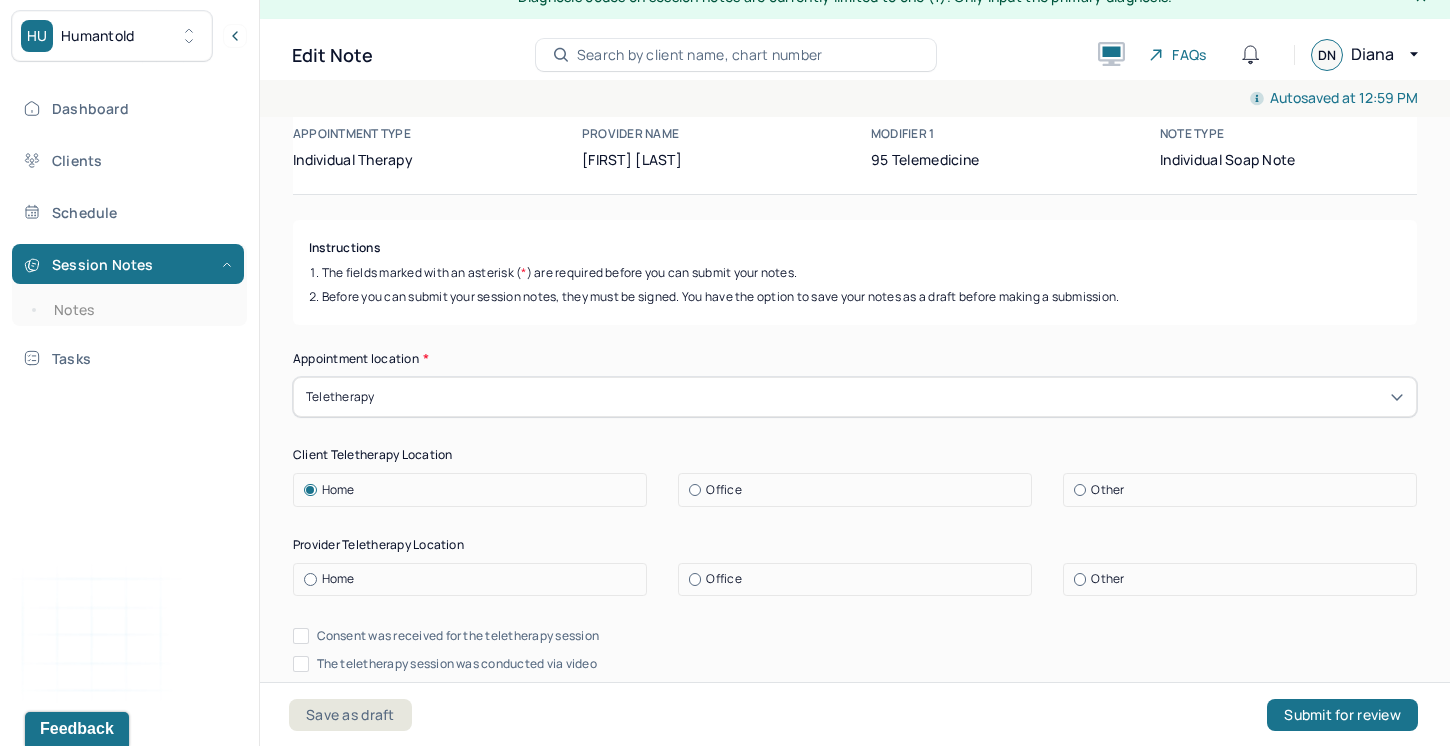 click on "Home" at bounding box center (475, 579) 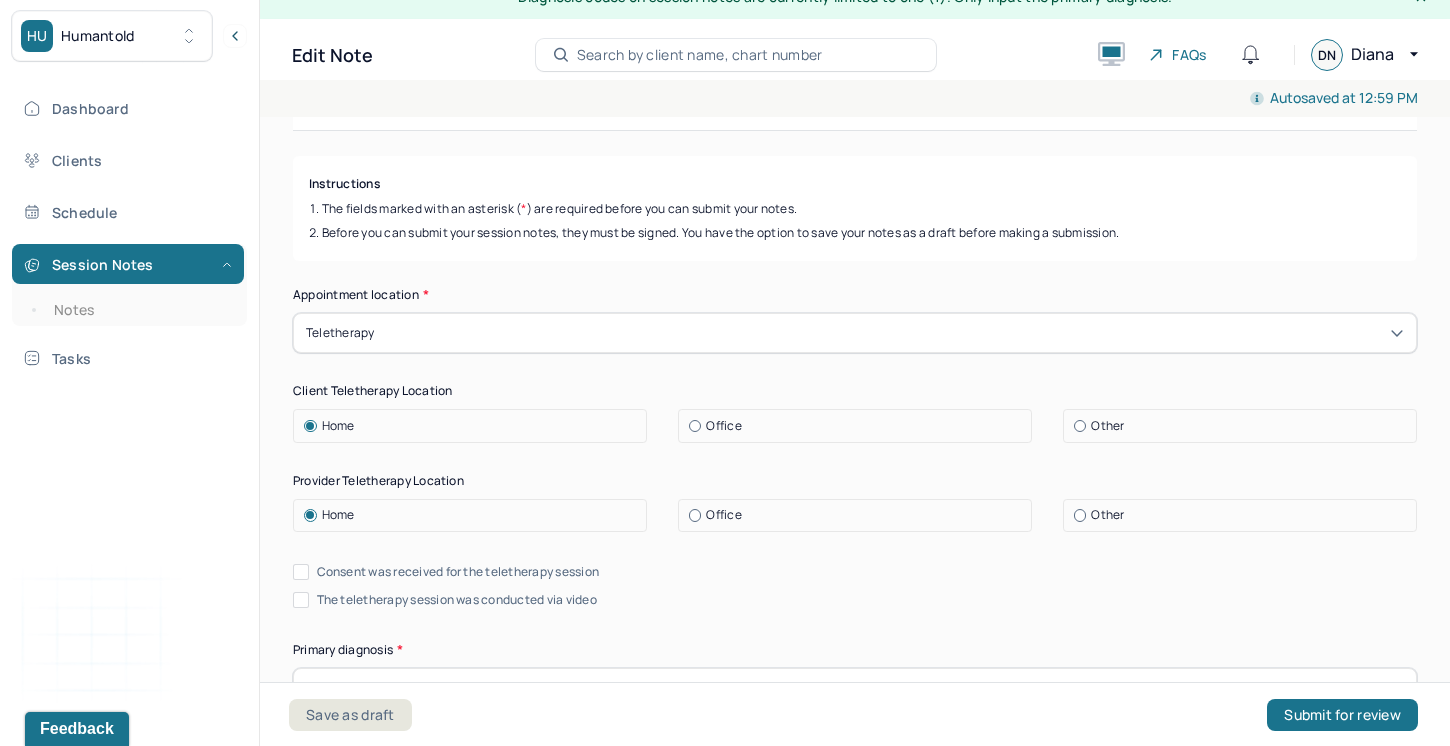 scroll, scrollTop: 205, scrollLeft: 0, axis: vertical 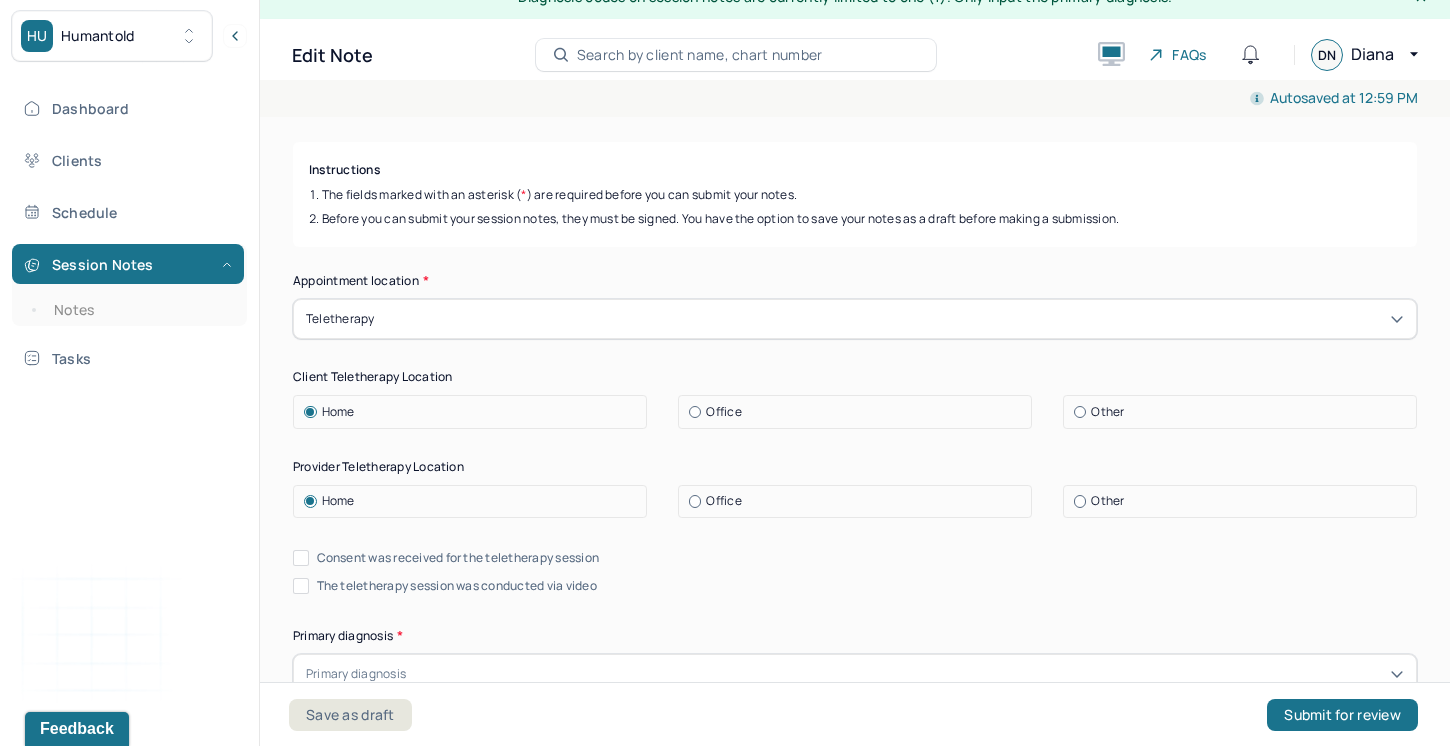 click on "Consent was received for the teletherapy session" at bounding box center (301, 558) 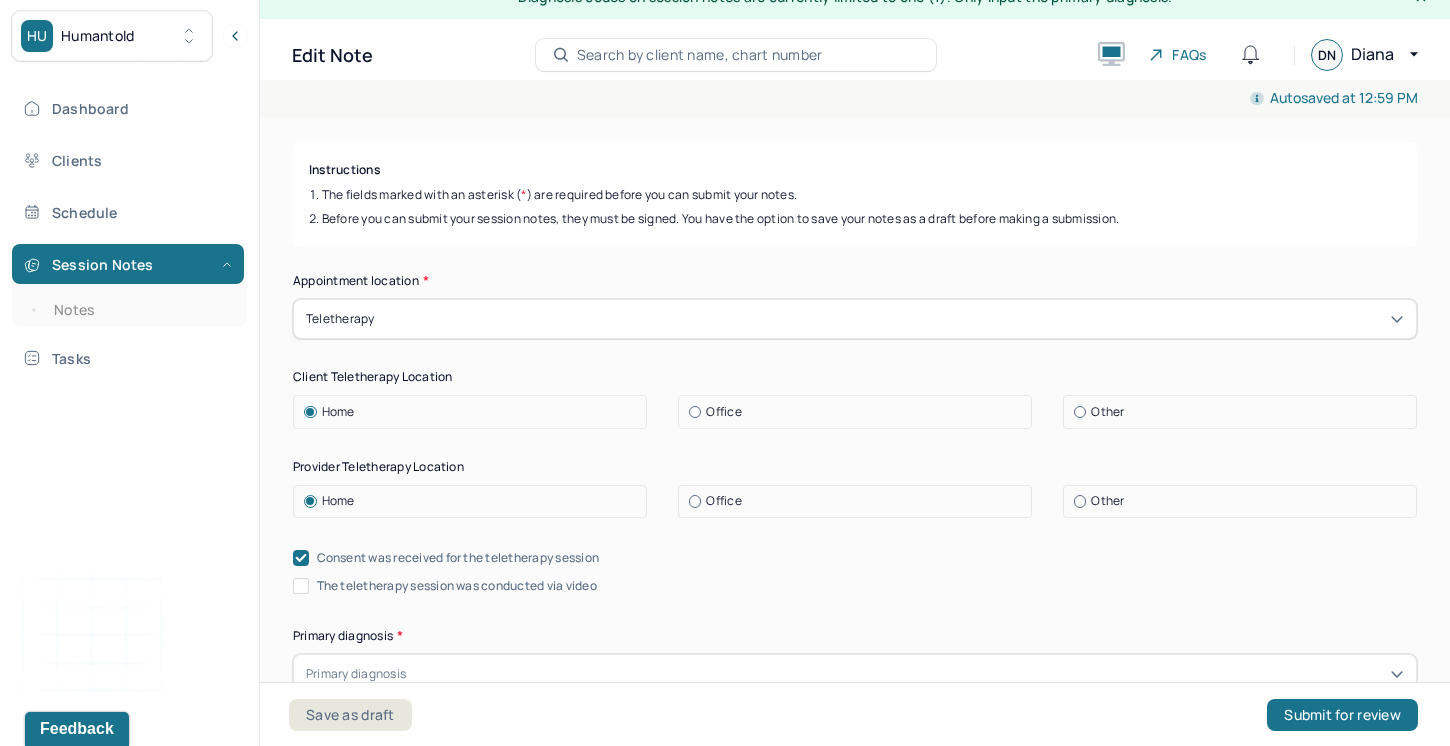 click on "The teletherapy session was conducted via video" at bounding box center [301, 586] 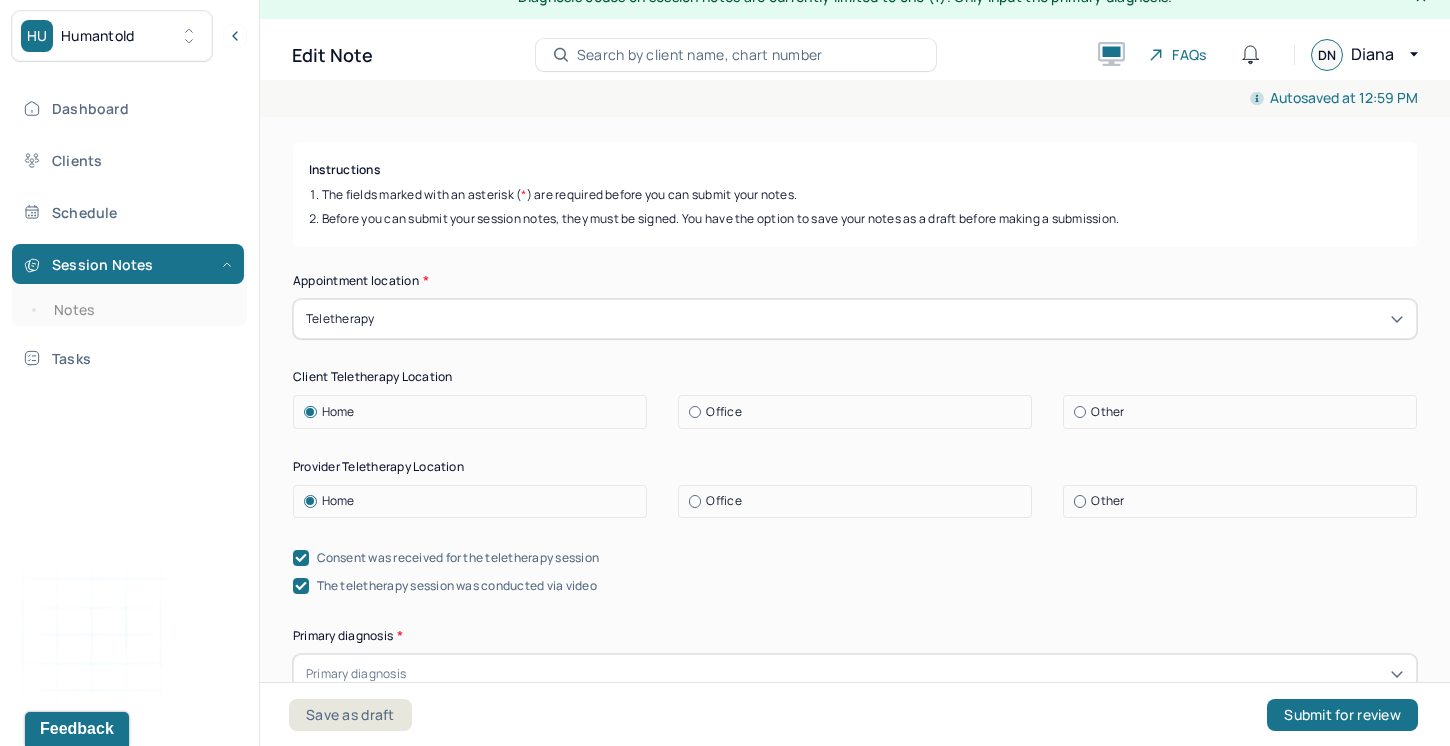 click on "Primary diagnosis" at bounding box center (356, 674) 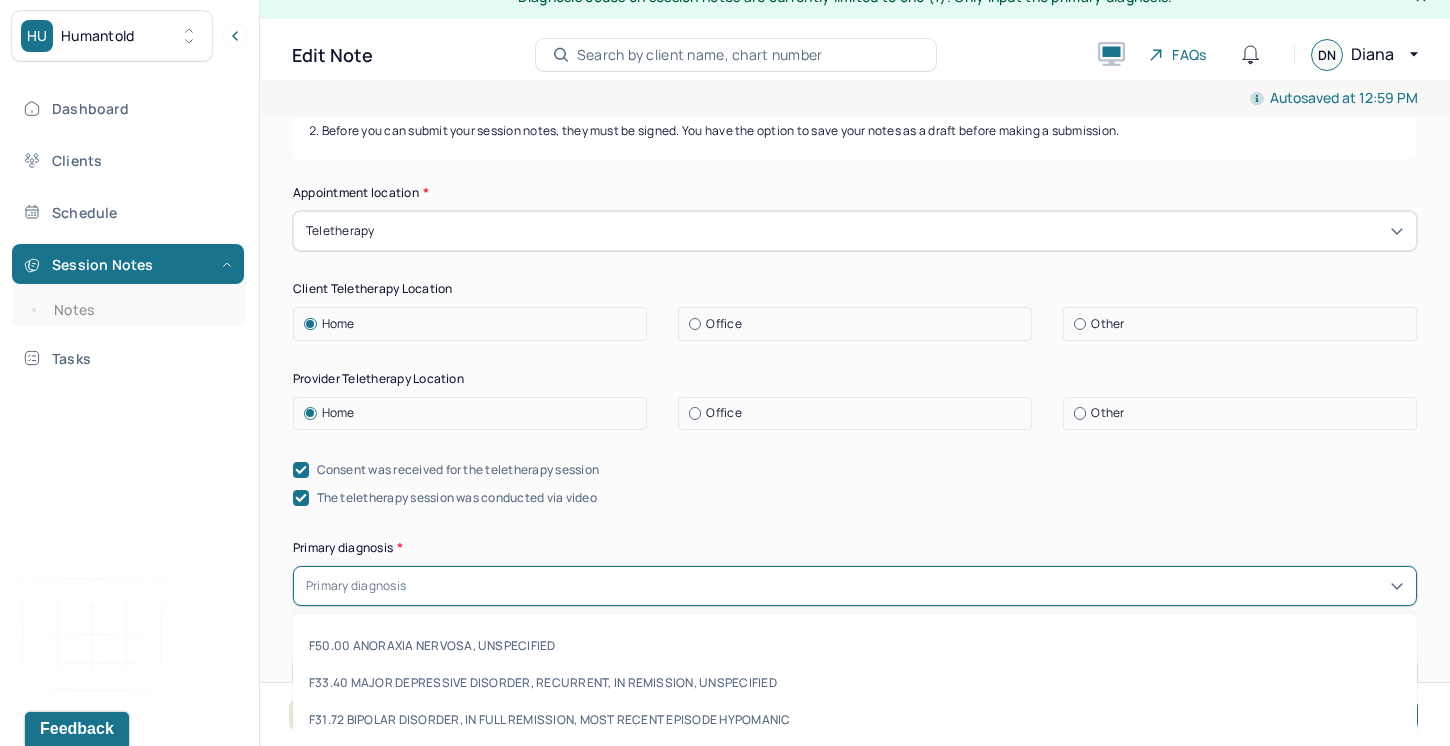 scroll, scrollTop: 296, scrollLeft: 0, axis: vertical 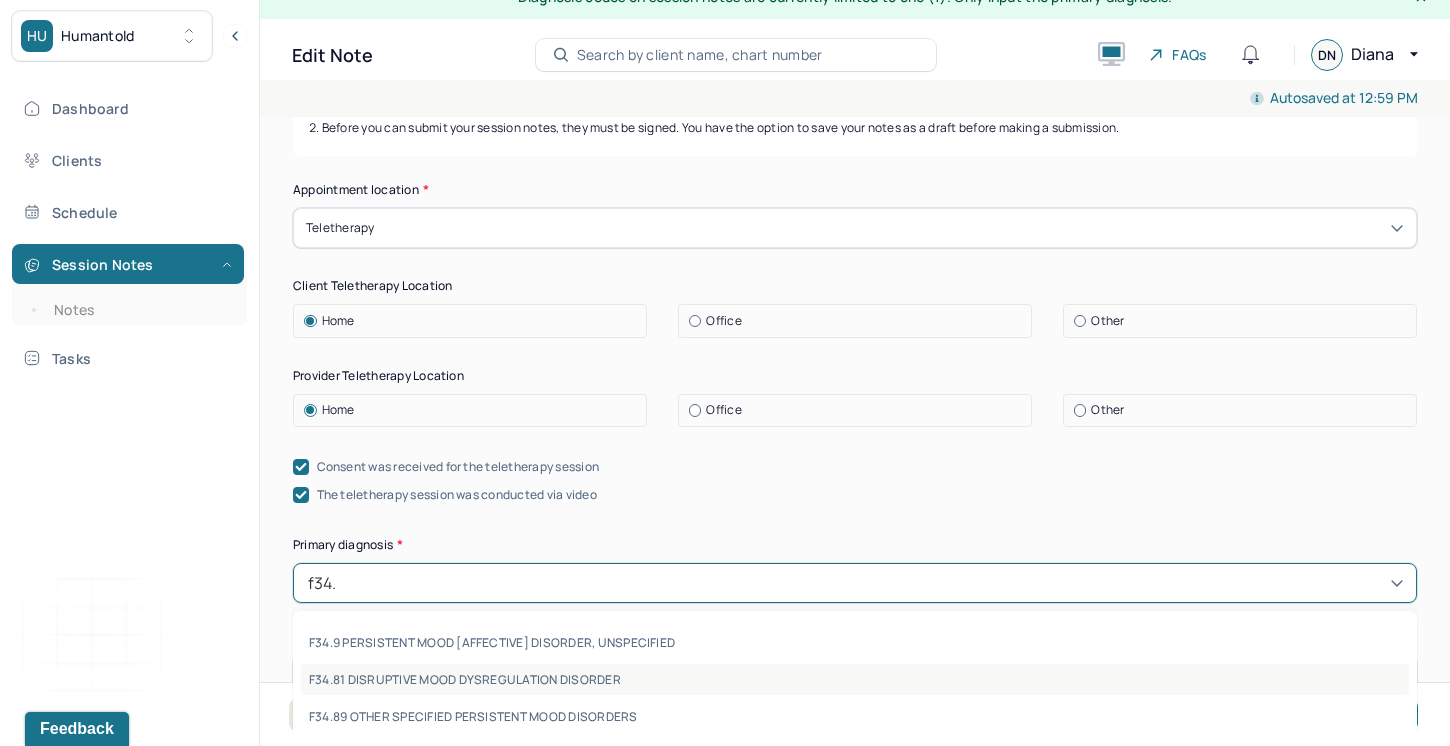 type on "f34.1" 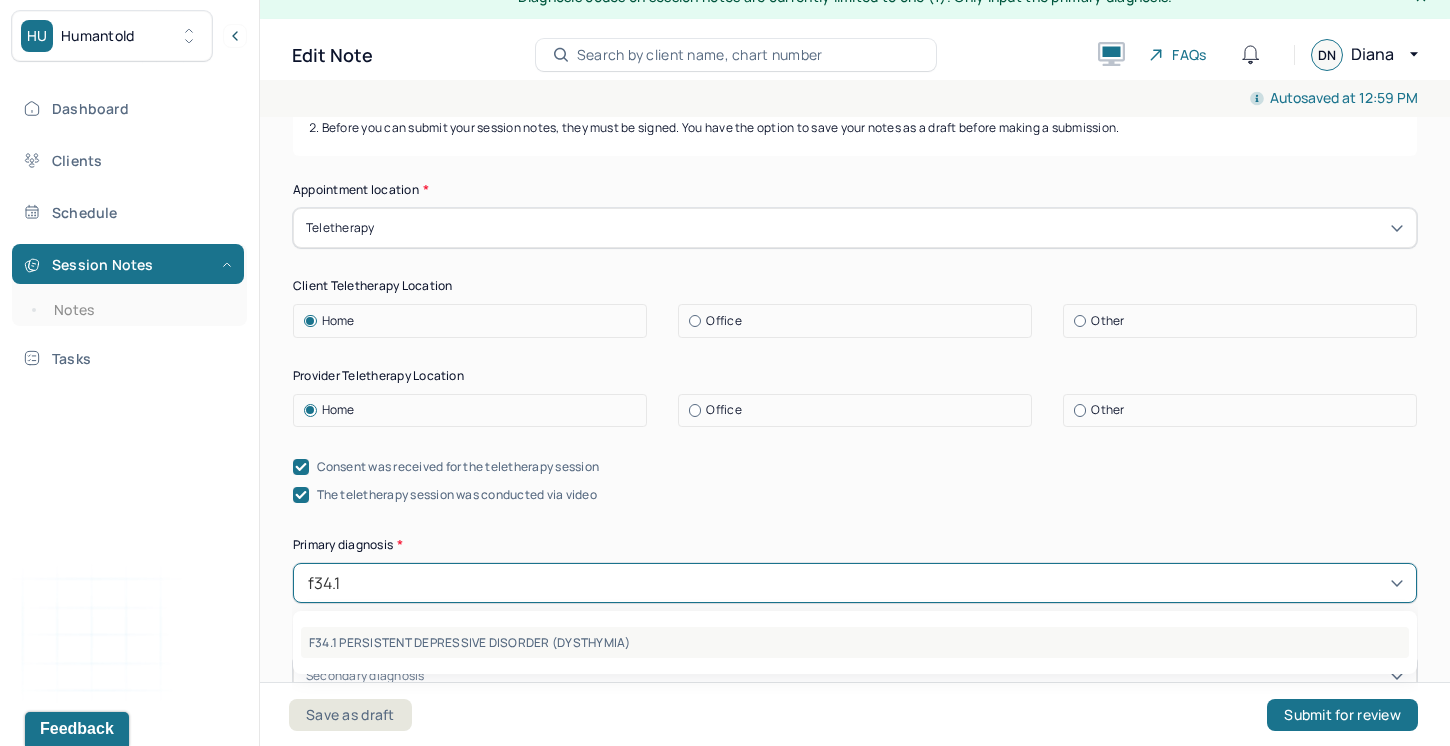 click on "F34.1 PERSISTENT DEPRESSIVE DISORDER (DYSTHYMIA)" at bounding box center [855, 642] 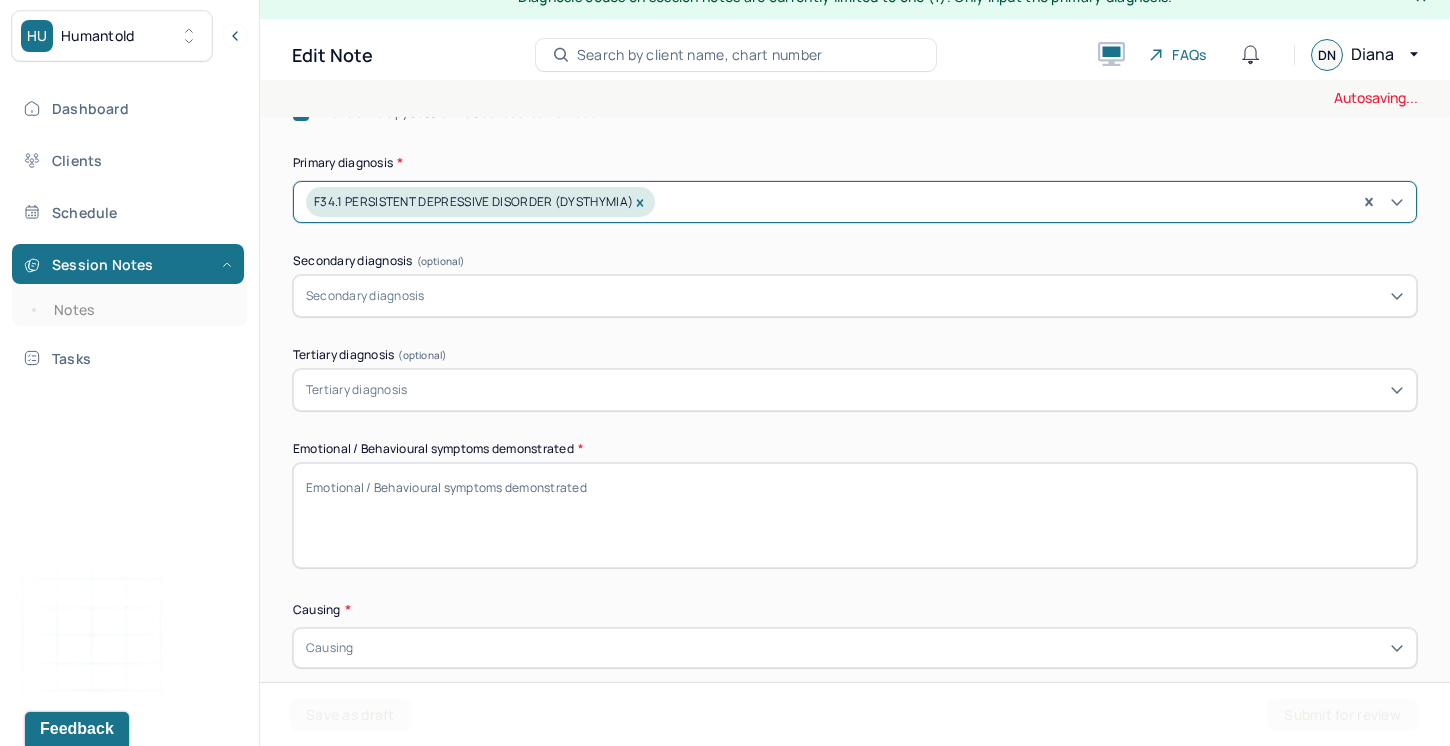 scroll, scrollTop: 683, scrollLeft: 0, axis: vertical 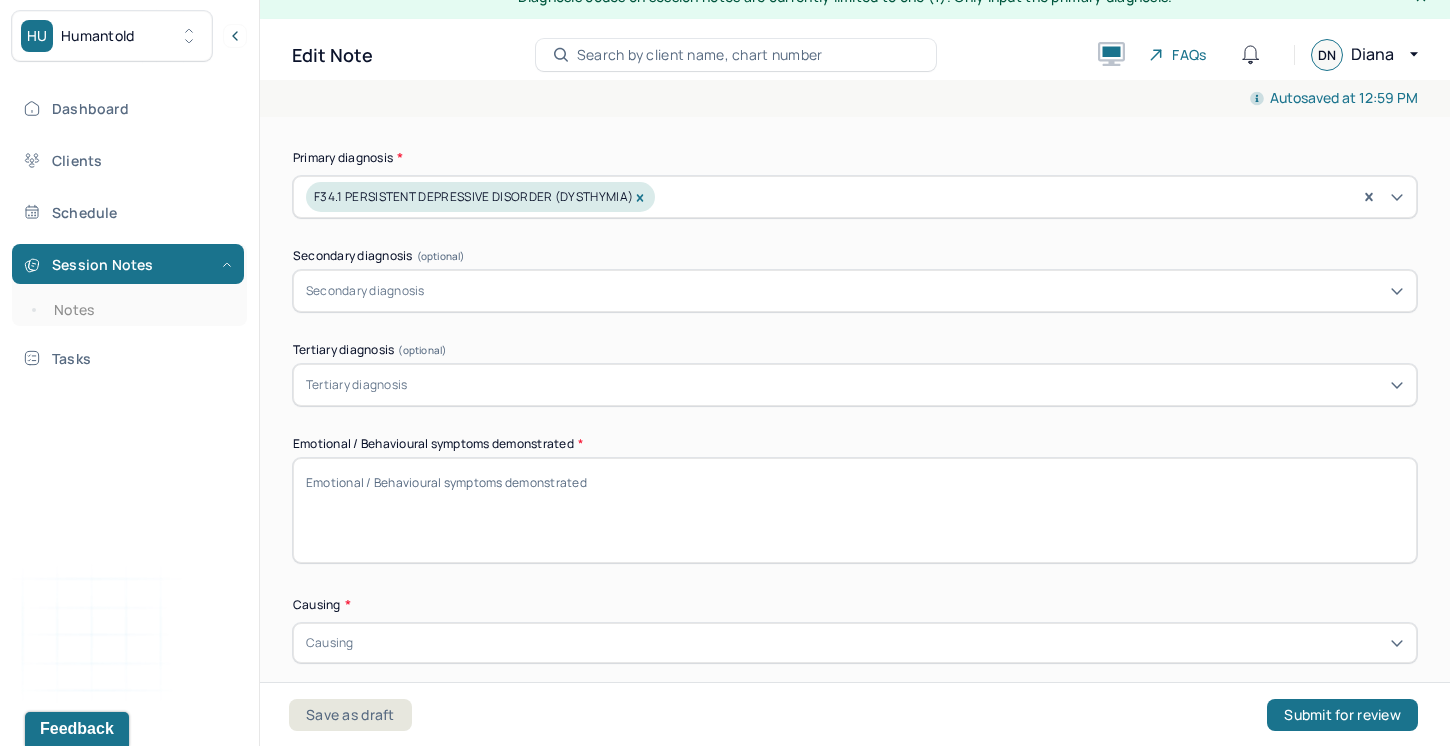 click on "Emotional / Behavioural symptoms demonstrated *" at bounding box center [855, 510] 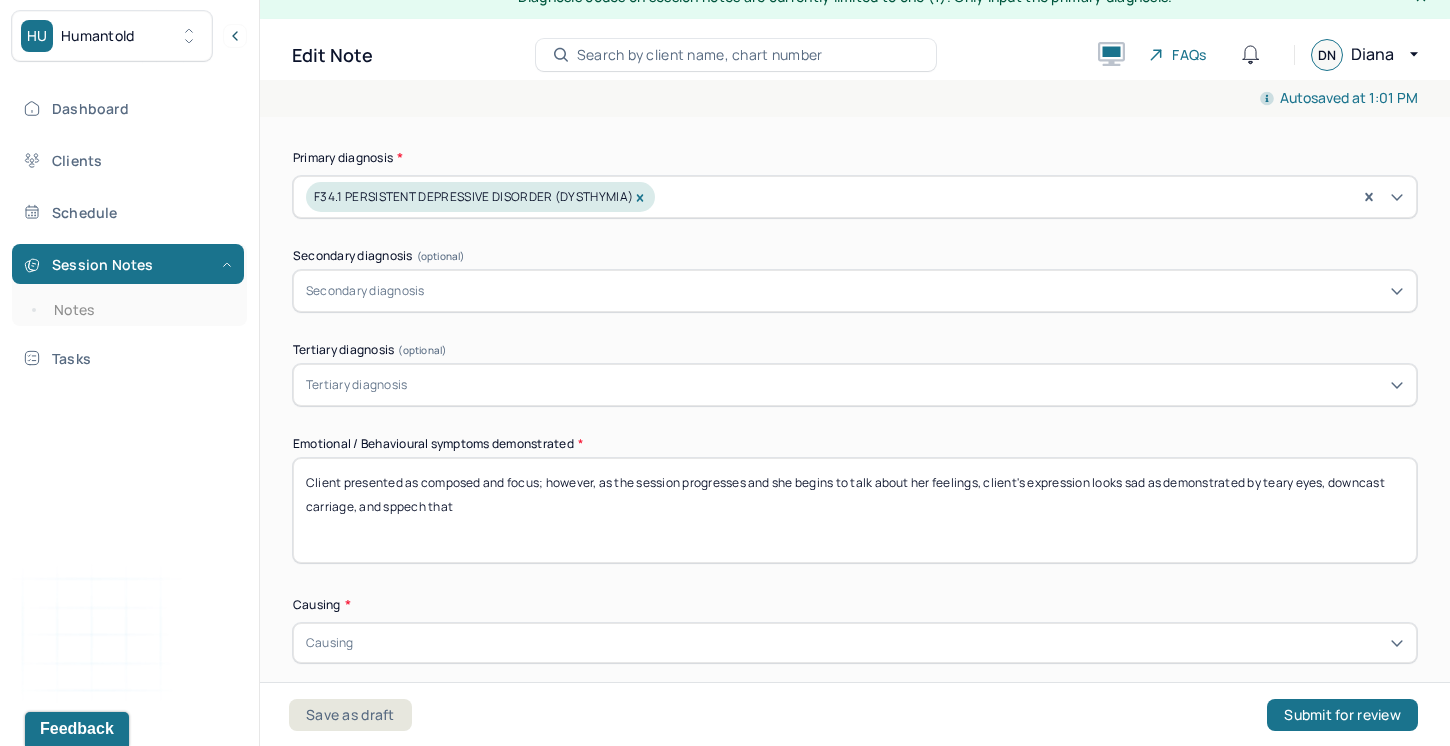 click on "Client presented as composed and focus; however, as the session progresses and she begins to talk about her feelings, client's expression looks sad as demonstrated by teary eyes, downcast carriage, and sppech that" at bounding box center (855, 510) 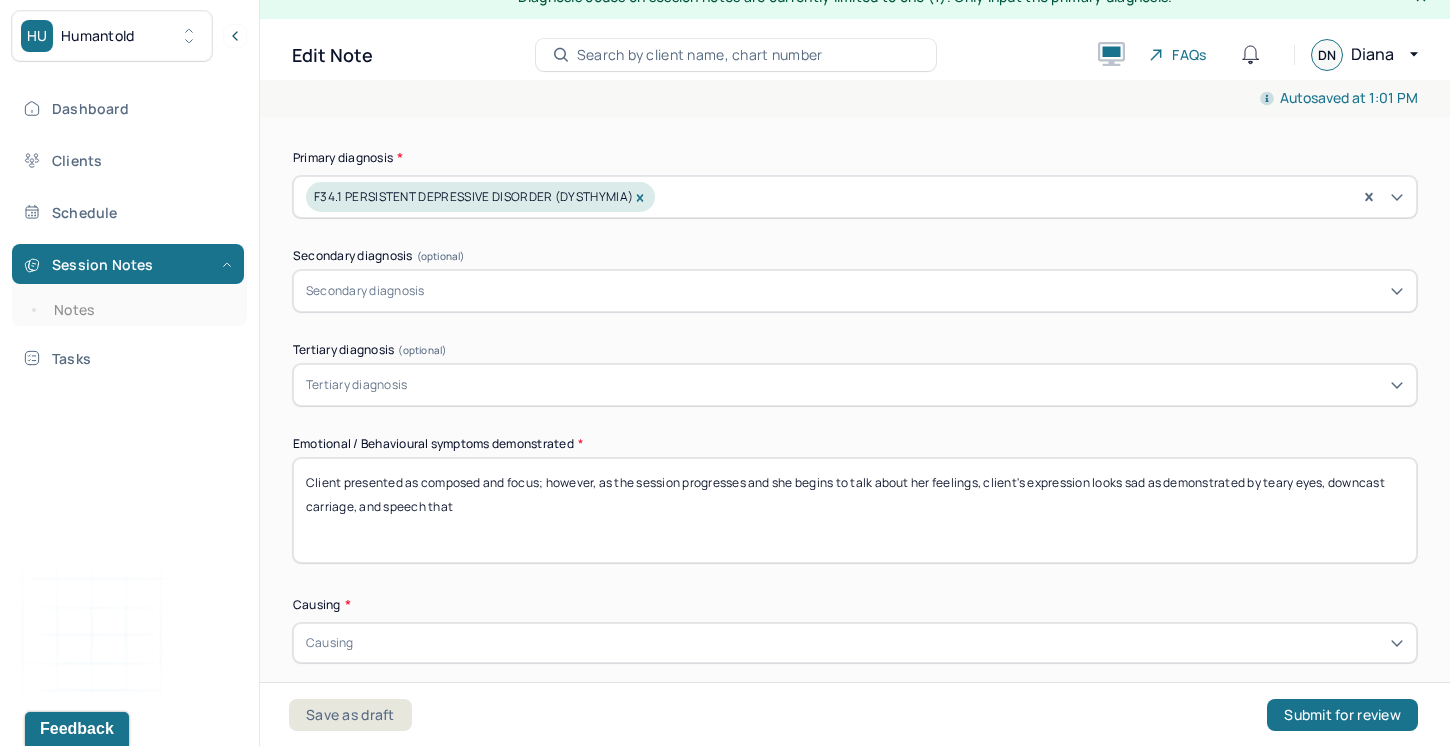 click on "Client presented as composed and focus; however, as the session progresses and she begins to talk about her feelings, client's expression looks sad as demonstrated by teary eyes, downcast carriage, and spech that" at bounding box center [855, 510] 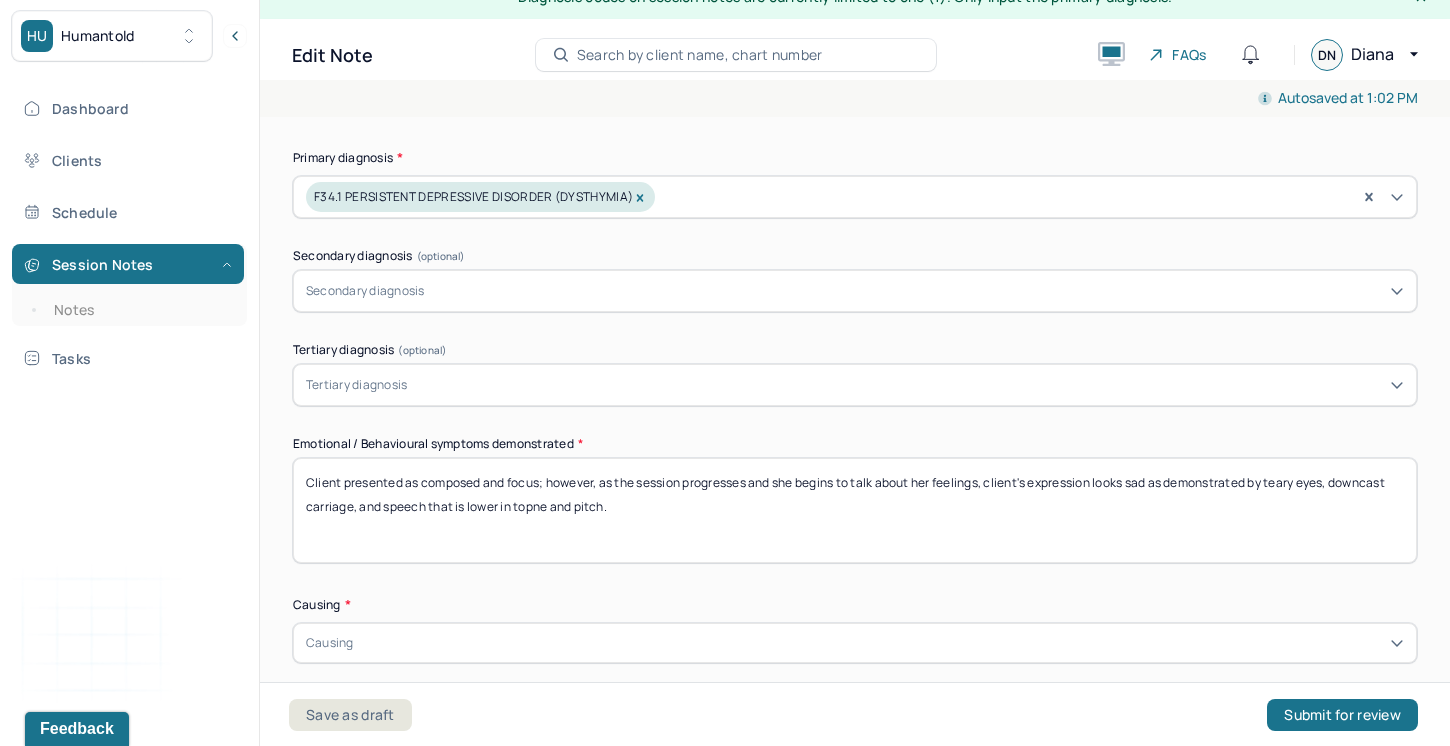 drag, startPoint x: 548, startPoint y: 503, endPoint x: 525, endPoint y: 503, distance: 23 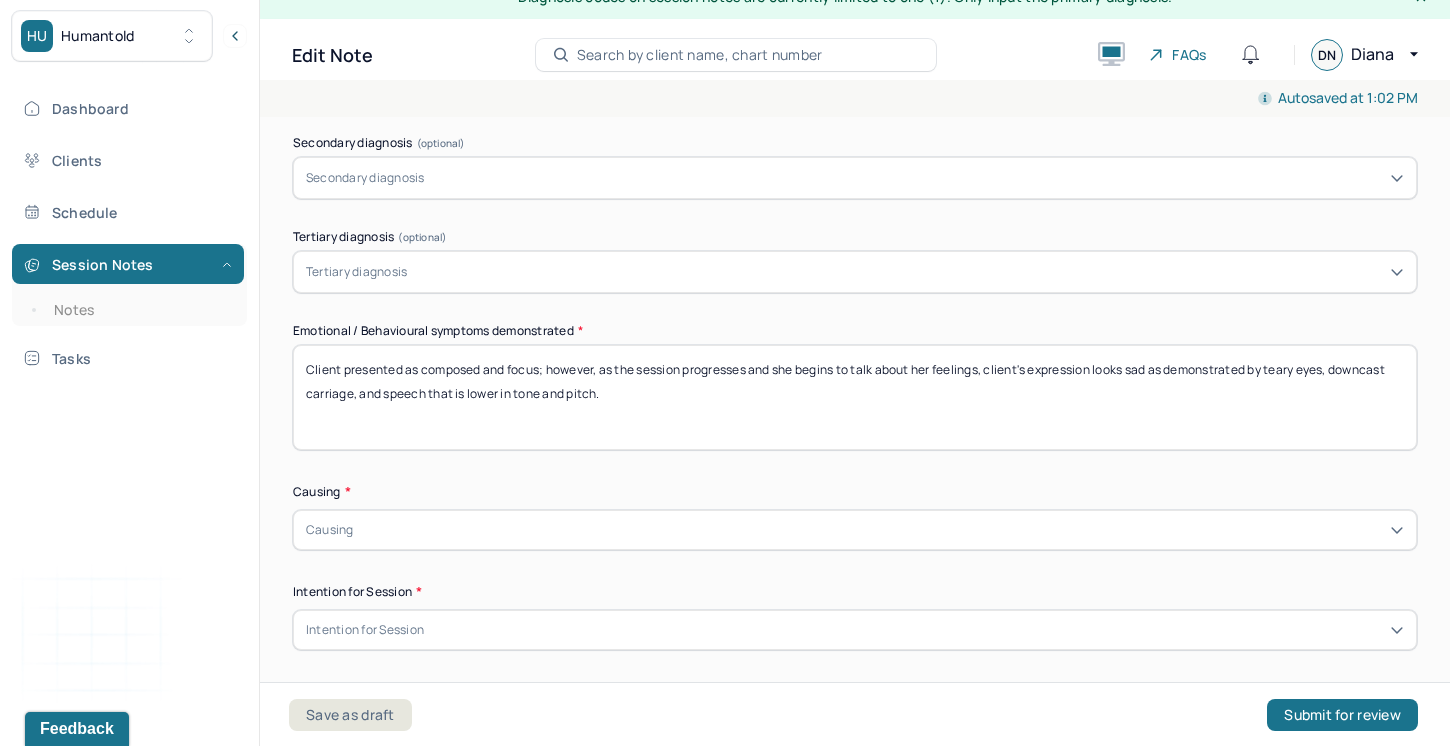 scroll, scrollTop: 832, scrollLeft: 0, axis: vertical 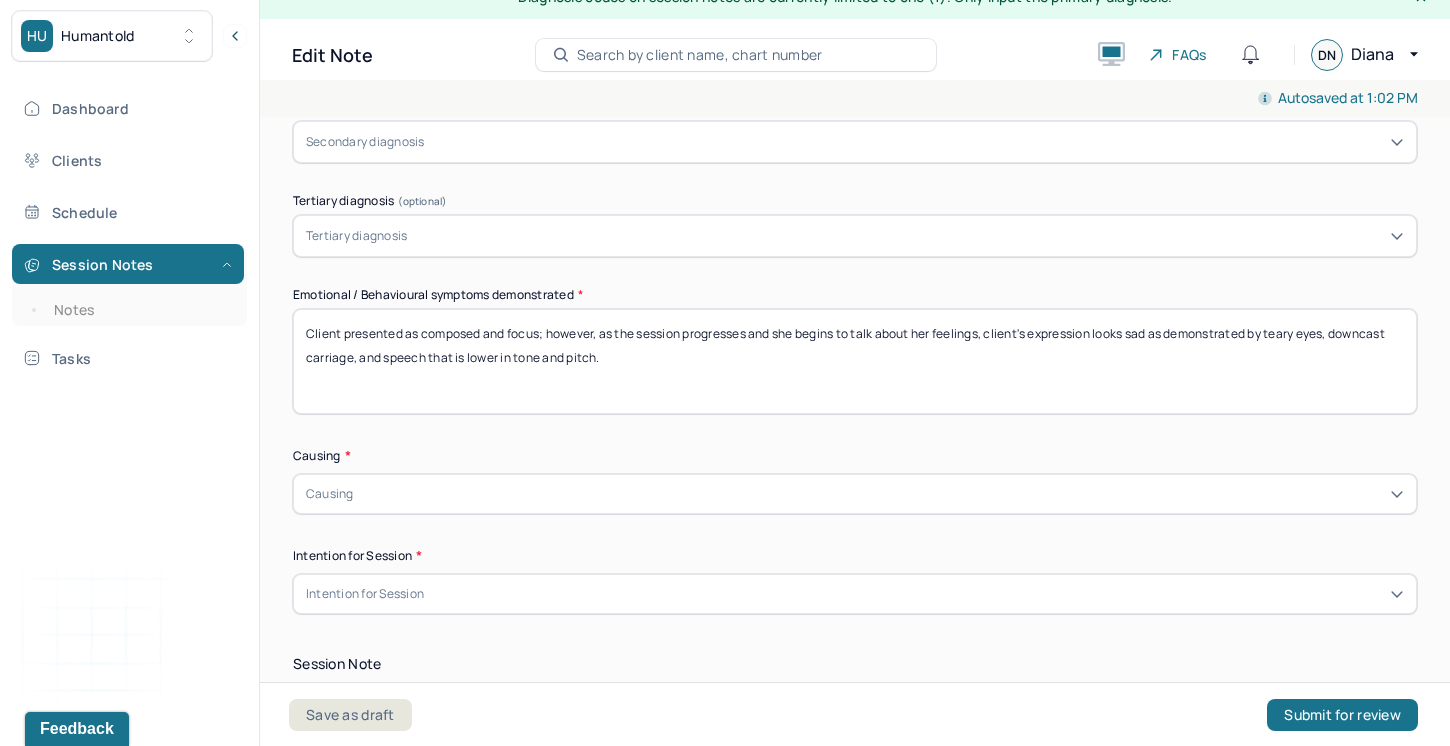 type on "Client presented as composed and focus; however, as the session progresses and she begins to talk about her feelings, client's expression looks sad as demonstrated by teary eyes, downcast carriage, and speech that is lower in tone and pitch." 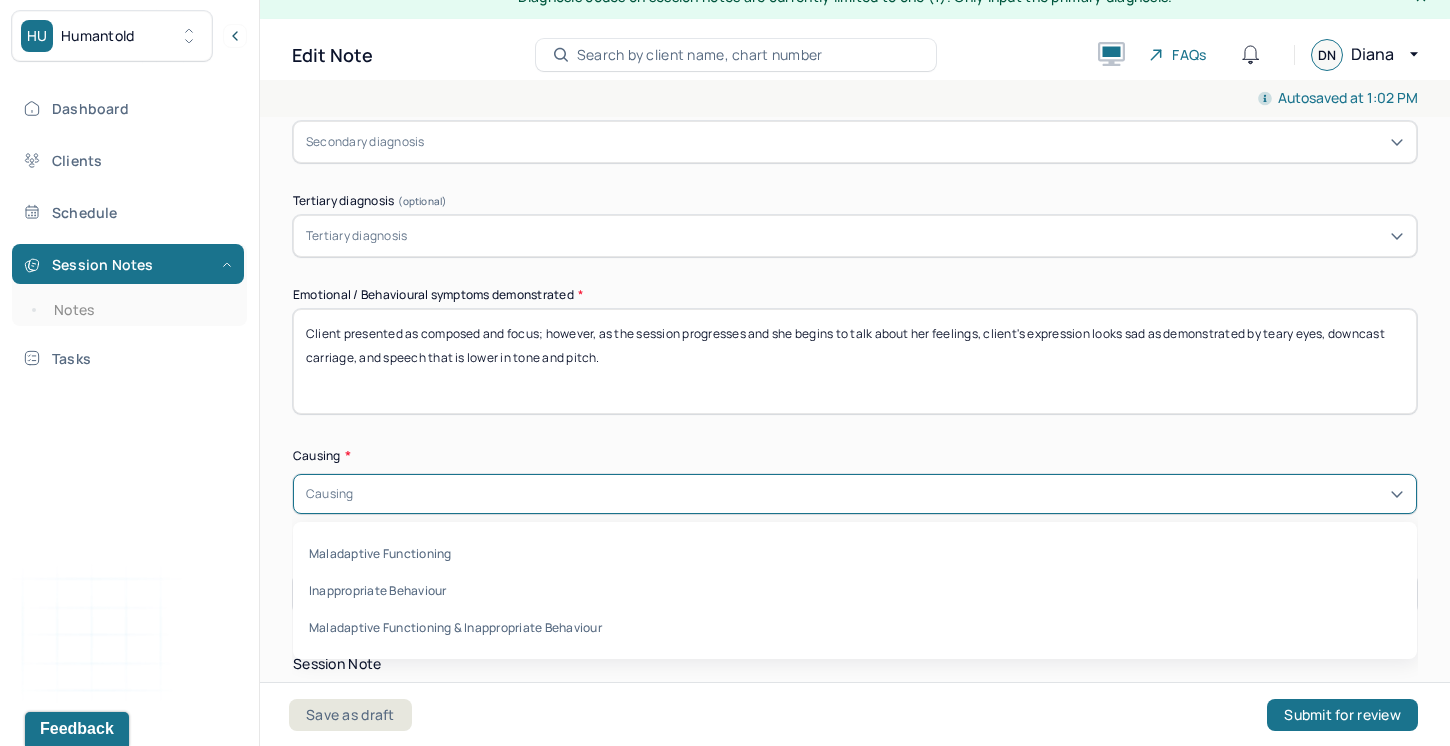 click on "Causing" at bounding box center [855, 494] 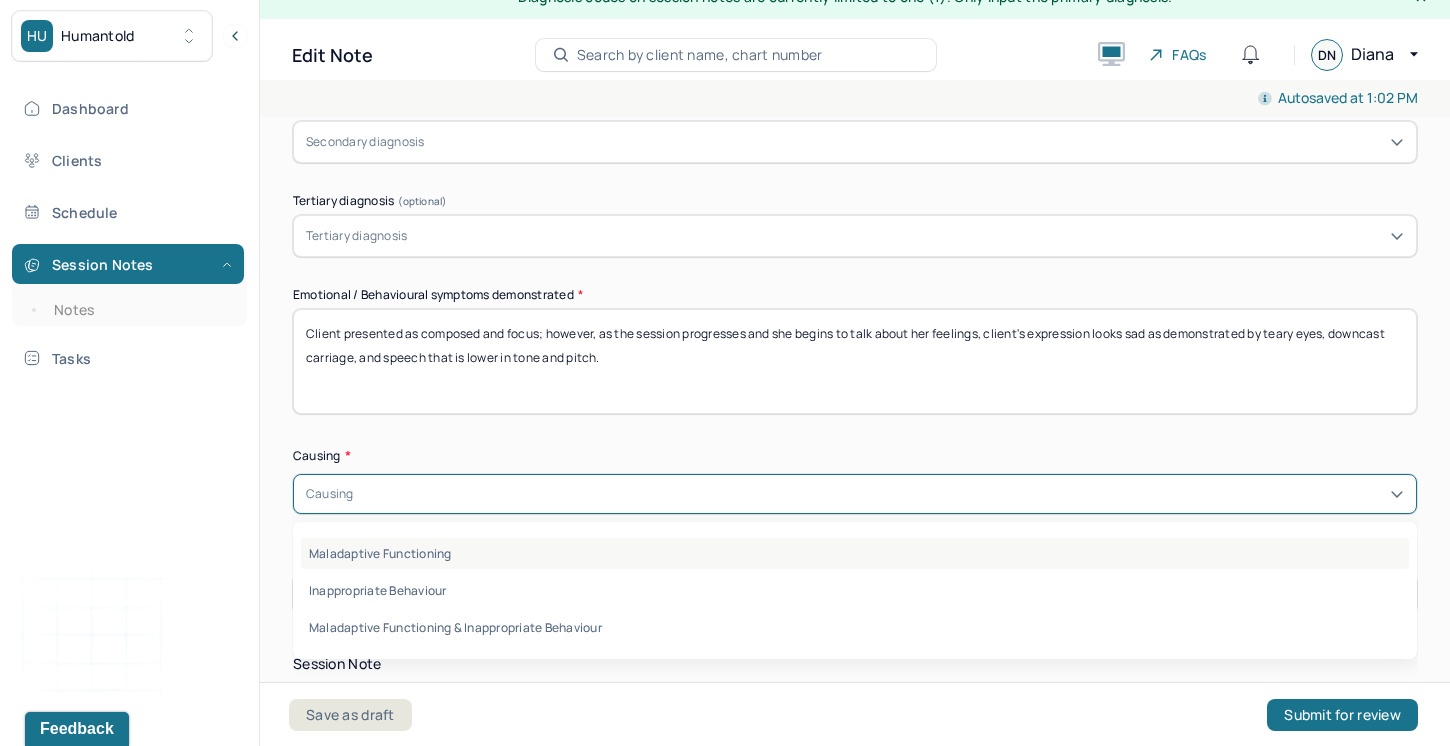 click on "Maladaptive Functioning" at bounding box center (855, 553) 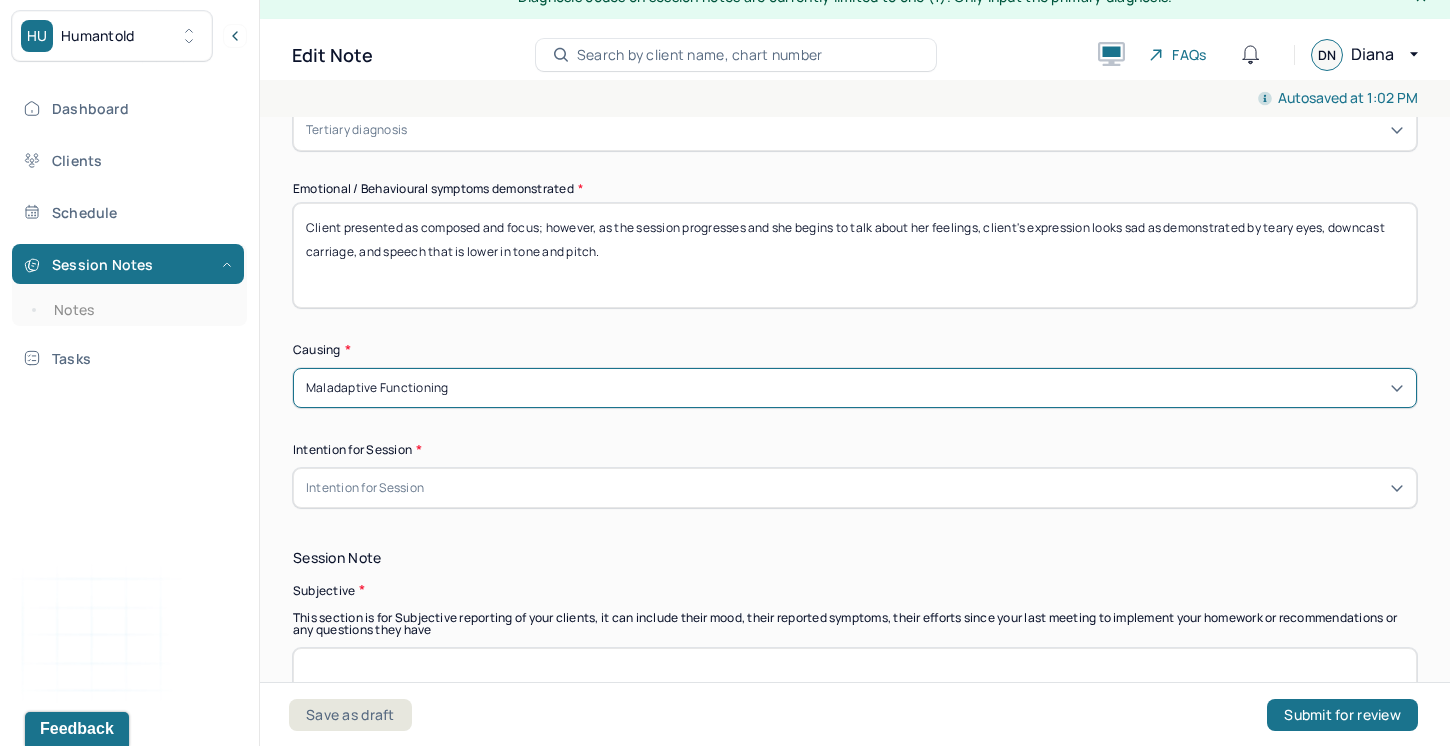 scroll, scrollTop: 1003, scrollLeft: 0, axis: vertical 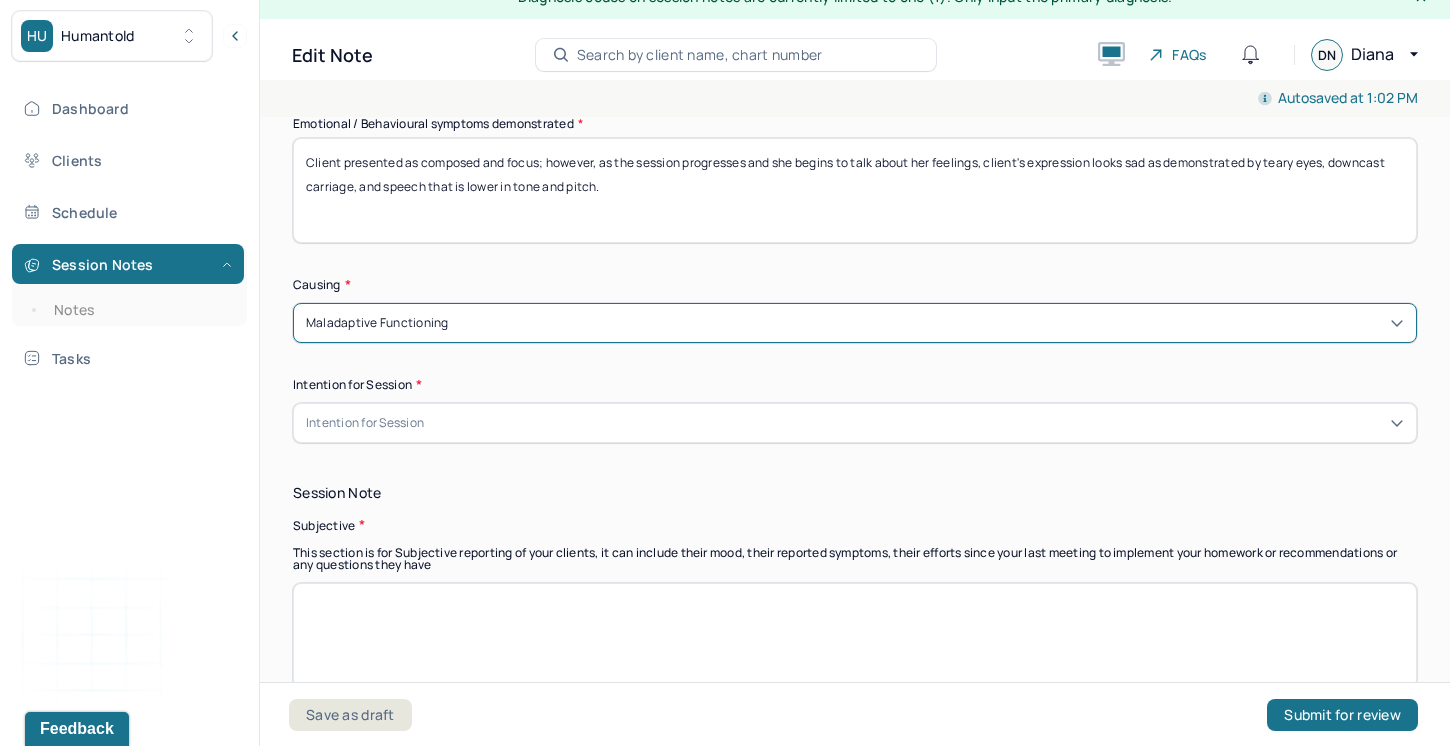 click on "Intention for Session" at bounding box center (855, 423) 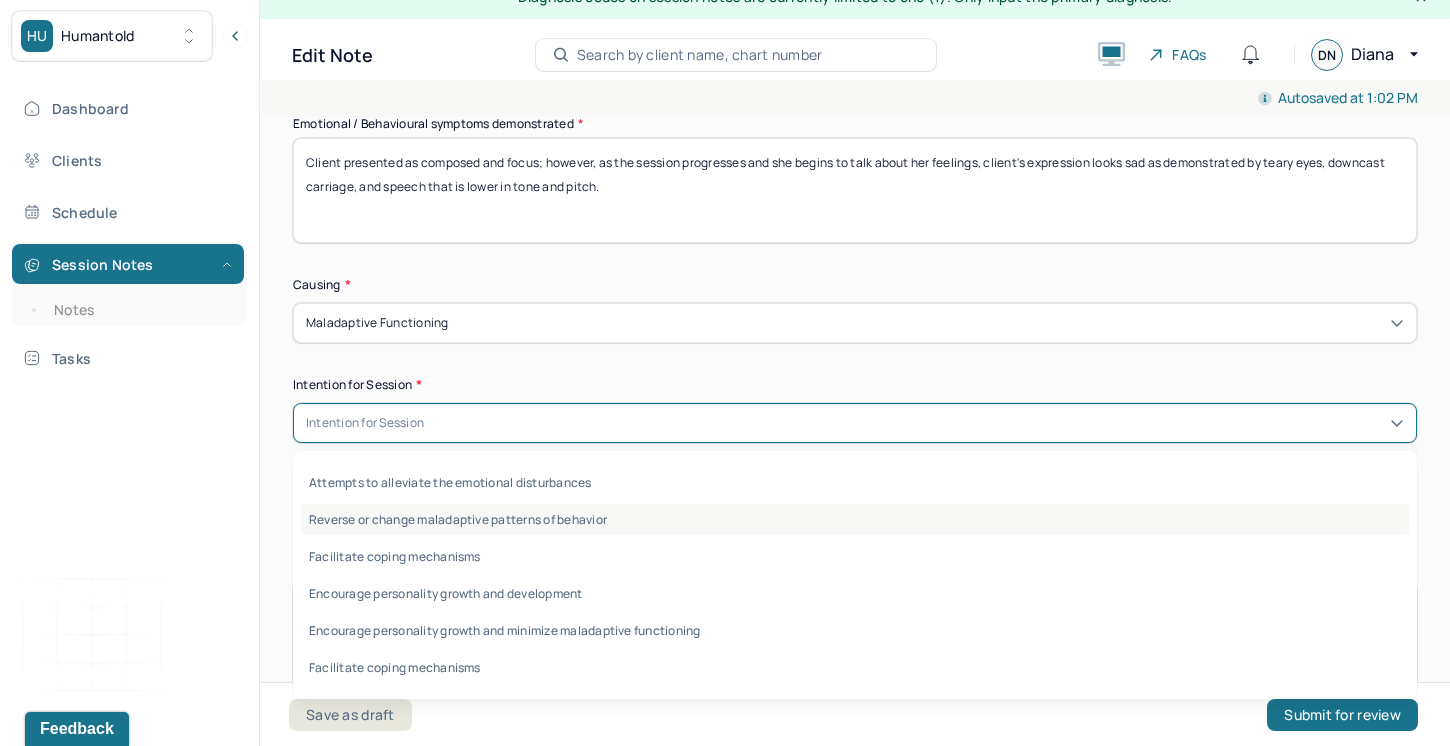 click on "Reverse or change maladaptive patterns of behavior" at bounding box center [855, 519] 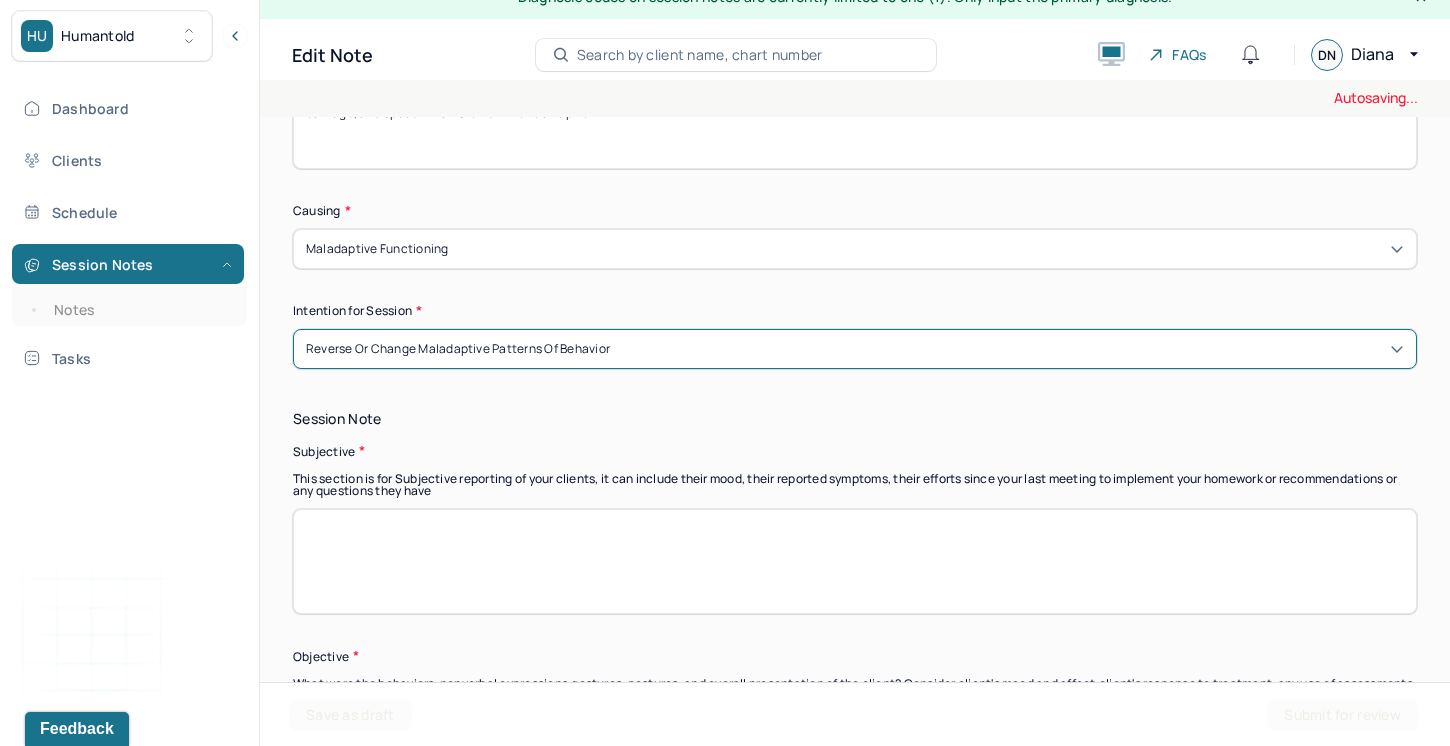 scroll, scrollTop: 1081, scrollLeft: 0, axis: vertical 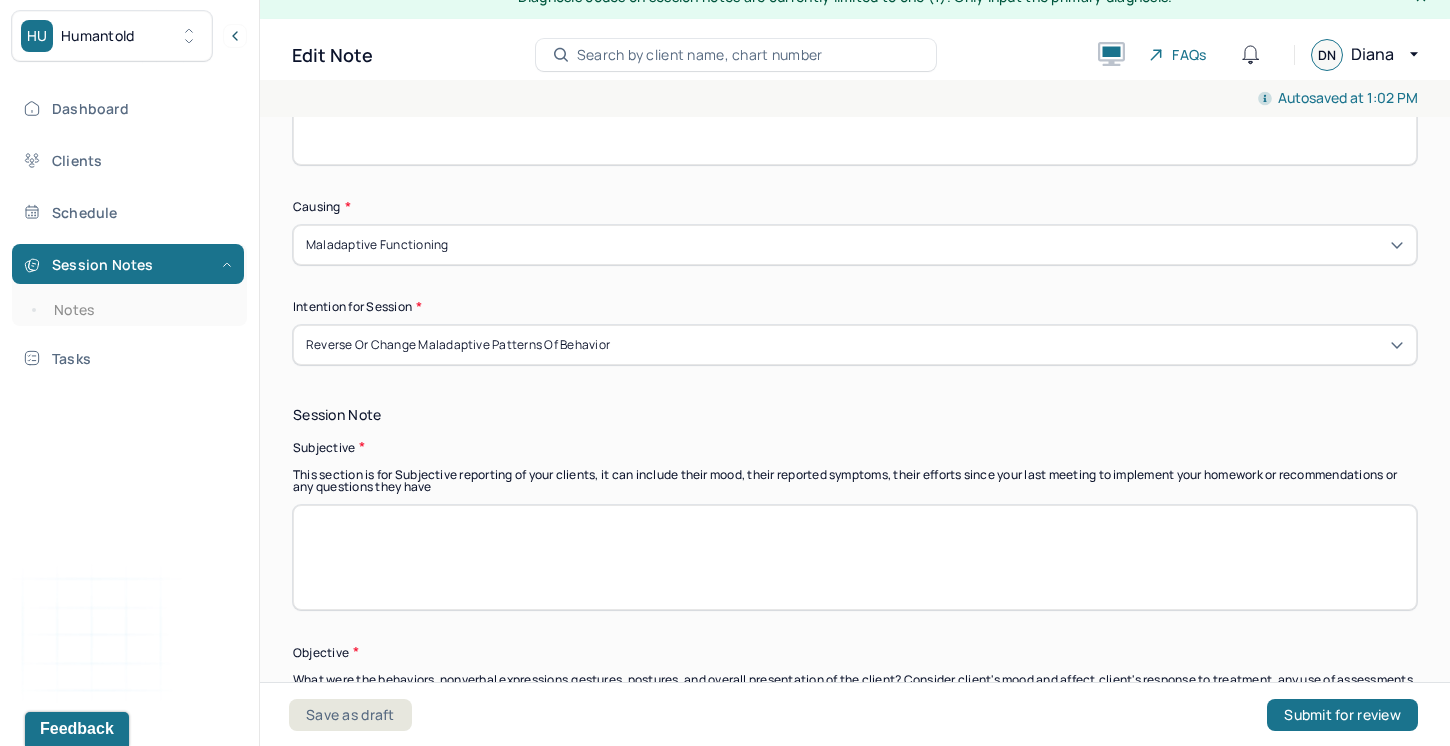 click at bounding box center [855, 557] 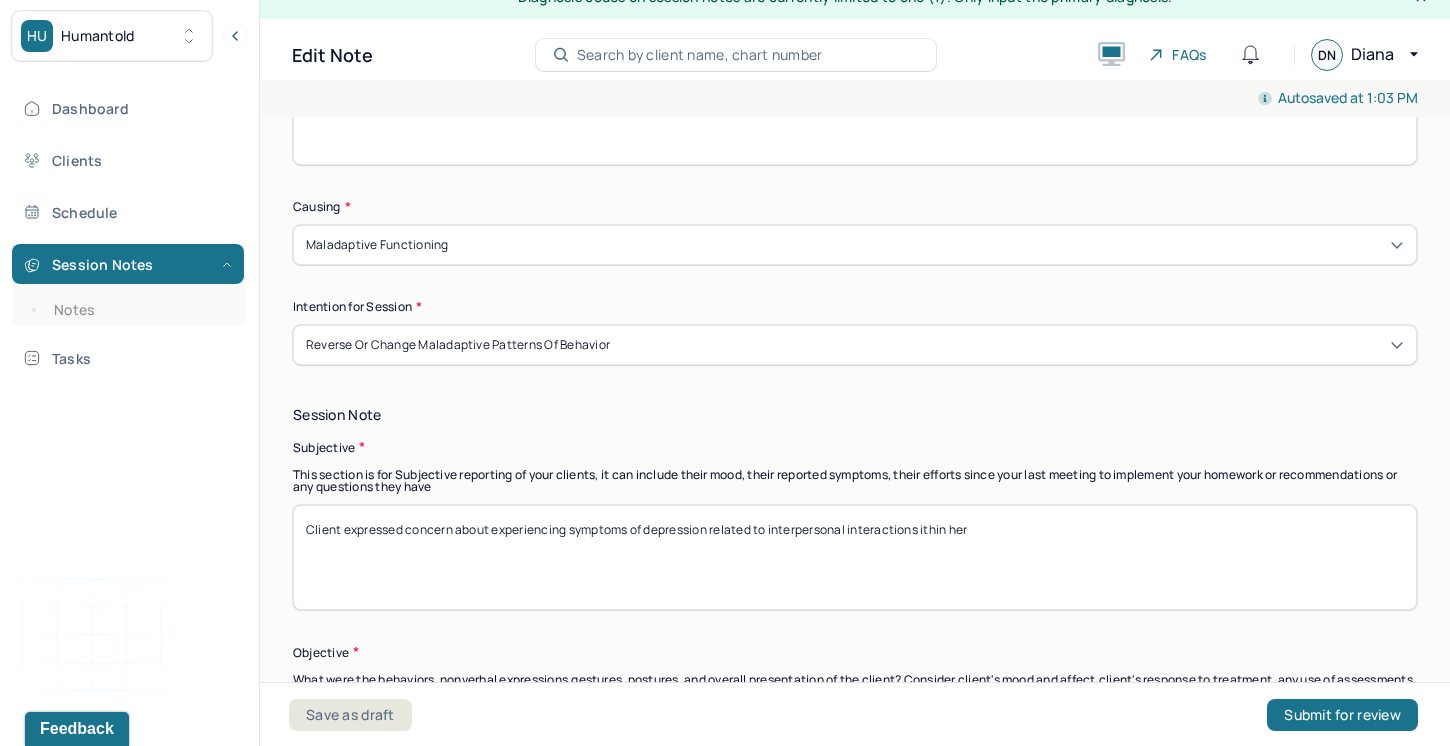 click on "Client expressed concern about experiencing symptoms of depression related to interpersonal interactions ithin her" at bounding box center [855, 557] 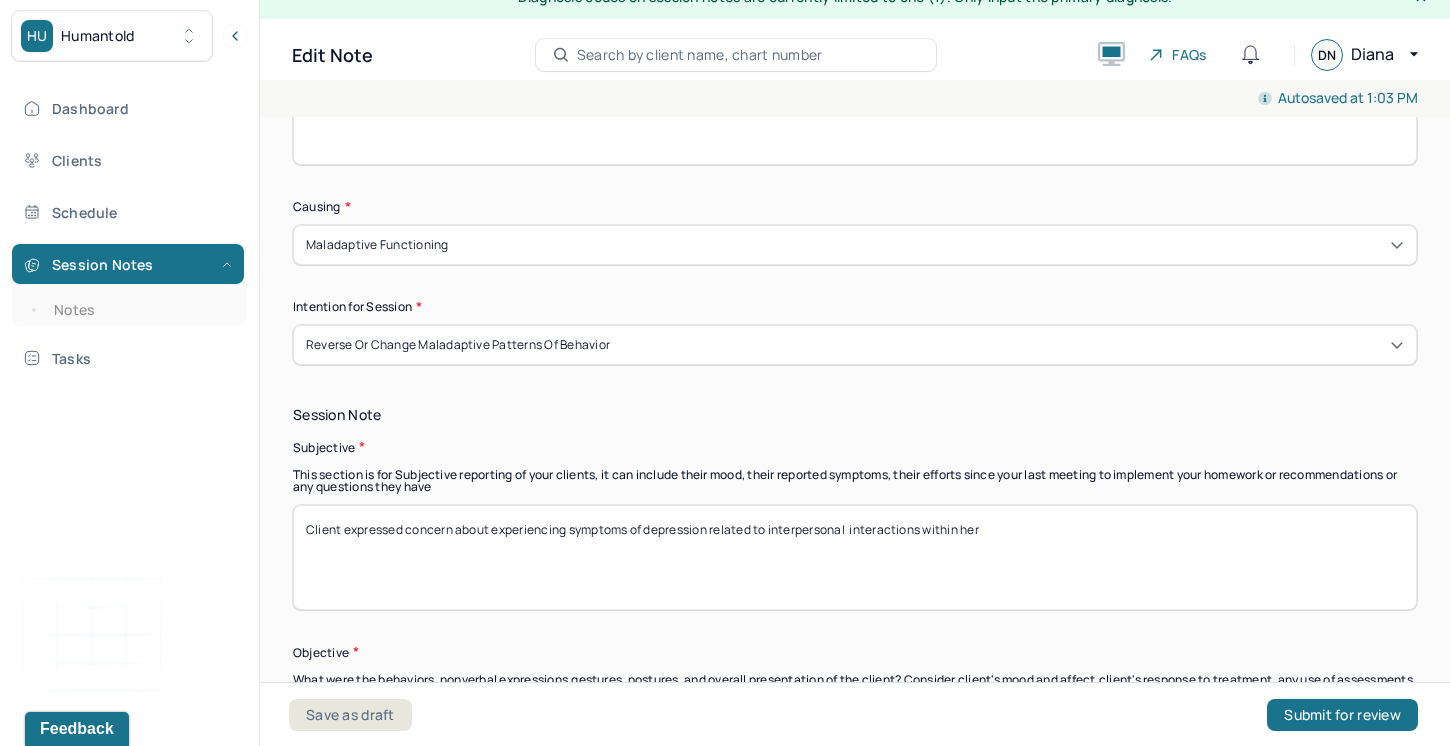click on "Client expressed concern about experiencing symptoms of depression related to interpersonal  interactions within her" at bounding box center [855, 557] 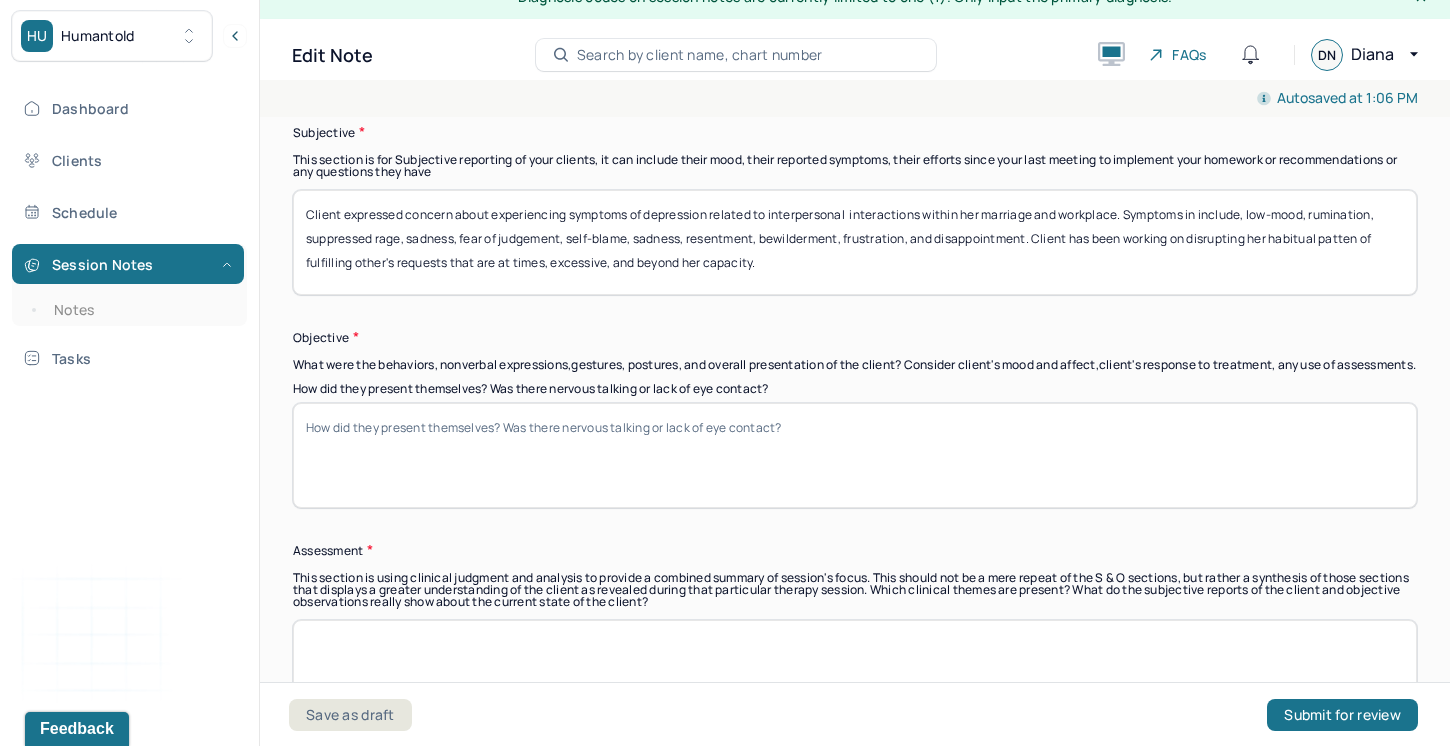 scroll, scrollTop: 1409, scrollLeft: 0, axis: vertical 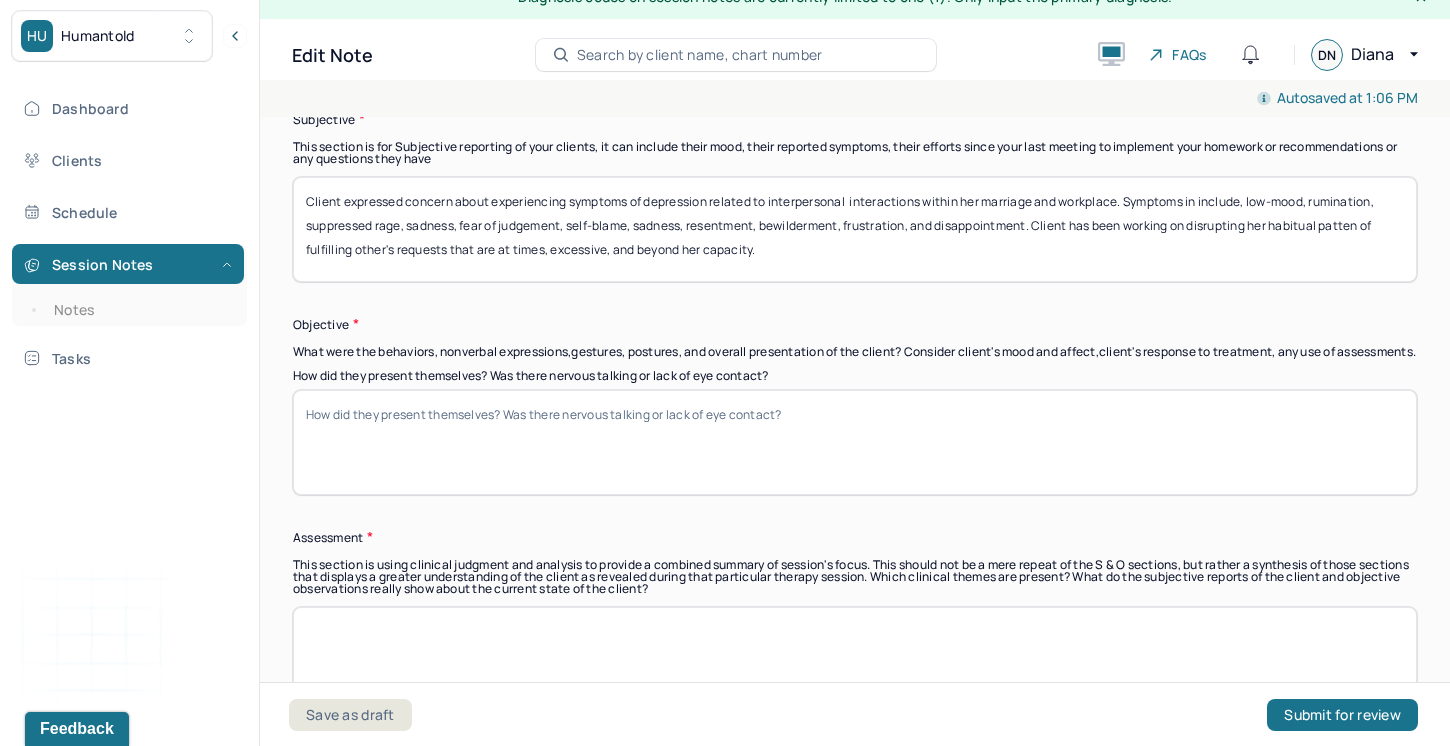type on "Client expressed concern about experiencing symptoms of depression related to interpersonal  interactions within her marriage and workplace. Symptoms in include, low-mood, rumination, suppressed rage, sadness, fear of judgement, self-blame, sadness, resentment, bewilderment, frustration, and disappointment. Client has been working on disrupting her habitual patten of fulfilling other's requests that are at times, excessive, and beyond her capacity." 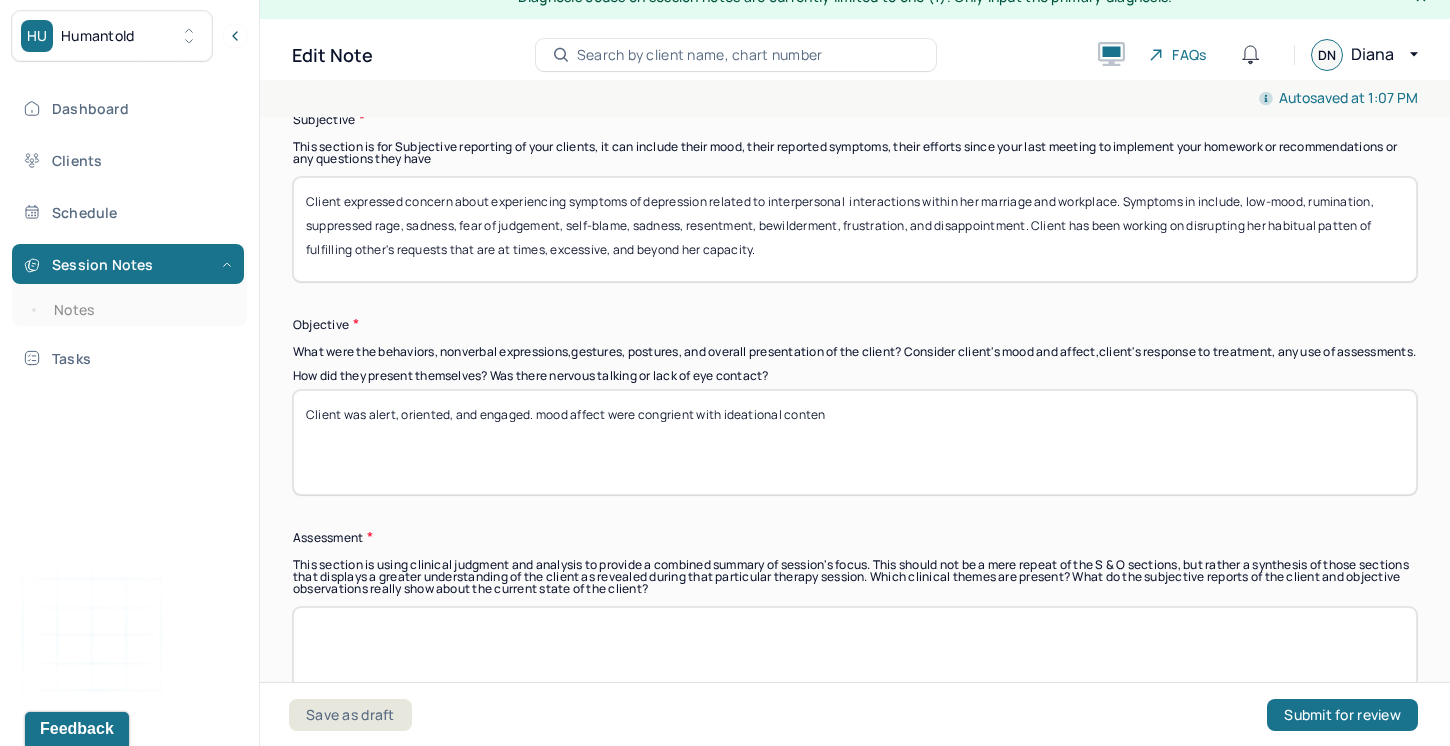 drag, startPoint x: 695, startPoint y: 426, endPoint x: 671, endPoint y: 426, distance: 24 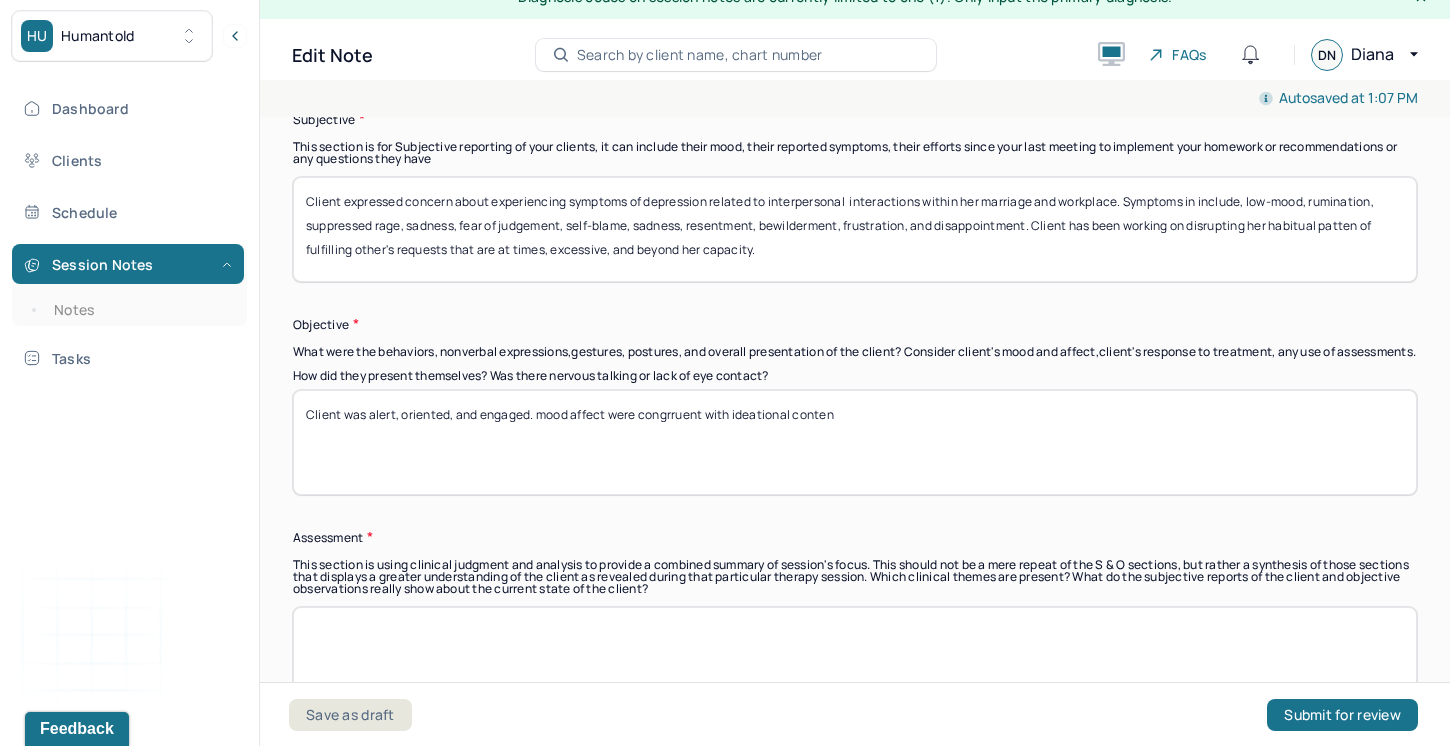 click on "Client was alert, oriented, and engaged. mood affect were congrruent with ideational conten" at bounding box center (855, 442) 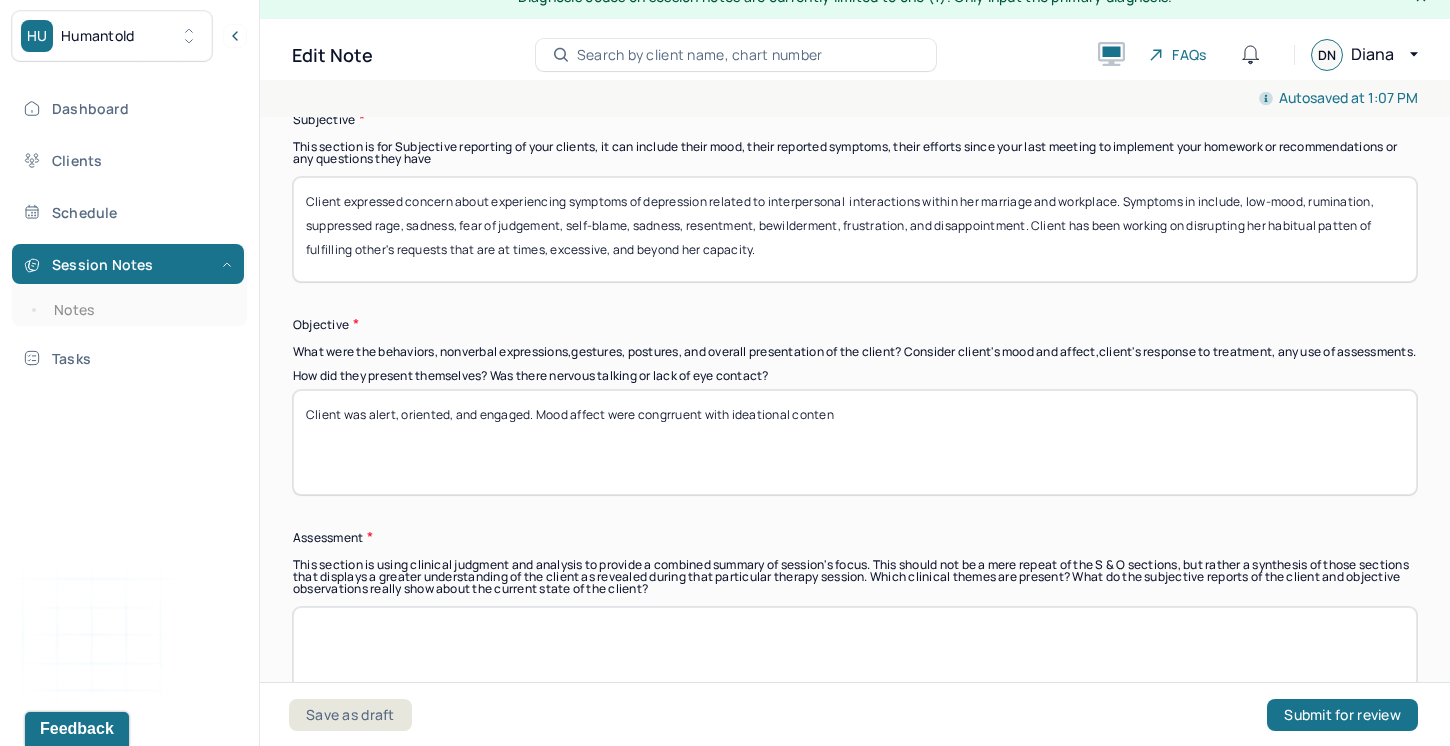 drag, startPoint x: 706, startPoint y: 426, endPoint x: 669, endPoint y: 428, distance: 37.054016 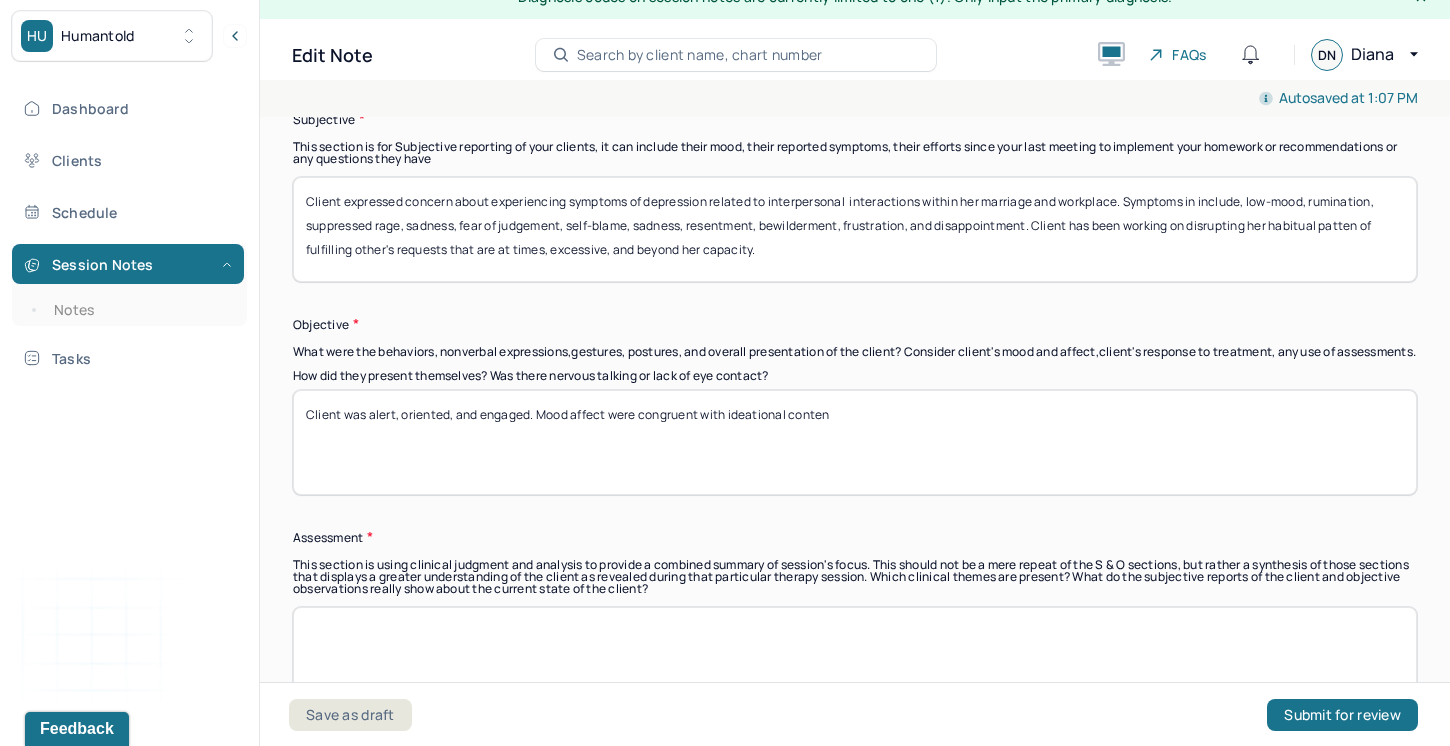 click on "Client was alert, oriented, and engaged. Mood affect were congwith ideational conten" at bounding box center (855, 442) 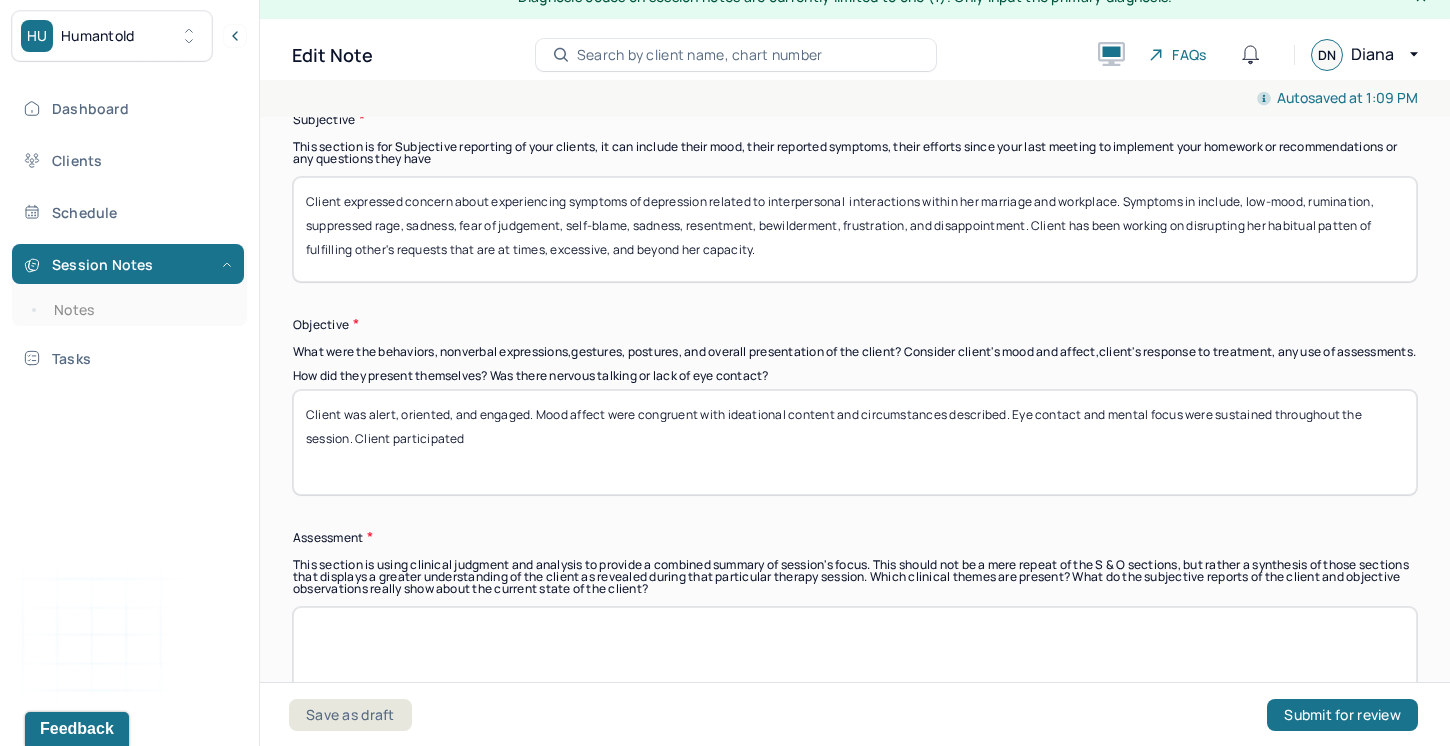 click on "Client was alert, oriented, and engaged. Mood affect were congruent with ideational content and circumstances described. Eye contact and mental focus were sustained throughout the session. Client participated" at bounding box center (855, 442) 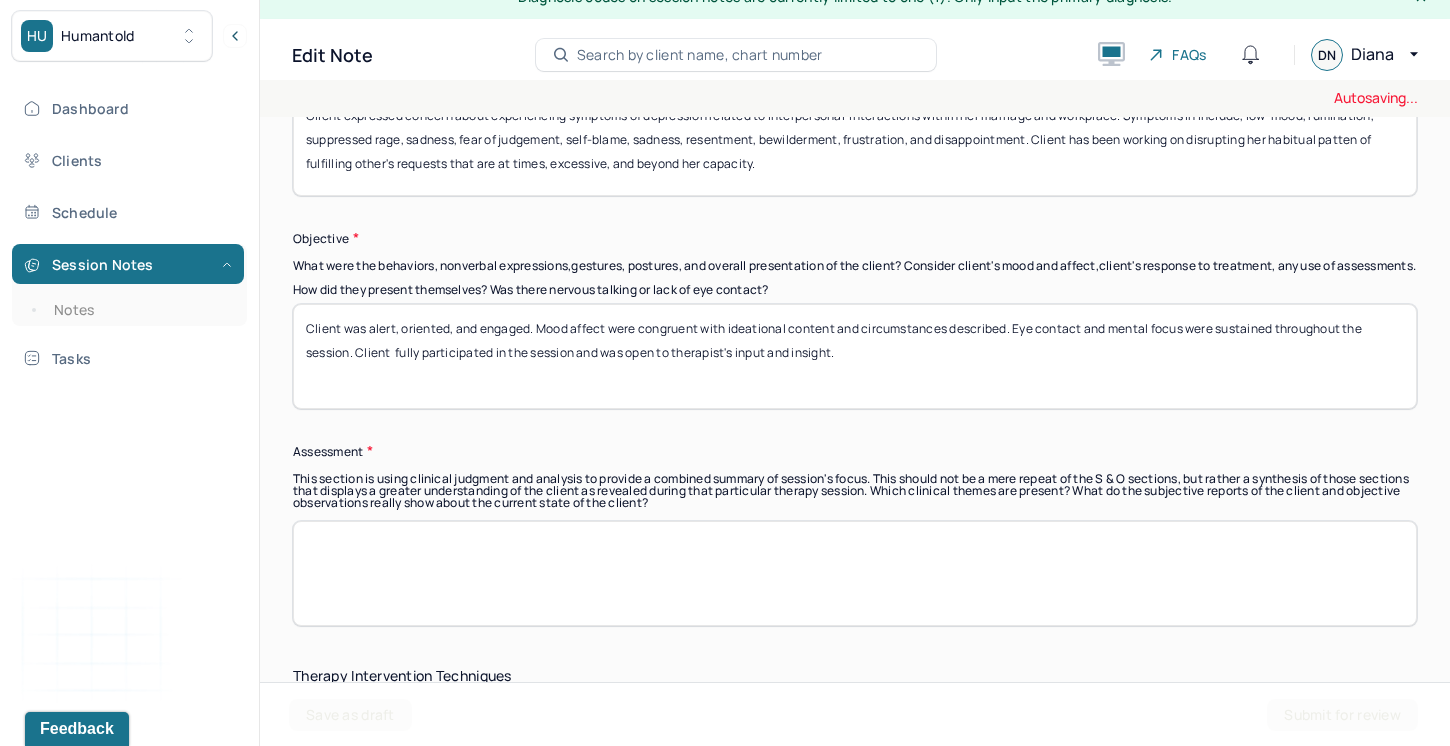 scroll, scrollTop: 1535, scrollLeft: 0, axis: vertical 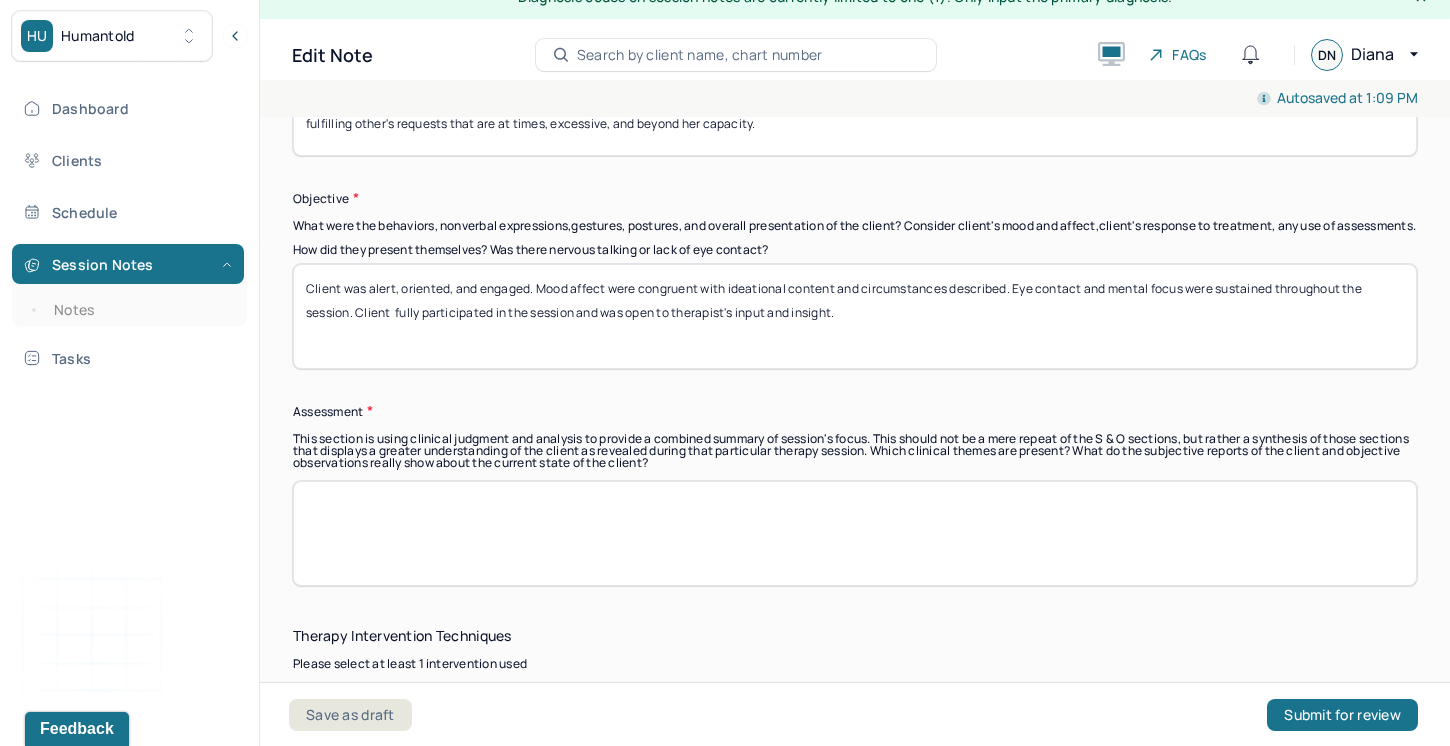 type on "Client was alert, oriented, and engaged. Mood affect were congruent with ideational content and circumstances described. Eye contact and mental focus were sustained throughout the session. Client  fully participated in the session and was open to therapist's input and insight." 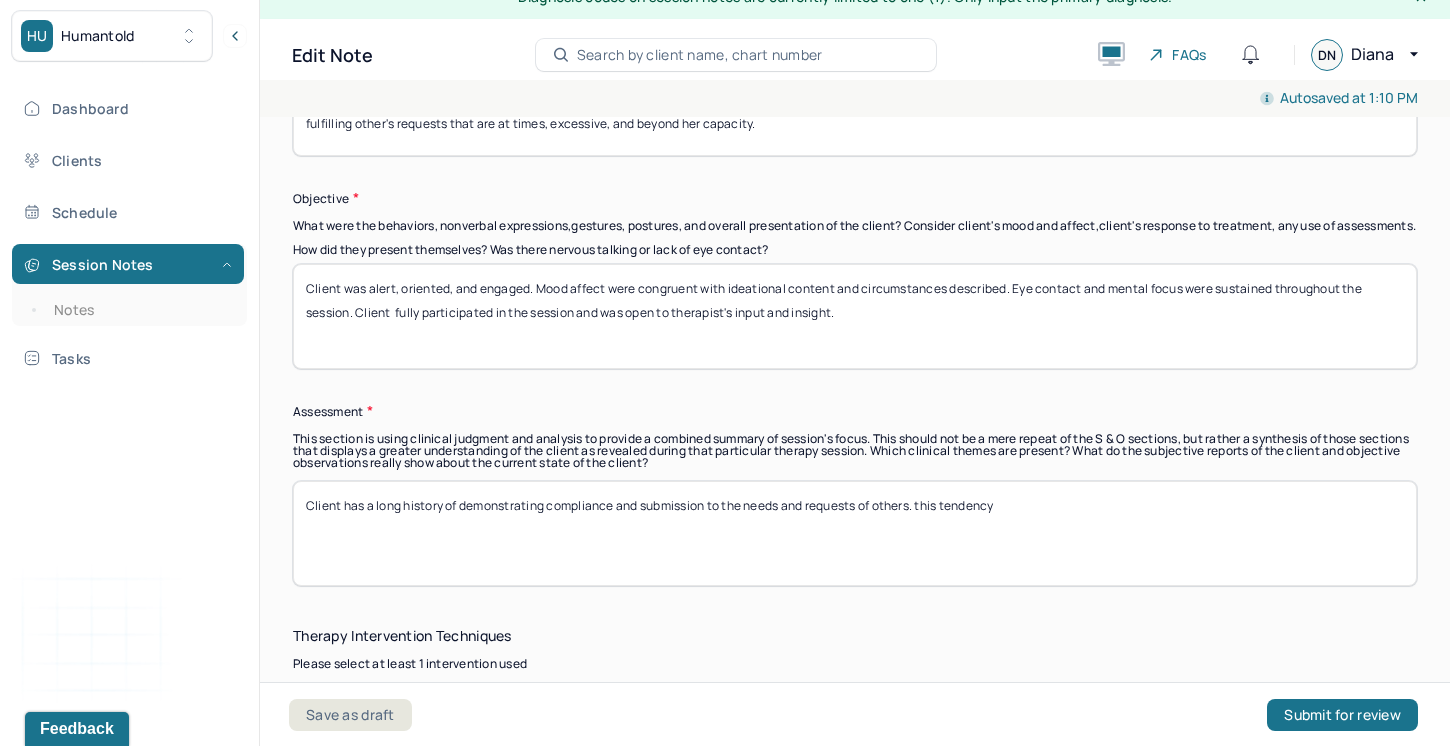 click on "Client has a long history of demonstrating compliance and submission to the needs and requests of others. this tendency" at bounding box center (855, 533) 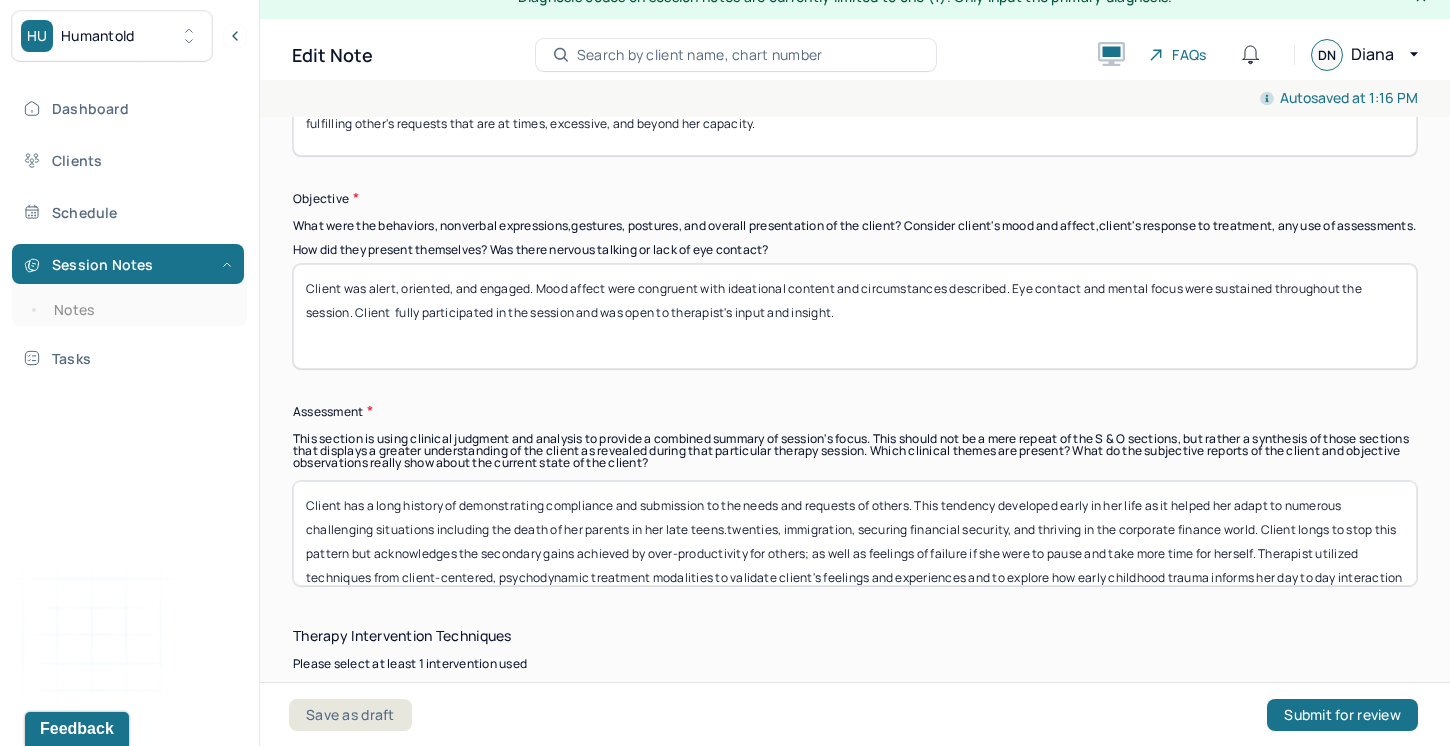 scroll, scrollTop: 24, scrollLeft: 0, axis: vertical 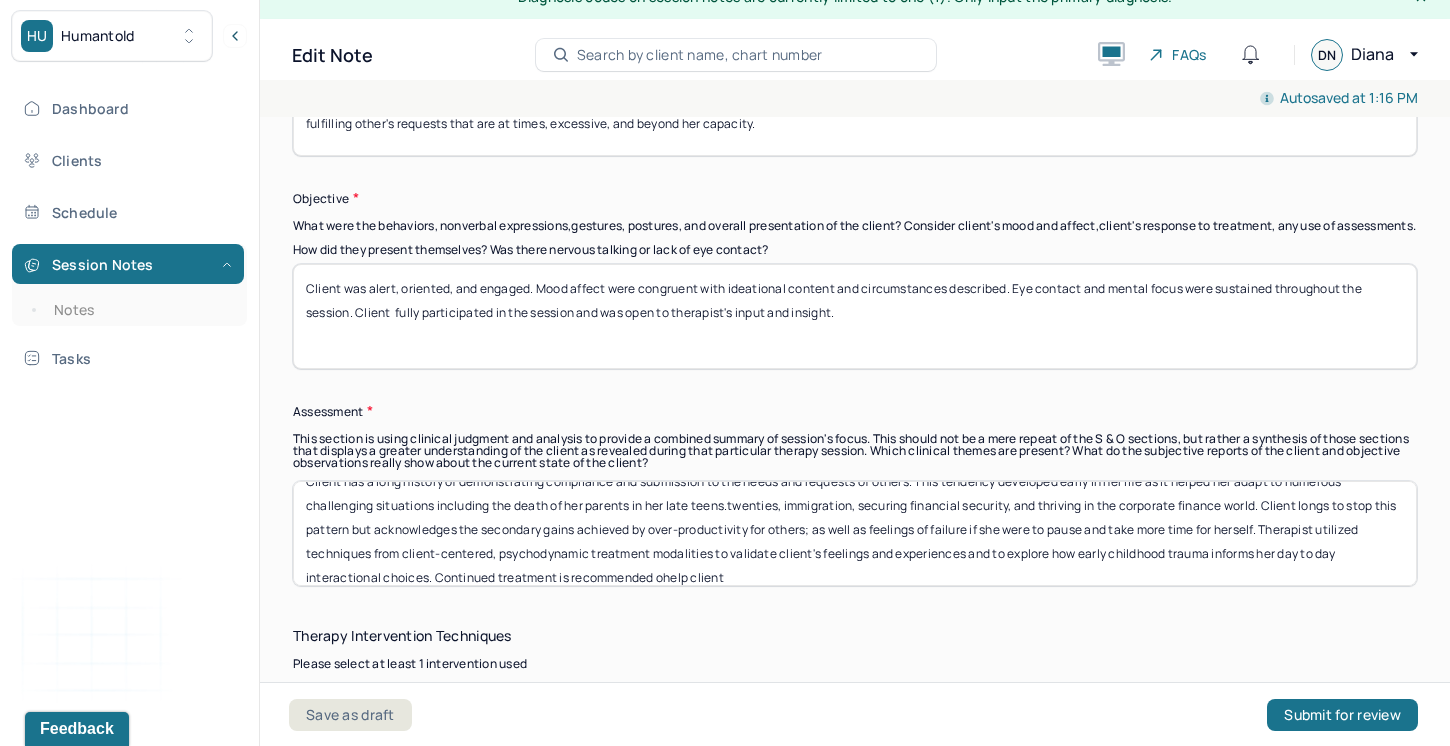 click on "Client has a long history of demonstrating compliance and submission to the needs and requests of others. This tendency developed early in her life as it helped her adapt to numerous challenging situations including the death of her parents in her late teens.twenties, immigration, securing financial security, and thriving in the corporate finance world. Client longs to stop this pattern but acknowledges the secondary gains achieved by over-productivity for others; as well as feelings of failure if she were to pause and take more time for herself. Therapist utilized techniques from client-centered, psychodynamic treatment modalities to validate client's feelings and experiences and to explore how early childhood trauma informs her day to day interactional choices. Continued treatment is recommended ohelp client" at bounding box center (855, 533) 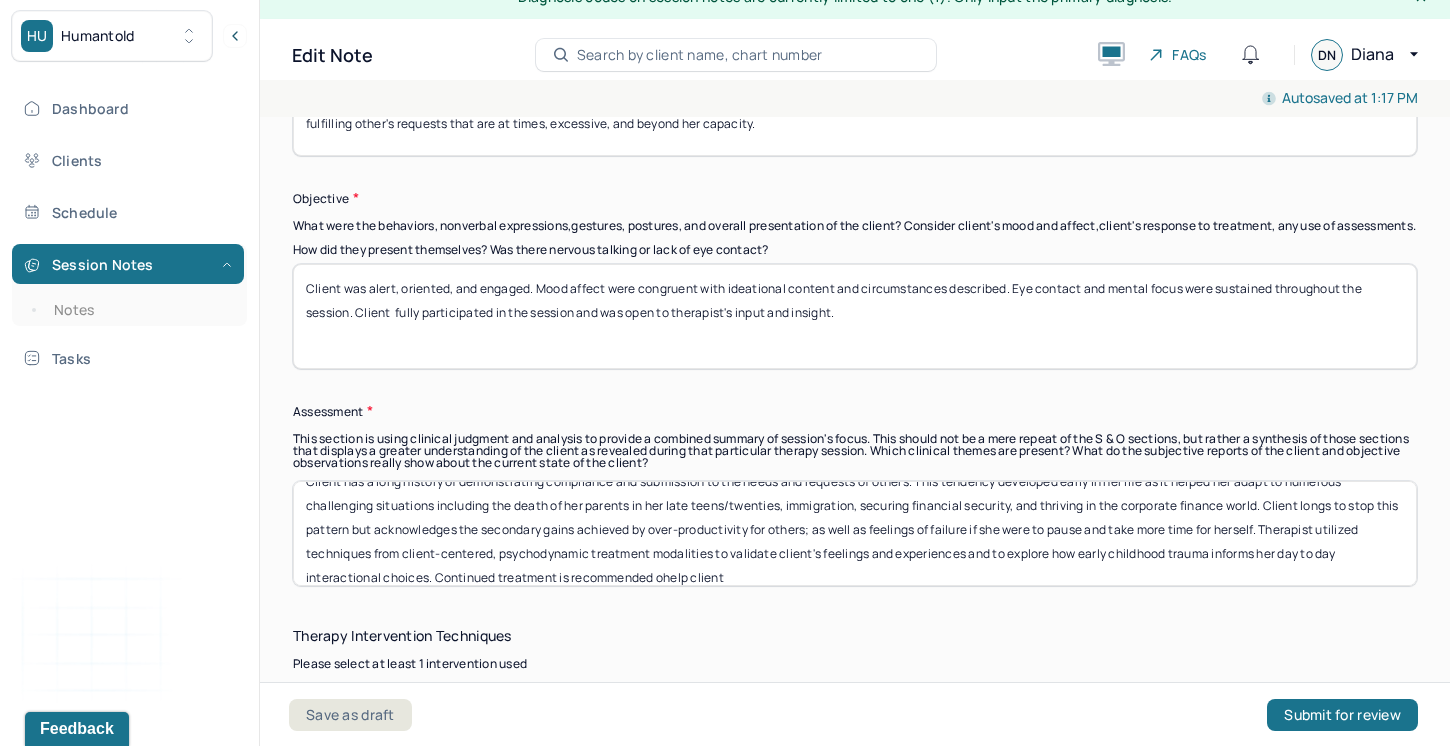 scroll, scrollTop: 40, scrollLeft: 0, axis: vertical 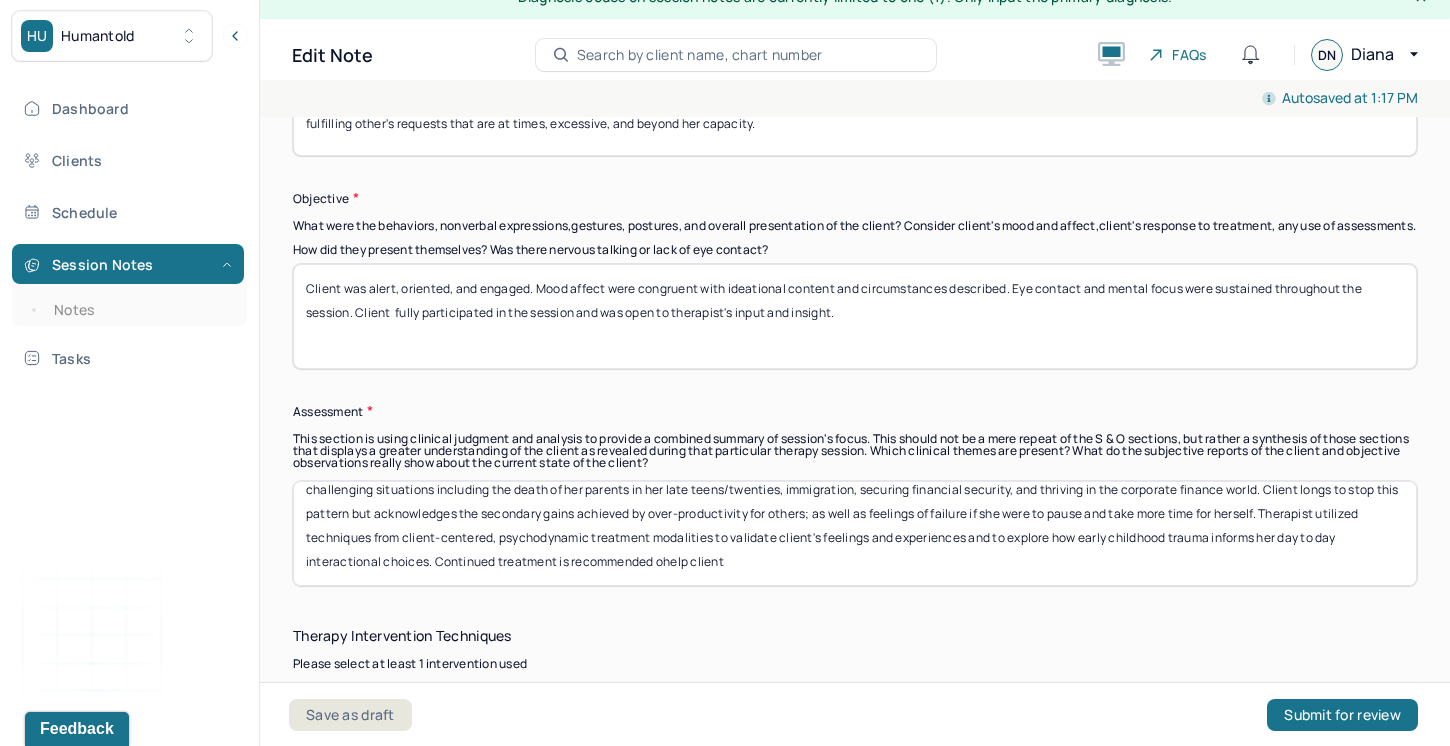 click on "Client has a long history of demonstrating compliance and submission to the needs and requests of others. This tendency developed early in her life as it helped her adapt to numerous challenging situations including the death of her parents in her late teens/twenties, immigration, securing financial security, and thriving in the corporate finance world. Client longs to stop this pattern but acknowledges the secondary gains achieved by over-productivity for others; as well as feelings of failure if she were to pause and take more time for herself. Therapist utilized techniques from client-centered, psychodynamic treatment modalities to validate client's feelings and experiences and to explore how early childhood trauma informs her day to day interactional choices. Continued treatment is recommended ohelp client" at bounding box center [855, 533] 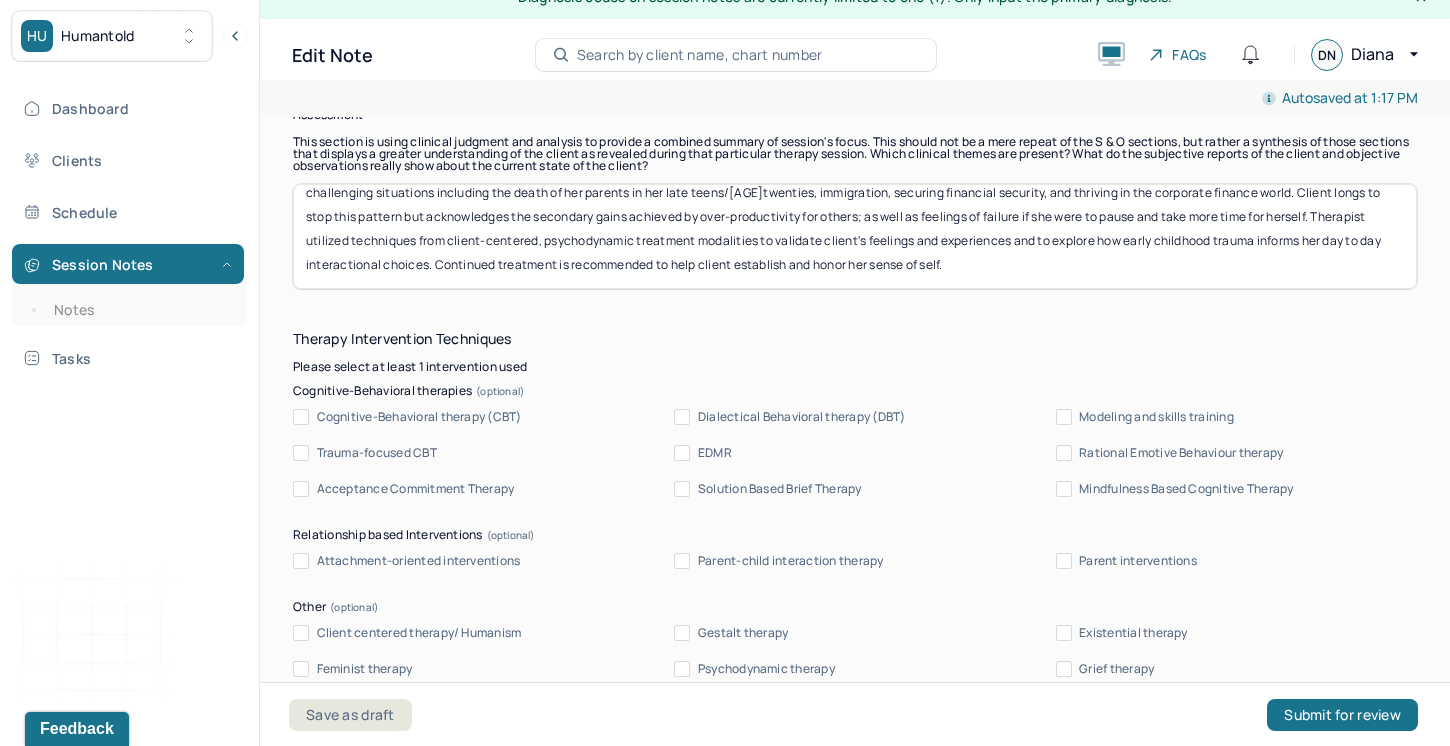 scroll, scrollTop: 1869, scrollLeft: 0, axis: vertical 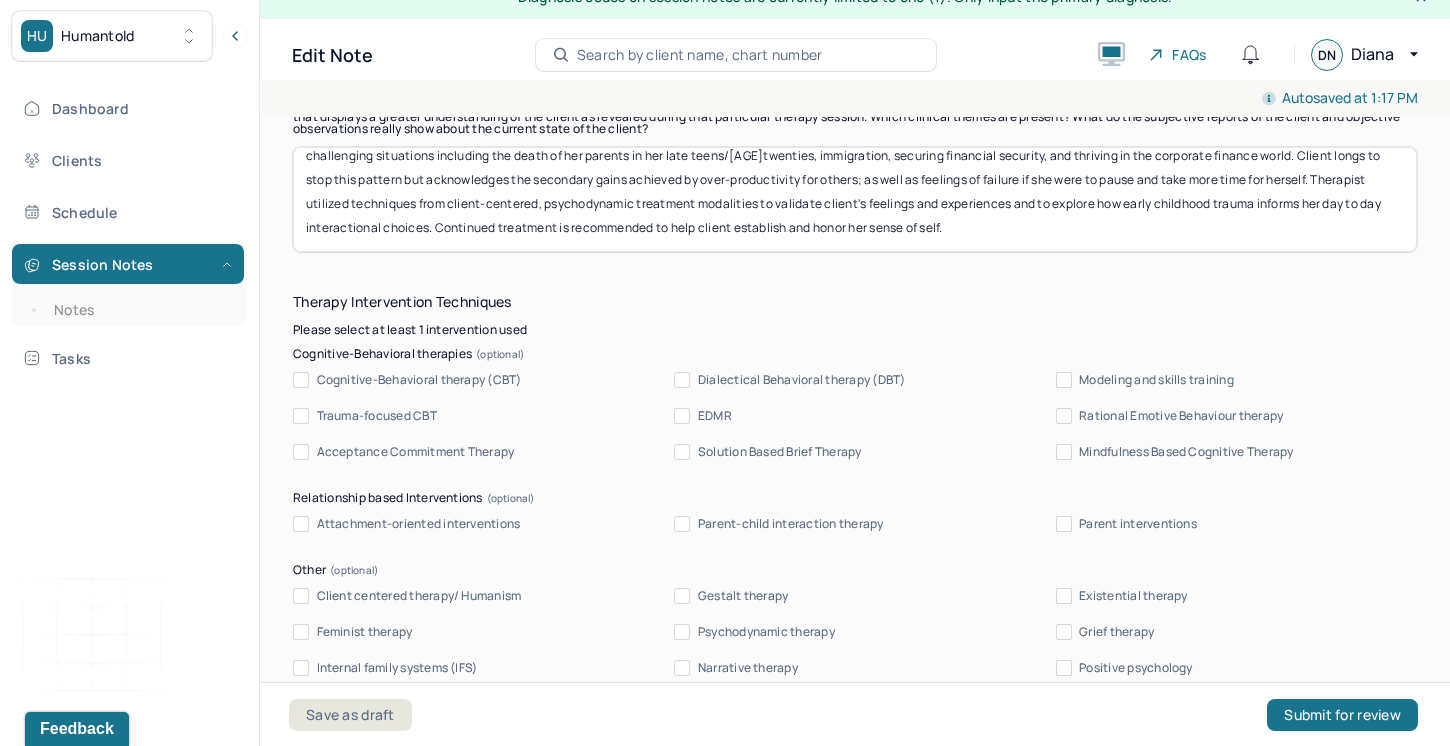 type on "Client has a long history of demonstrating compliance and submission to the needs and requests of others. This tendency developed early in her life as it helped her adapt to numerous challenging situations including the death of her parents in her late teens/[AGE]twenties, immigration, securing financial security, and thriving in the corporate finance world. Client longs to stop this pattern but acknowledges the secondary gains achieved by over-productivity for others; as well as feelings of failure if she were to pause and take more time for herself. Therapist utilized techniques from client-centered, psychodynamic treatment modalities to validate client's feelings and experiences and to explore how early childhood trauma informs her day to day interactional choices. Continued treatment is recommended to help client establish and honor her sense of self." 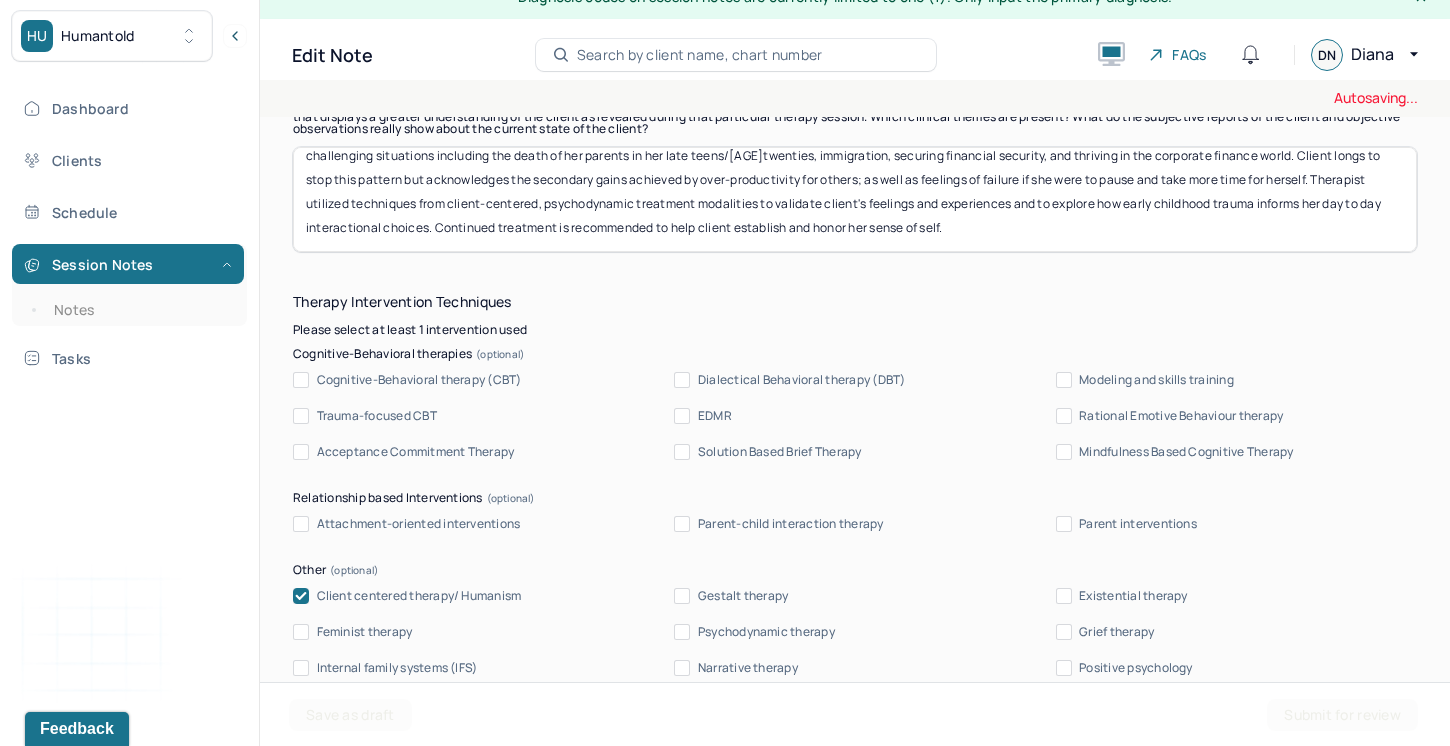 click on "Psychodynamic therapy" at bounding box center (682, 632) 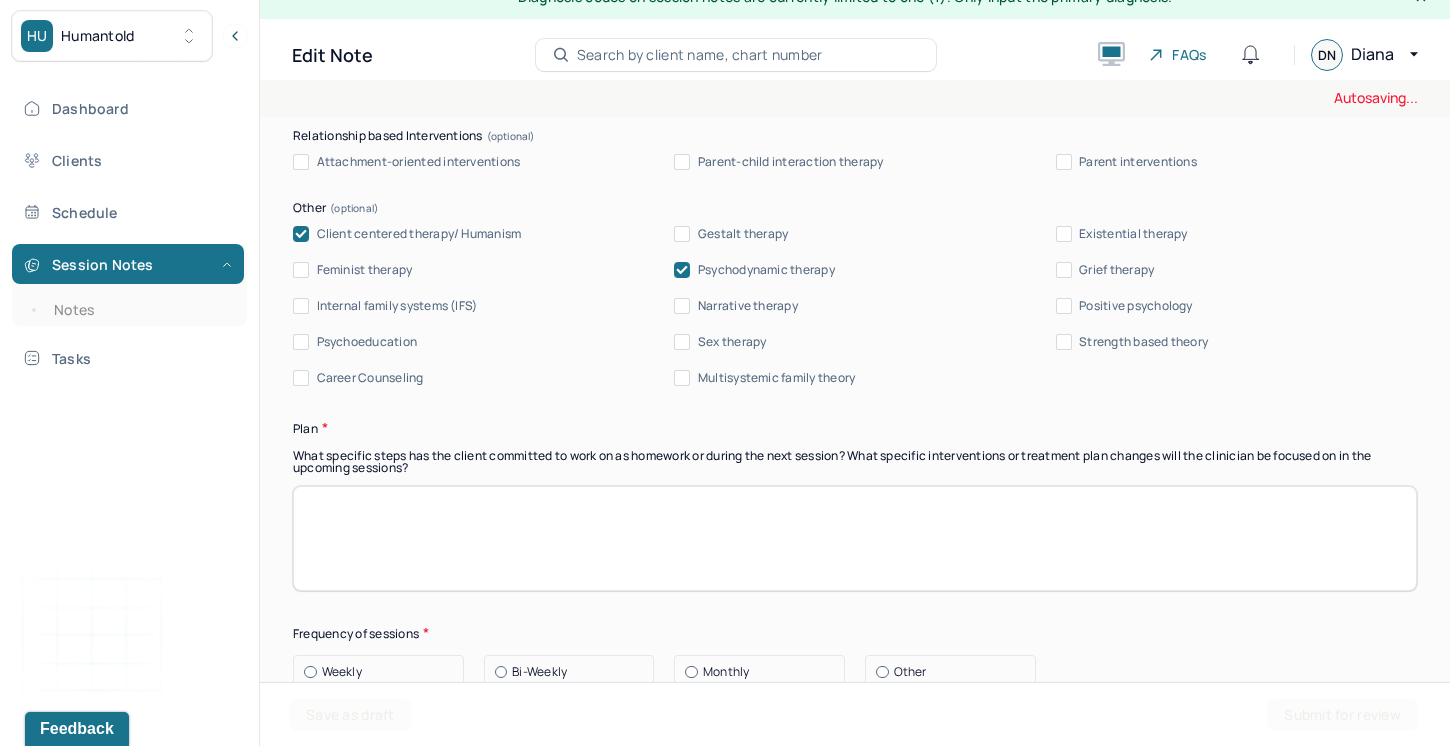 scroll, scrollTop: 2243, scrollLeft: 0, axis: vertical 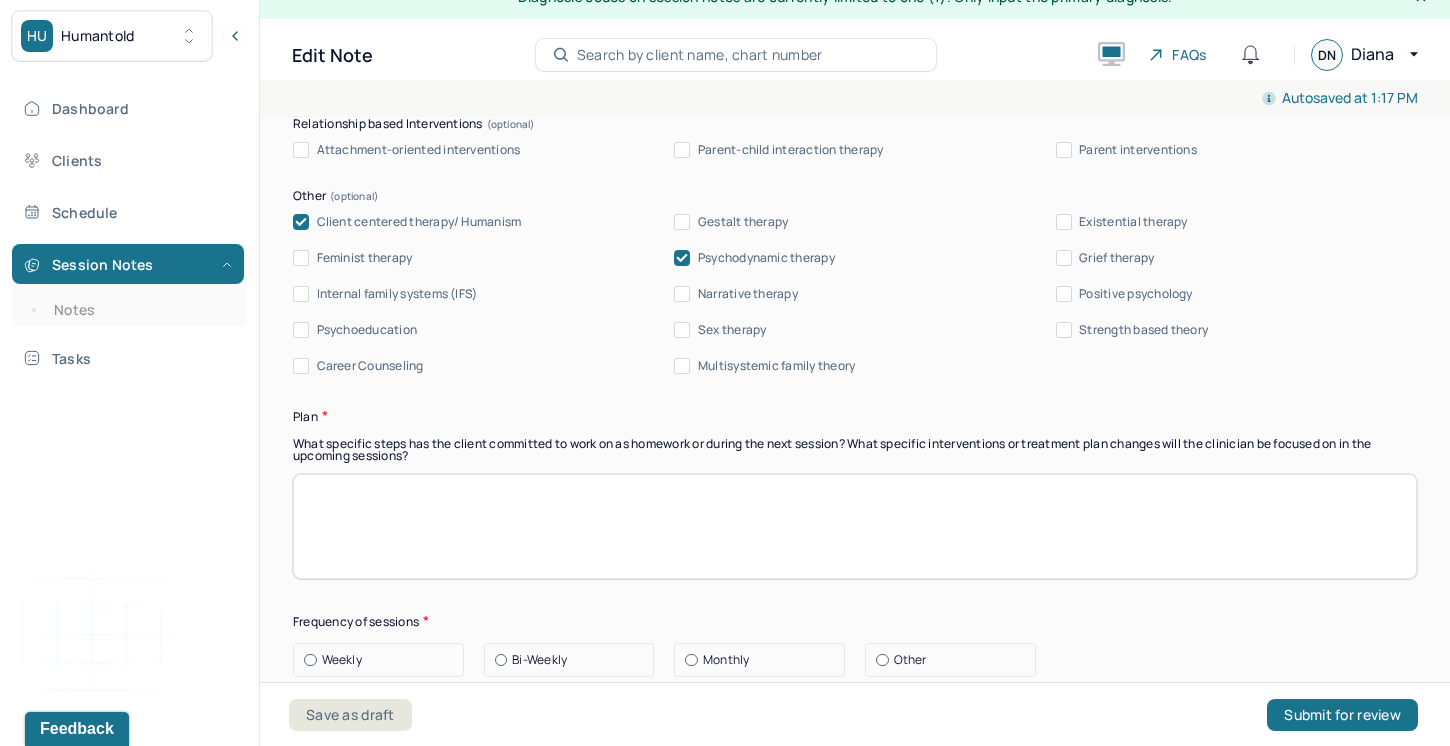click at bounding box center (855, 526) 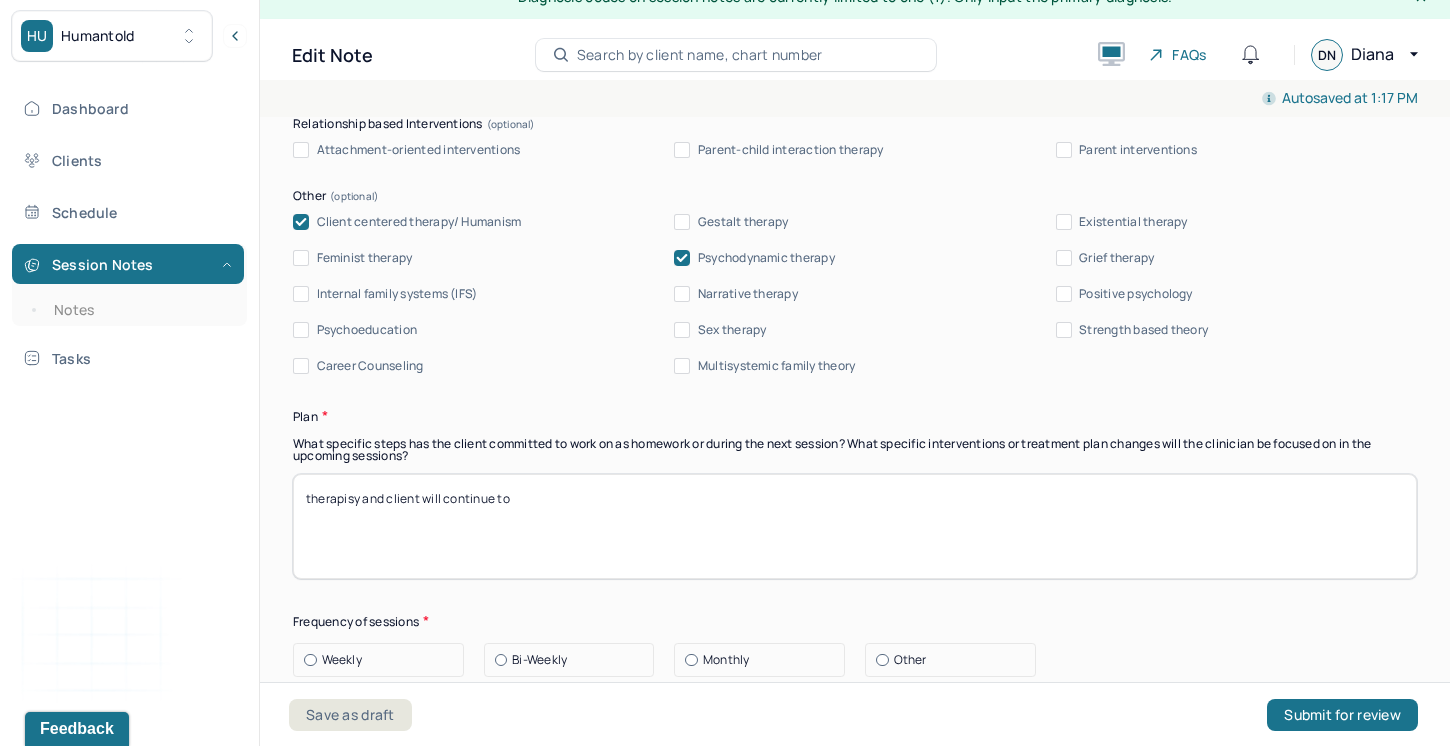 drag, startPoint x: 364, startPoint y: 509, endPoint x: 302, endPoint y: 498, distance: 62.968246 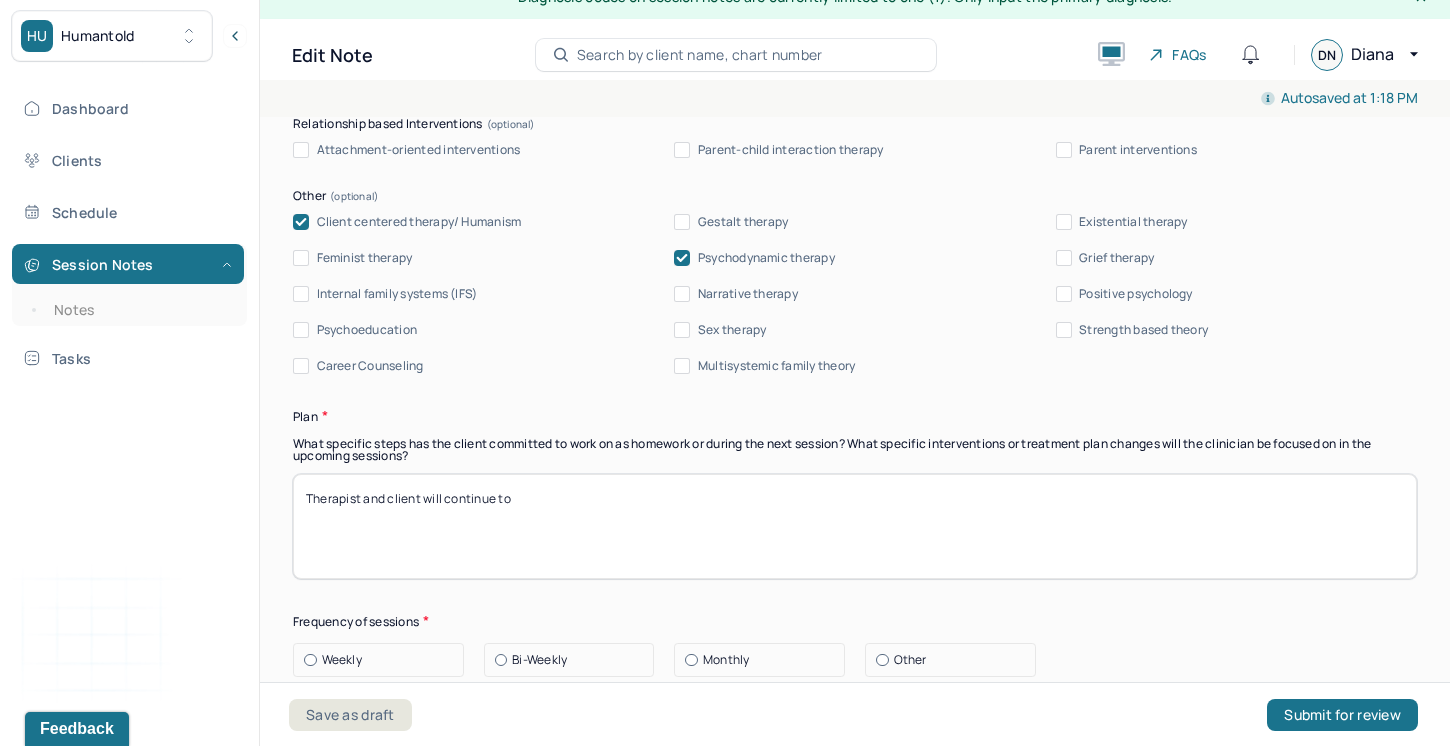 click on "Therapist and client will continue to" at bounding box center (855, 526) 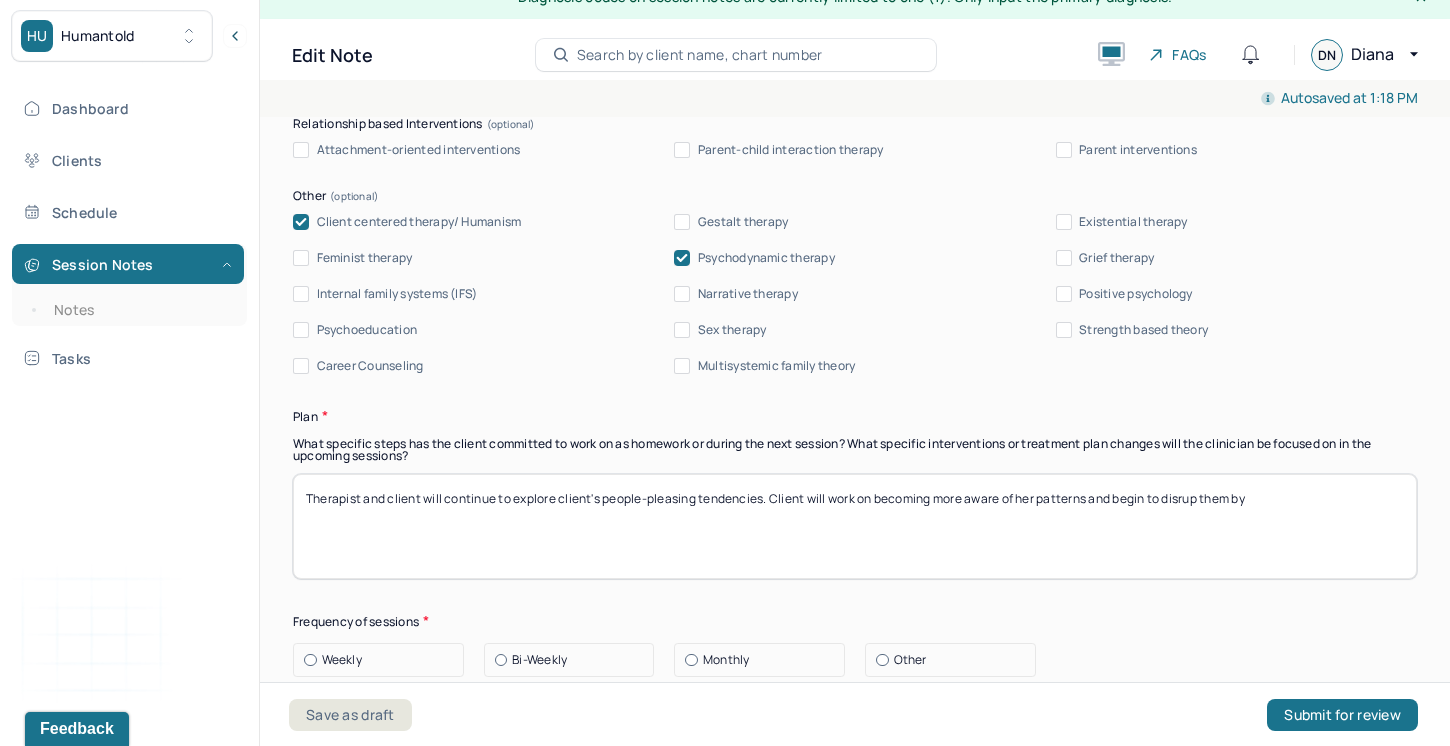 click on "Therapist and client will continue to explore client's people-pleasing tendencies. Client will work on becoming more aware of her patterns and begin to disrup them by" at bounding box center (855, 526) 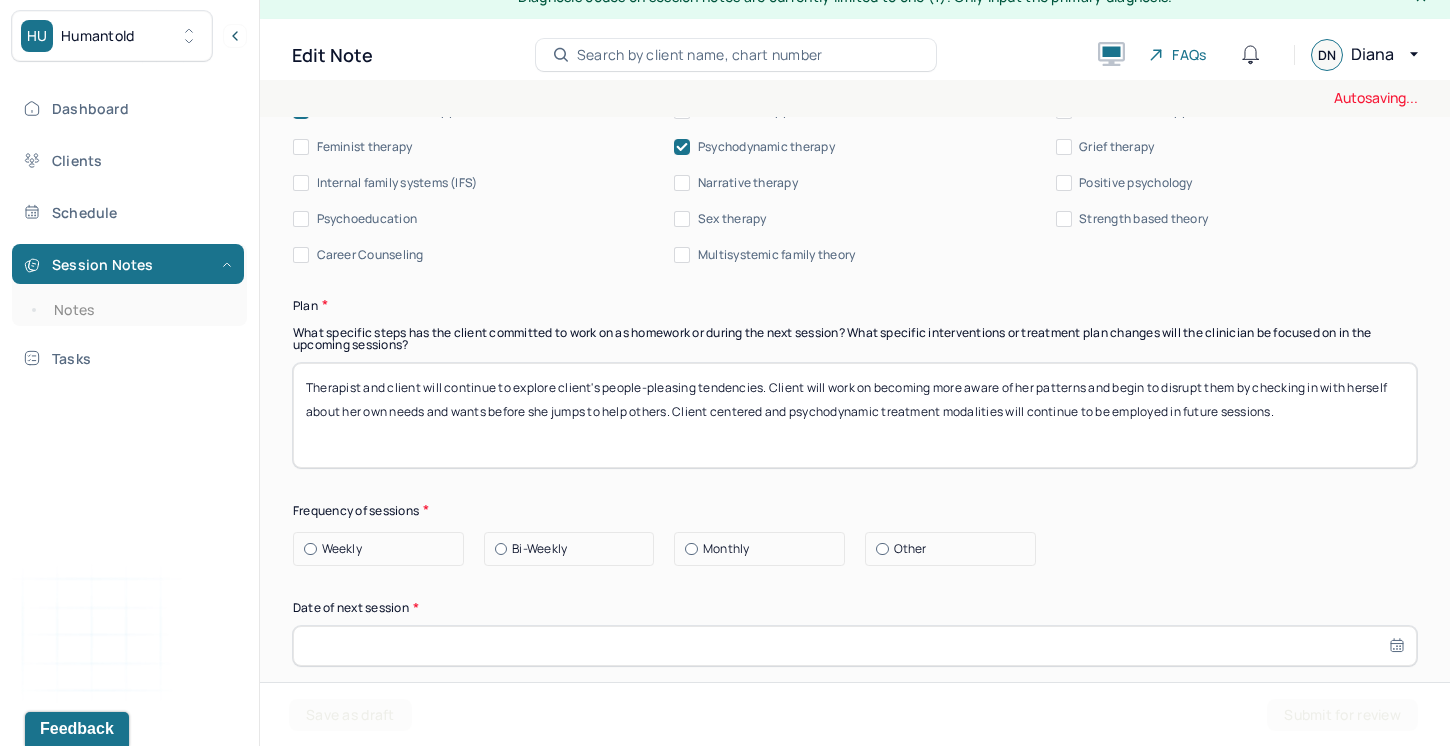scroll, scrollTop: 2443, scrollLeft: 0, axis: vertical 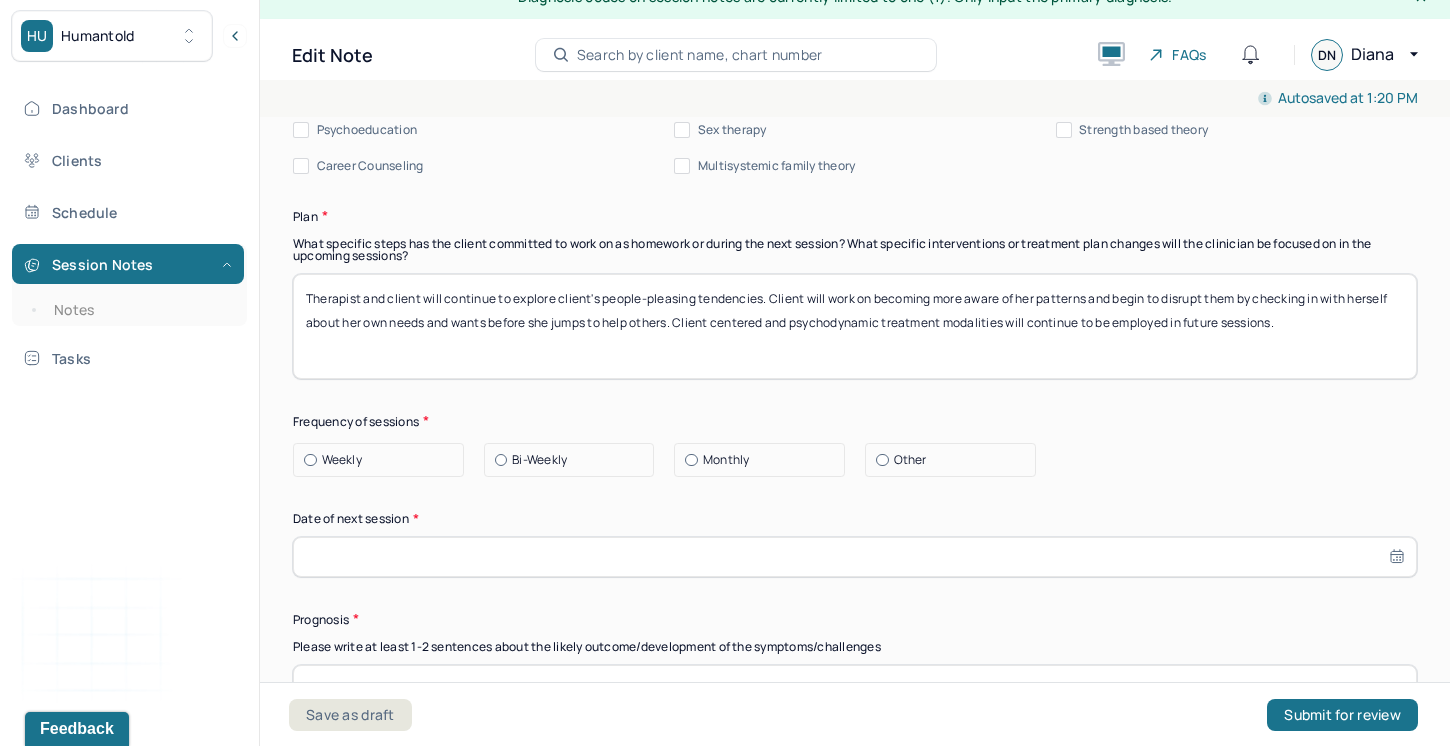 type on "Therapist and client will continue to explore client's people-pleasing tendencies. Client will work on becoming more aware of her patterns and begin to disrupt them by checking in with herself about her own needs and wants before she jumps to help others. Client centered and psychodynamic treatment modalities will continue to be employed in future sessions." 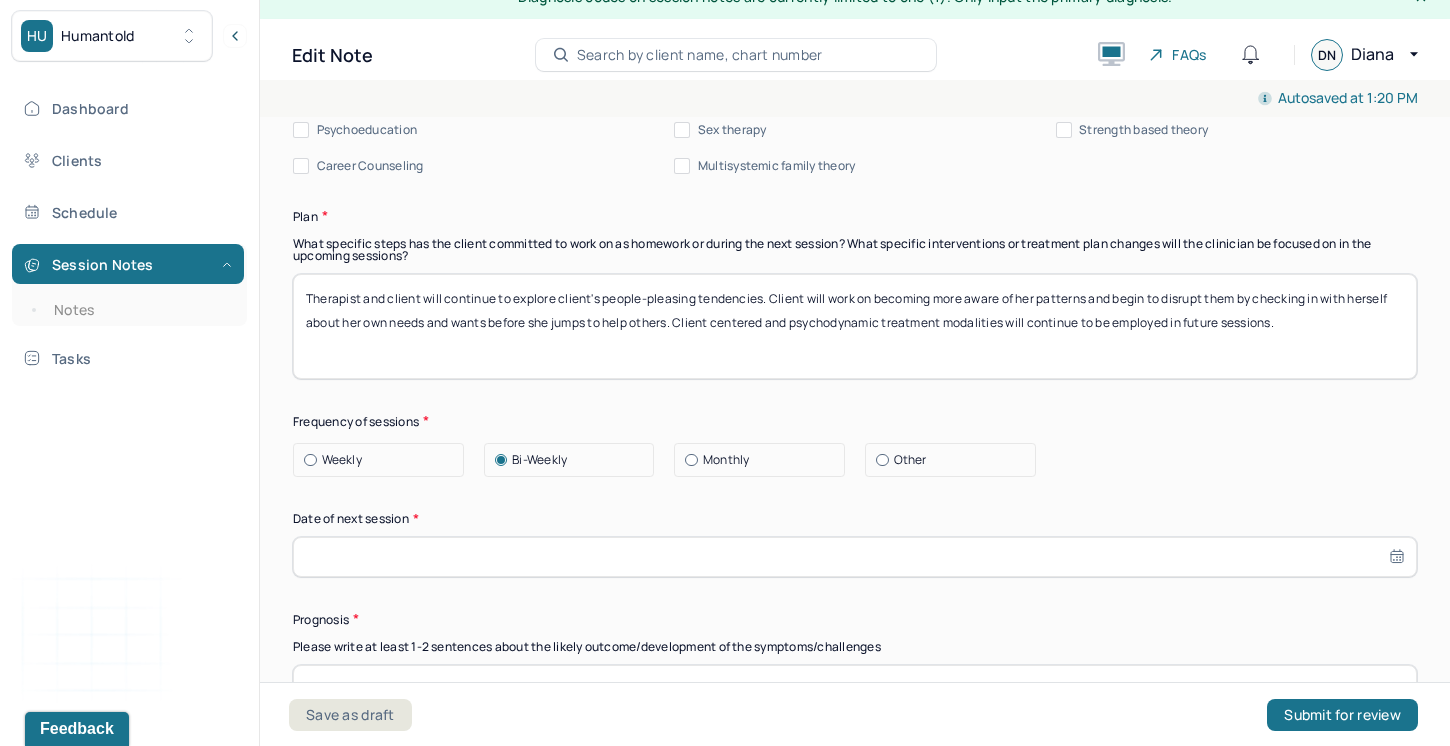 select on "6" 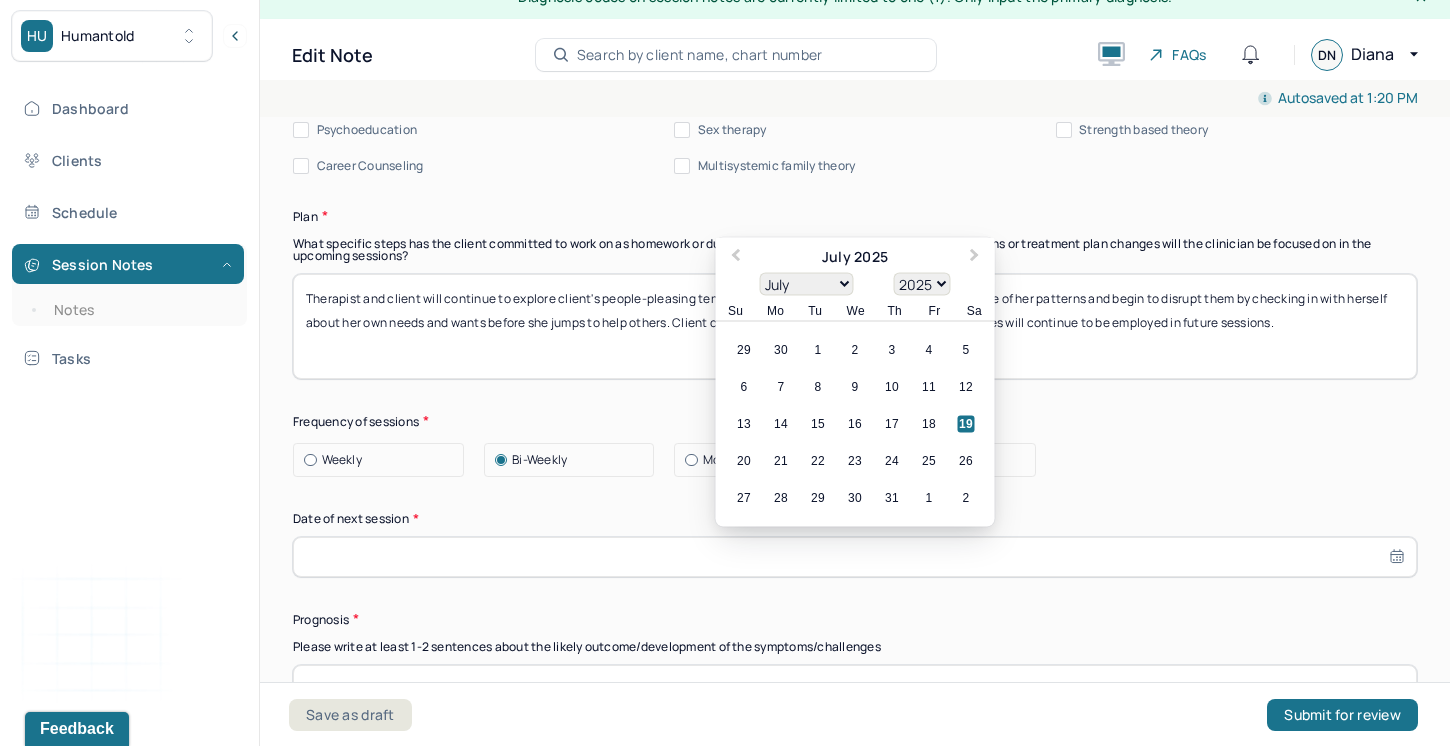 click at bounding box center (855, 557) 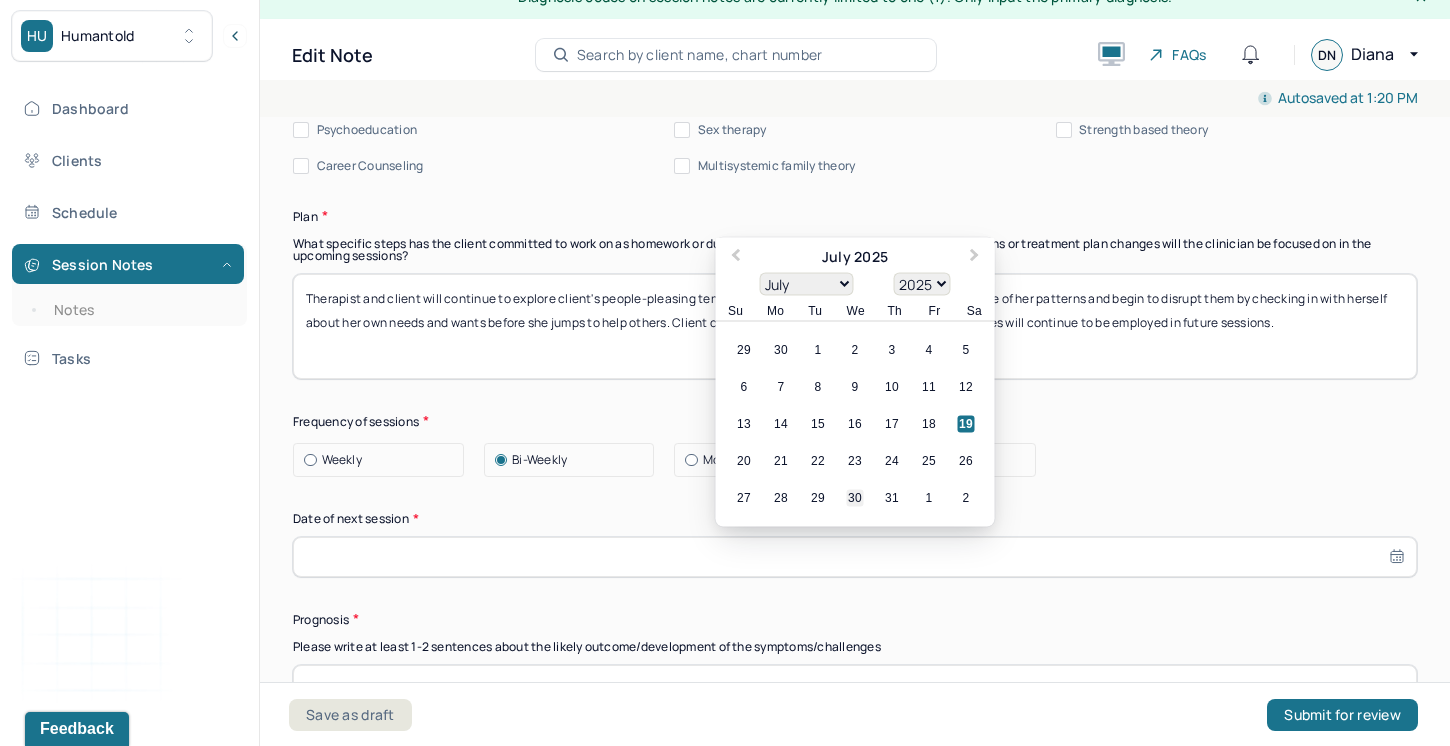 click on "30" at bounding box center (855, 497) 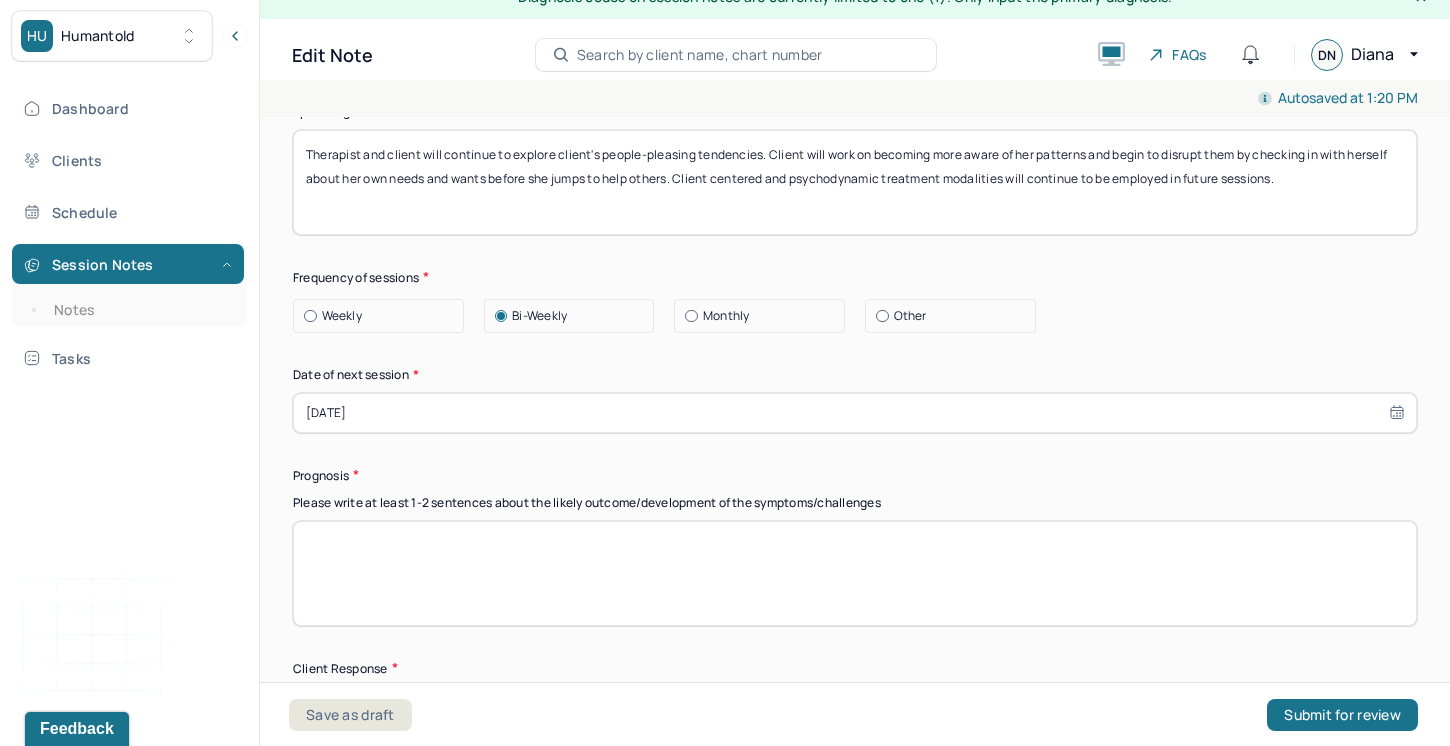 scroll, scrollTop: 2597, scrollLeft: 0, axis: vertical 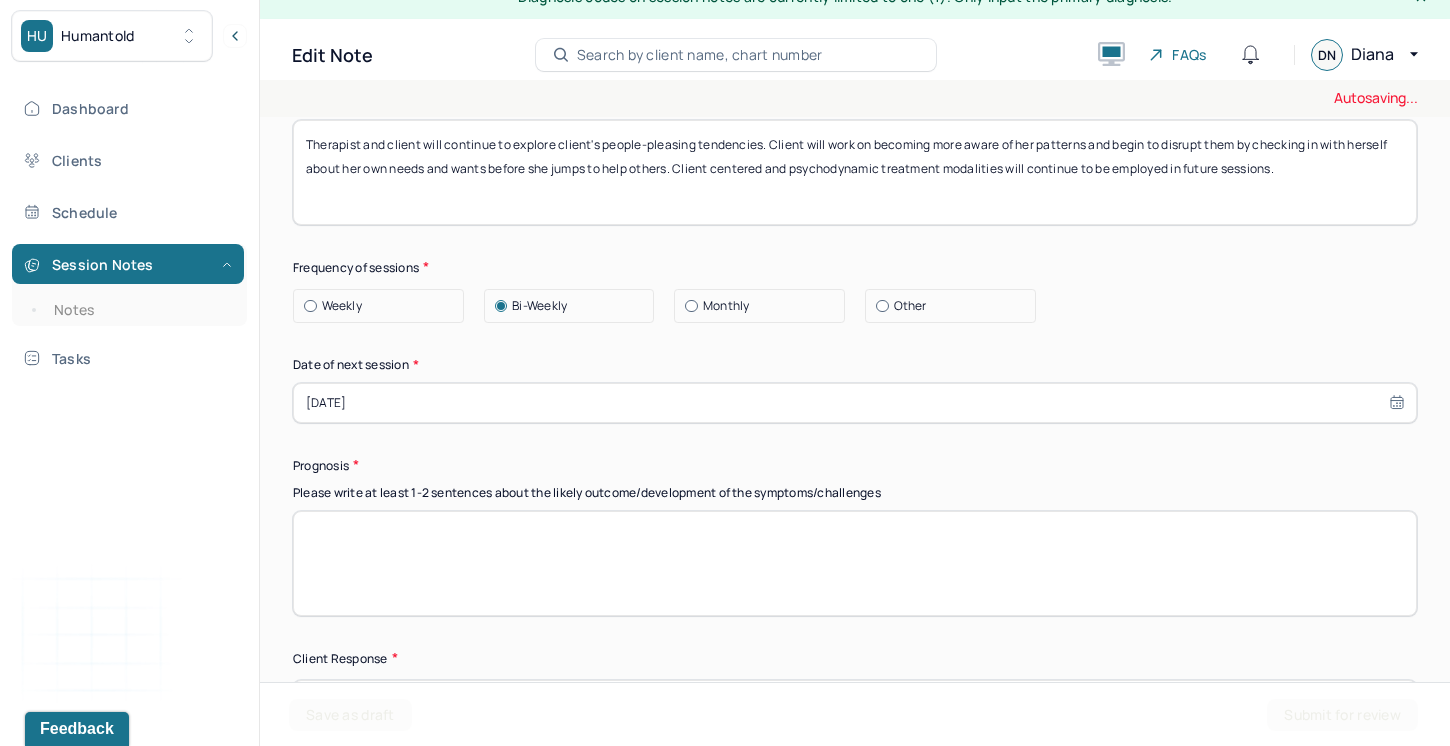 click at bounding box center (855, 563) 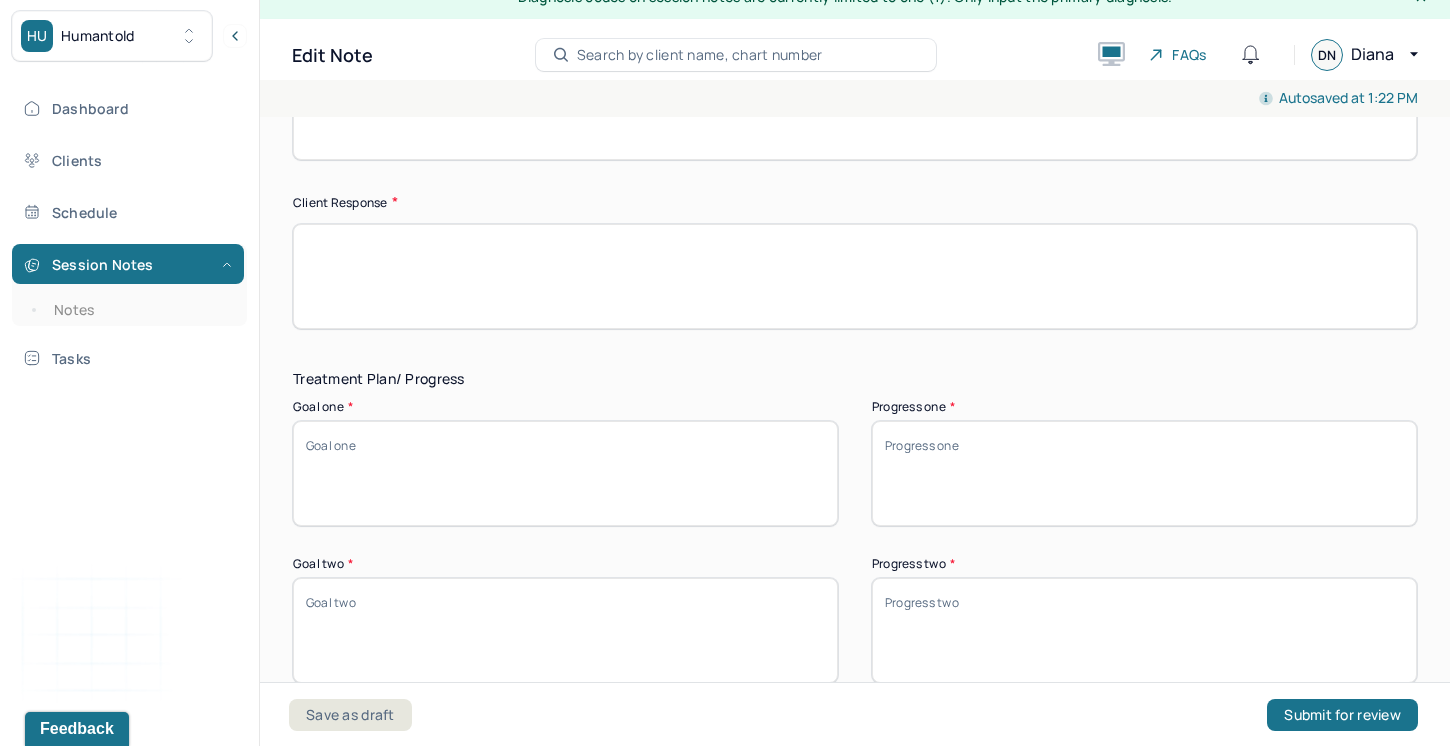 scroll, scrollTop: 3067, scrollLeft: 0, axis: vertical 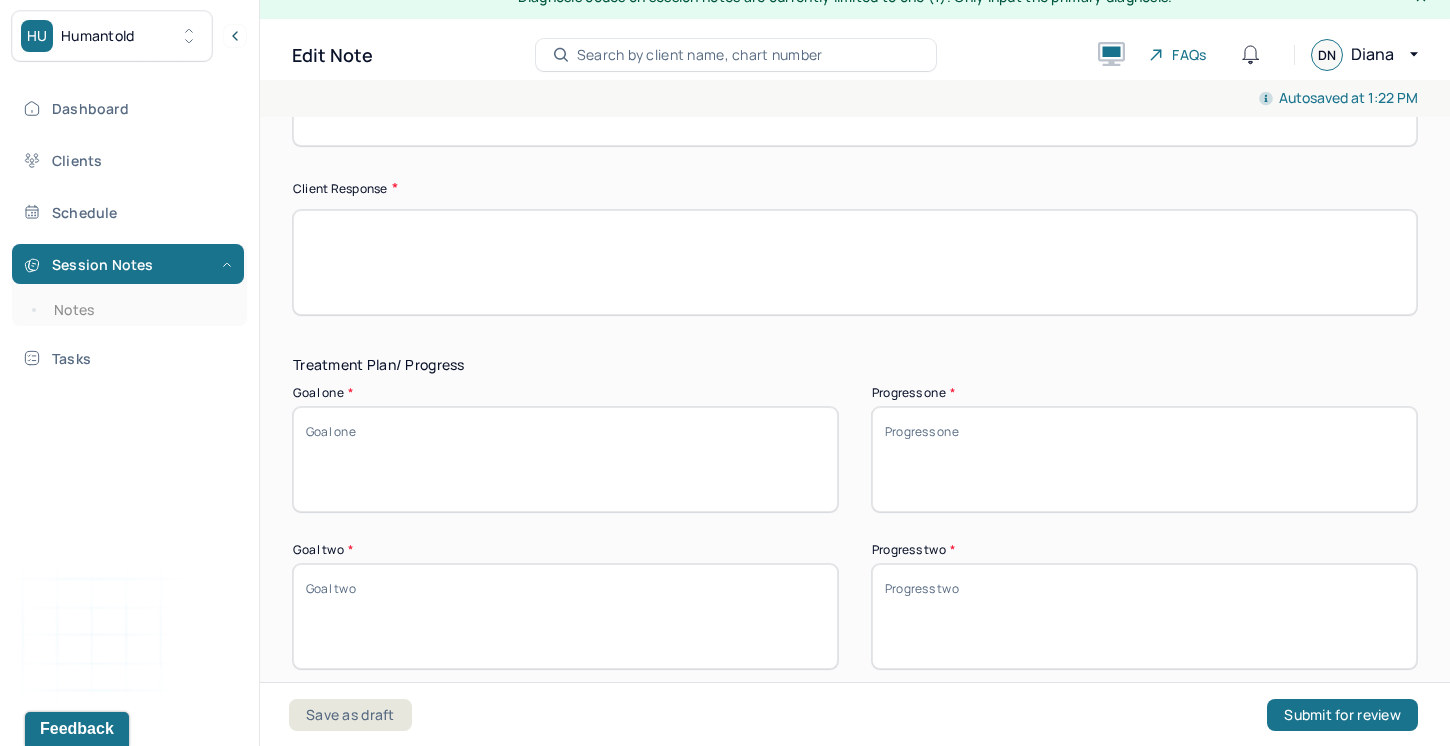 type on "Prognosis is steady and similar o the session held on [DATE]. Prognosis is favorable as client possesses the acumen, determination, and capacity to enact the necessary changes required for symptom reduction and improved well-being." 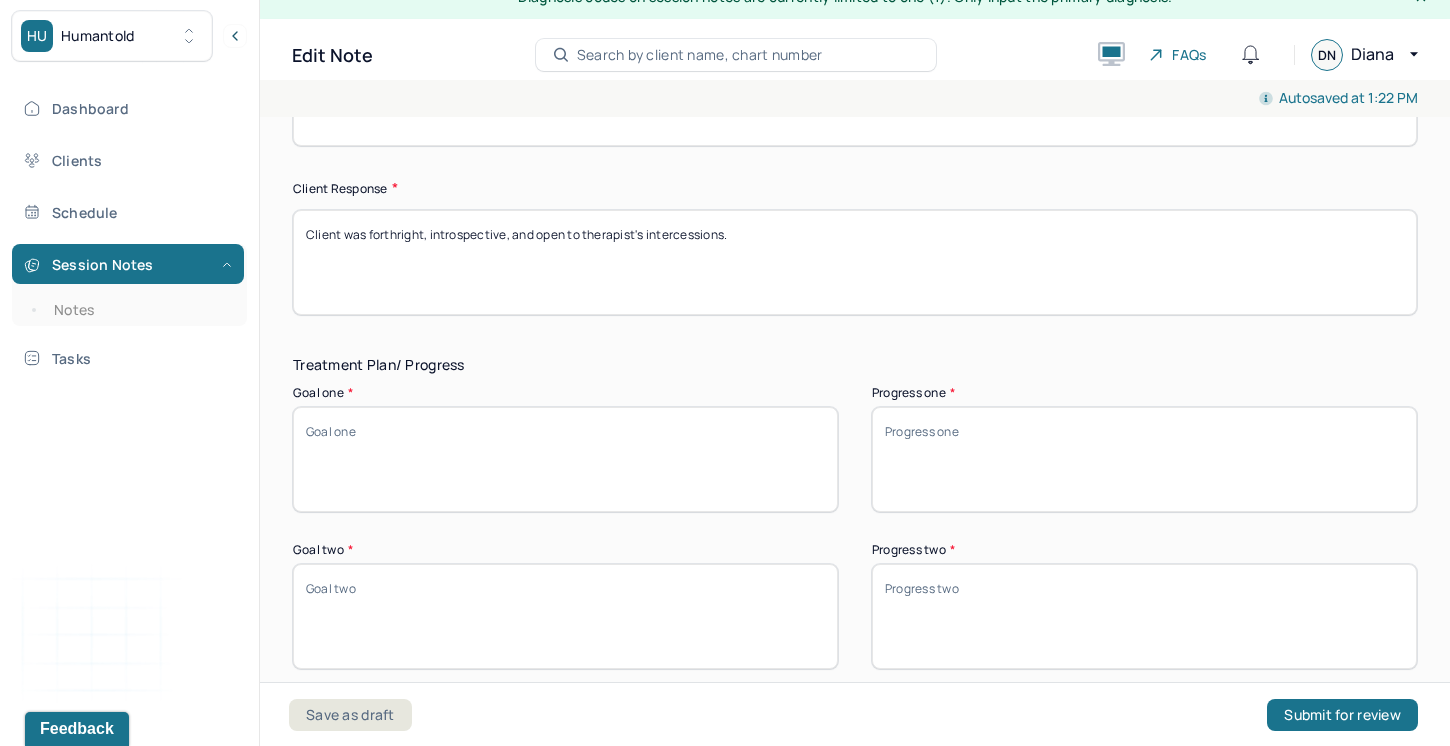 type on "Client was forthright, introspective, and open to therapist's intercessions." 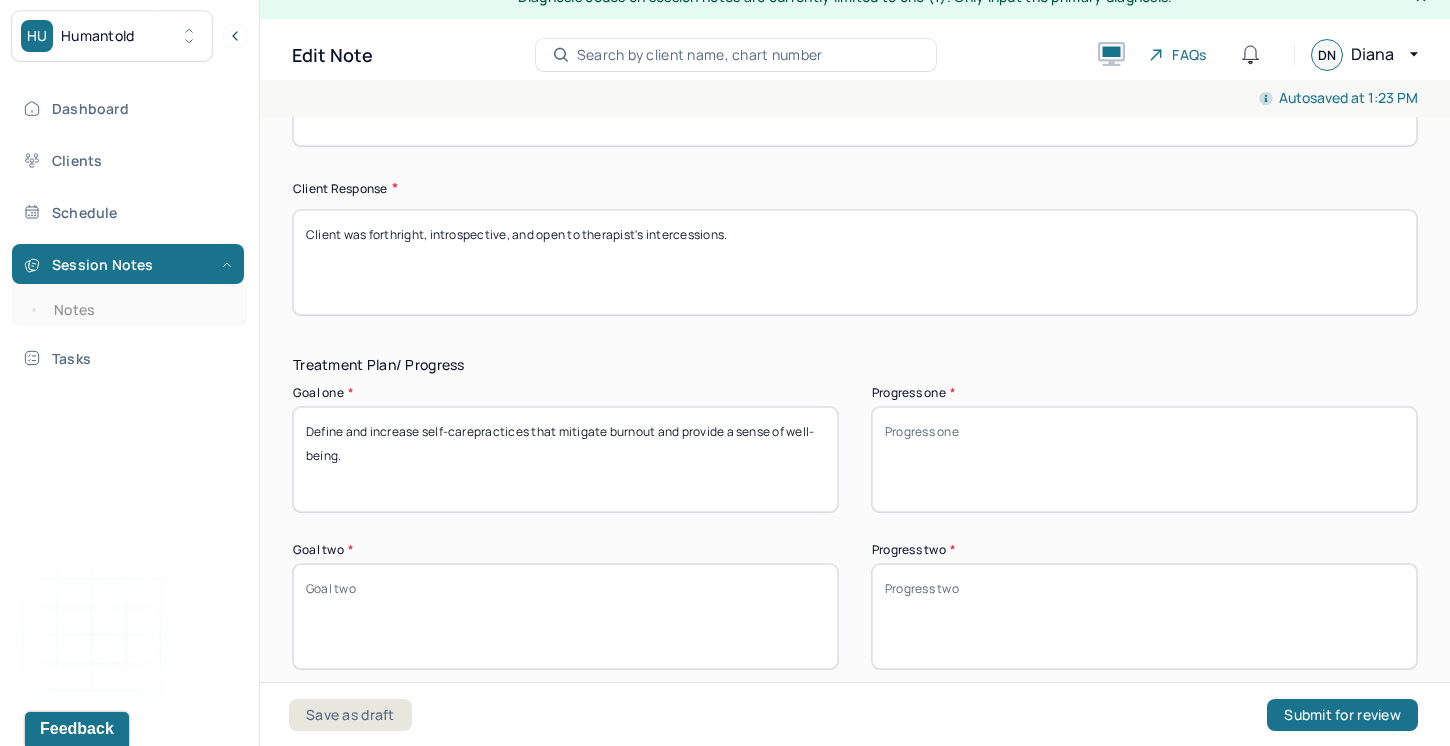 click on "Define and increase self-carepractices that mitigate burnout and provide a sense of well-being." at bounding box center [565, 459] 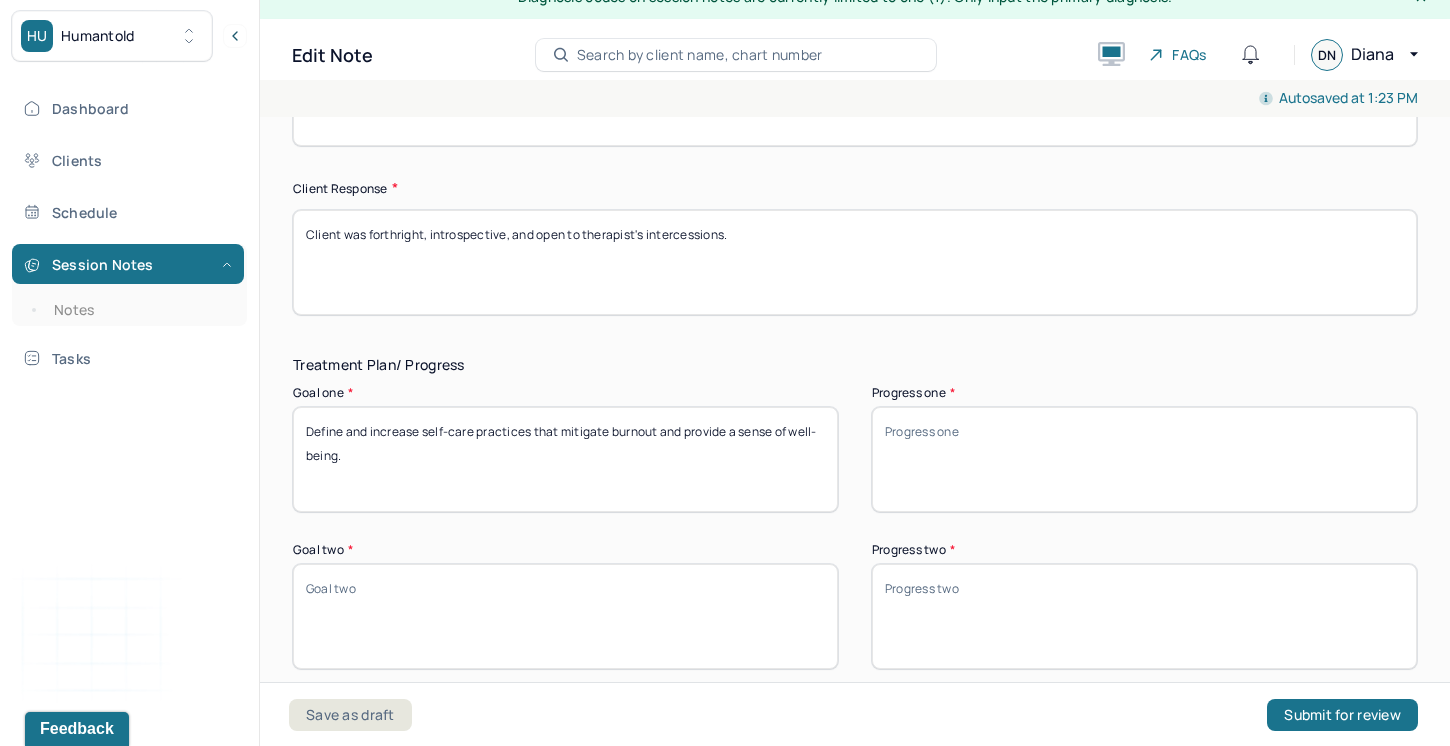 type on "Define and increase self-care practices that mitigate burnout and provide a sense of well-being." 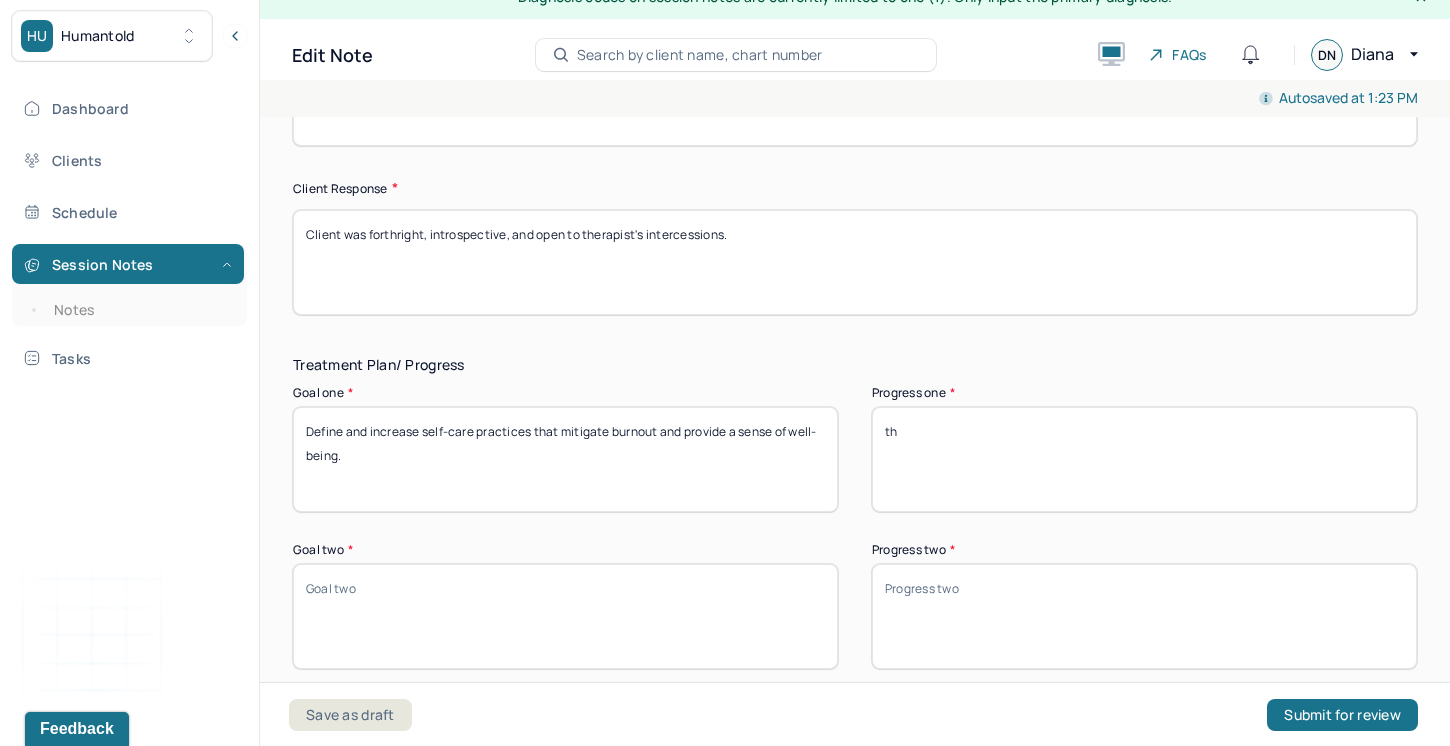 type on "t" 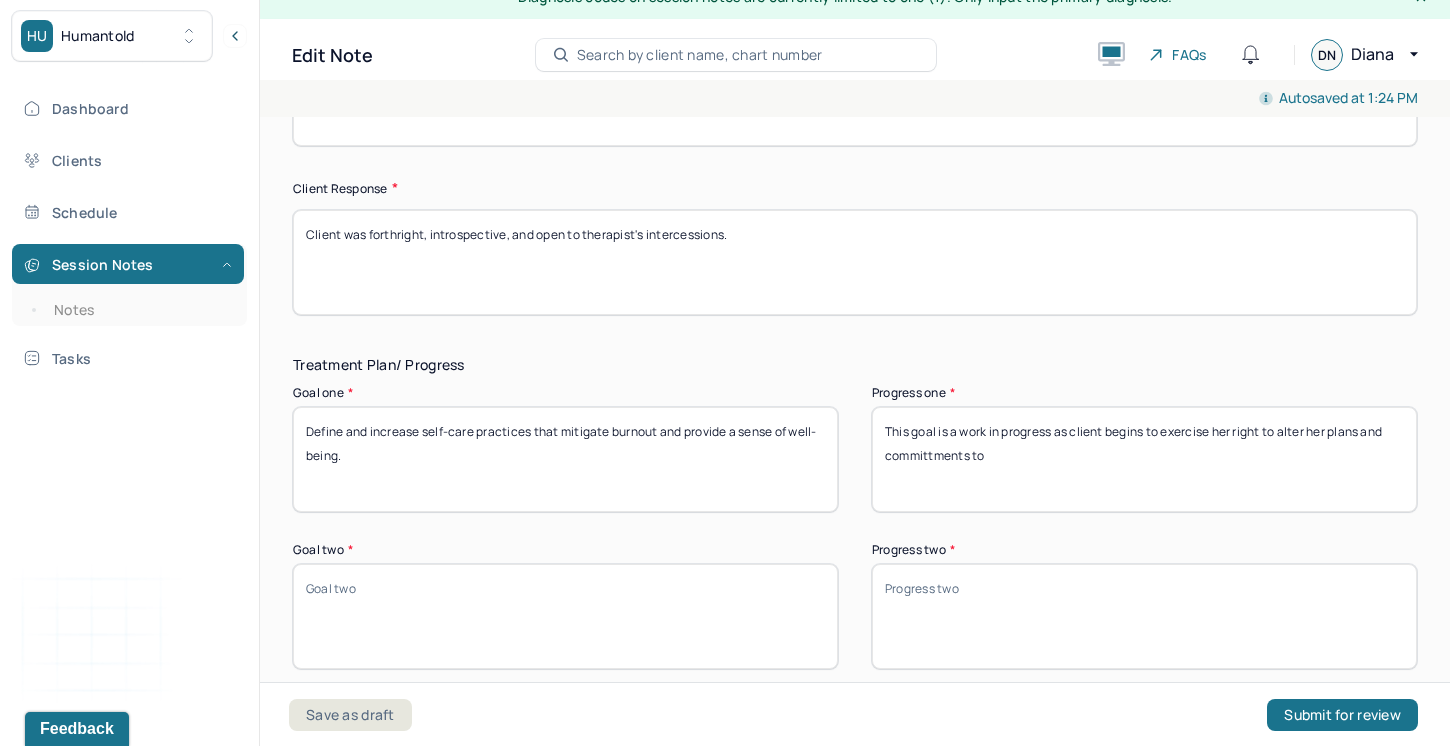 click on "This goal is a work in progress as client begins to exercise her right to alter her plans and committments to" at bounding box center [1144, 459] 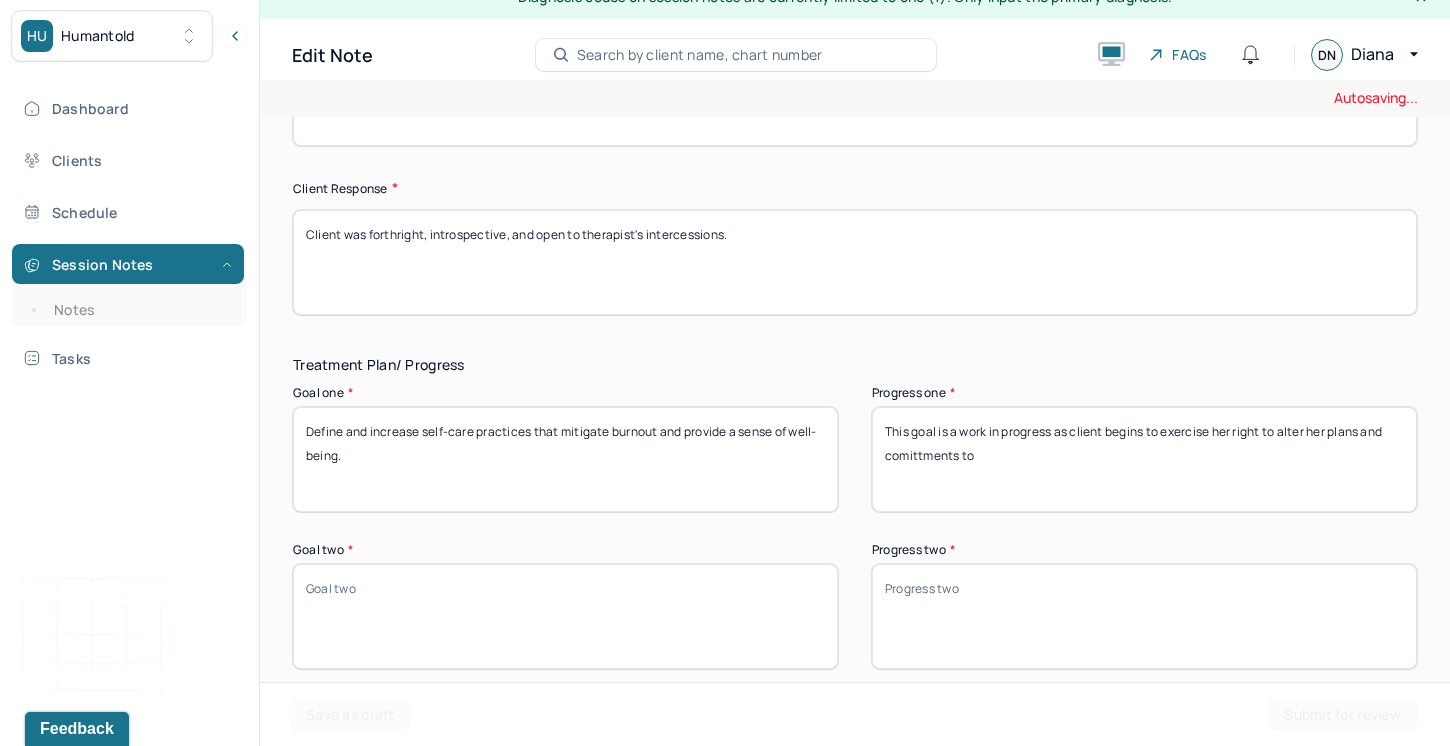 click on "This goal is a work in progress as client begins to exercise her right to alter her plans and committments to" at bounding box center (1144, 459) 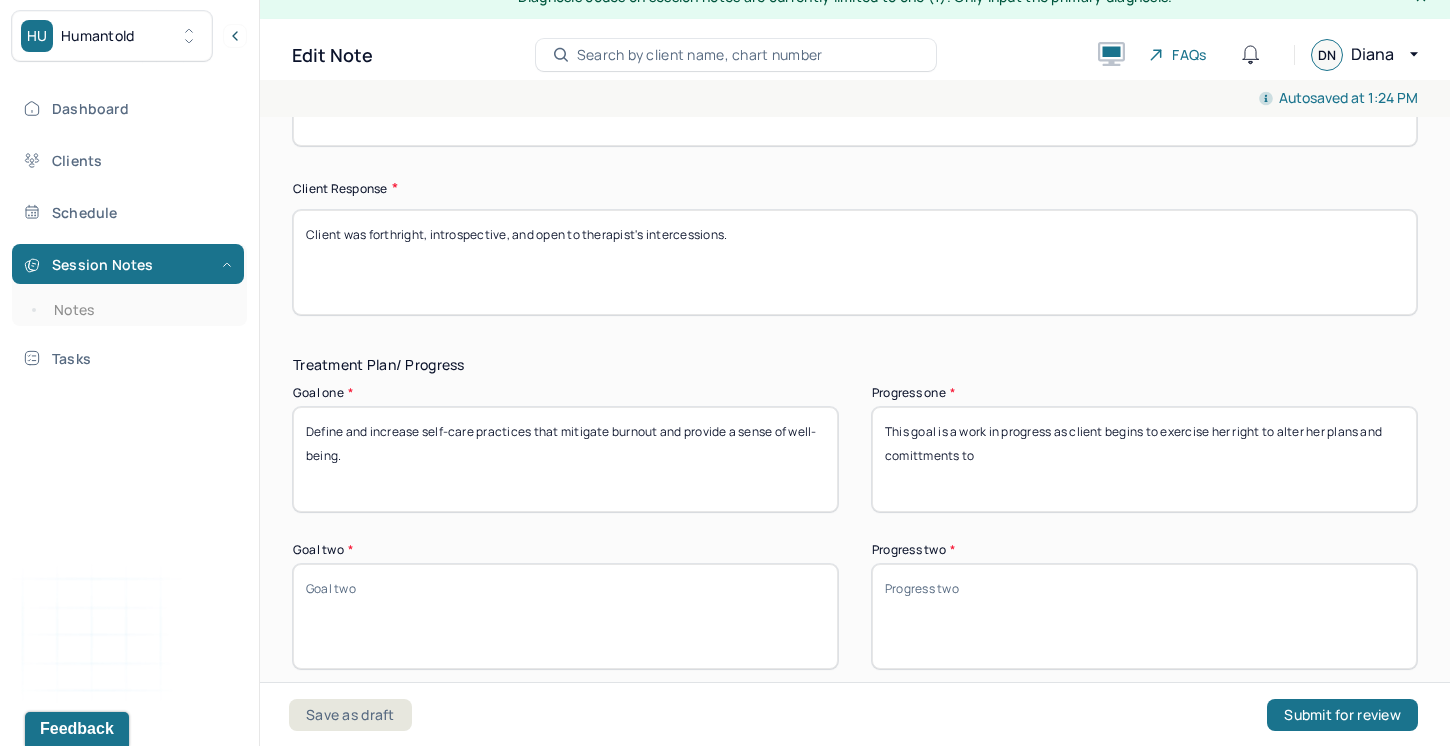 click on "This goal is a work in progress as client begins to exercise her right to alter her plans and comittments to" at bounding box center (1144, 459) 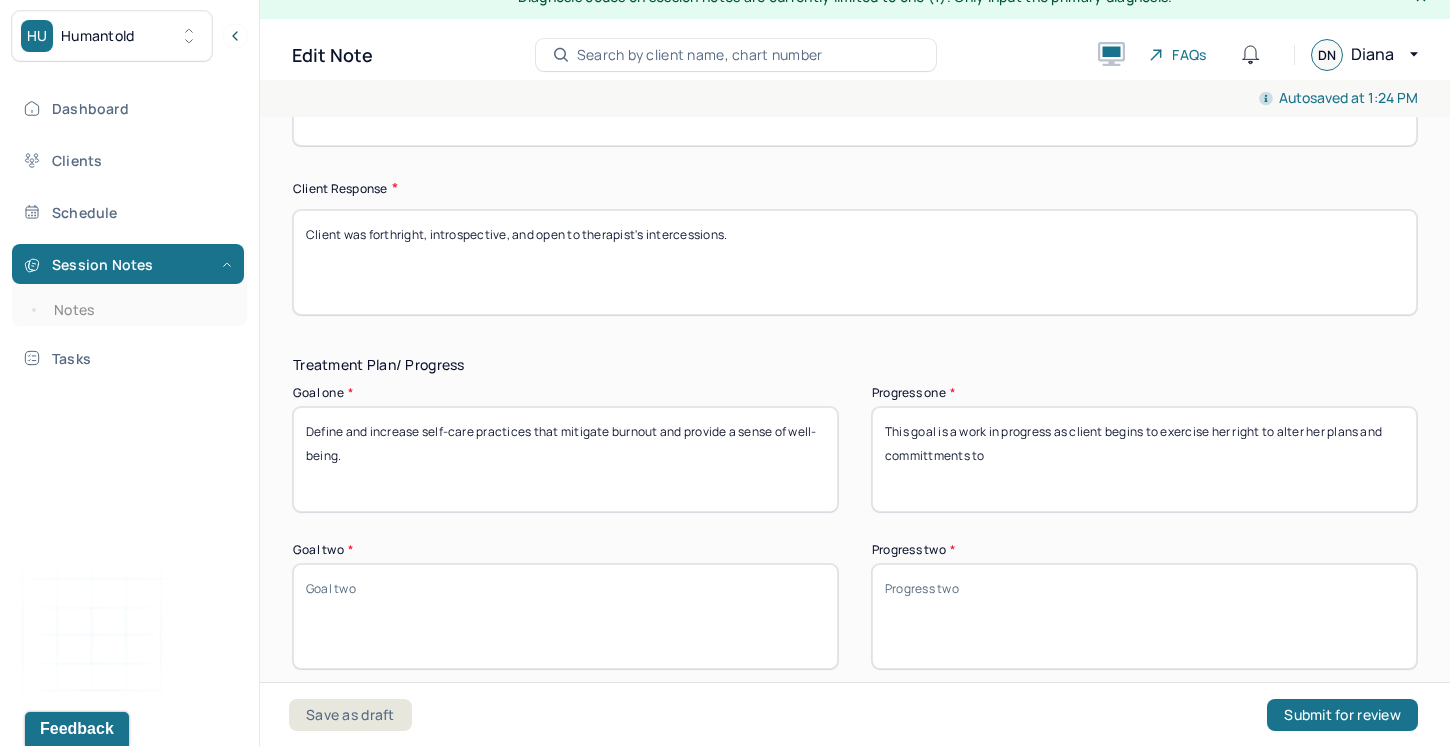 click on "This goal is a work in progress as client begins to exercise her right to alter her plans and committments to" at bounding box center (1144, 459) 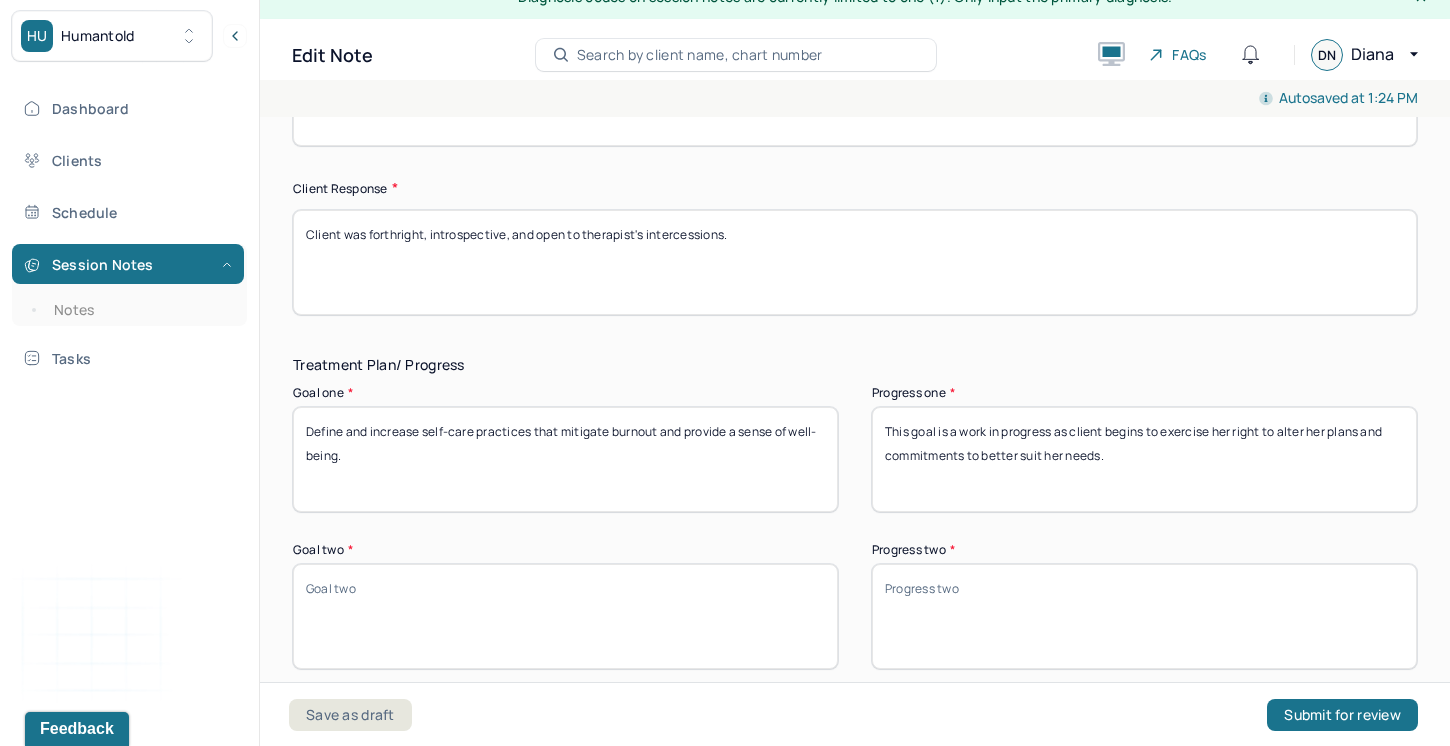 type on "This goal is a work in progress as client begins to exercise her right to alter her plans and commitments to better suit her needs." 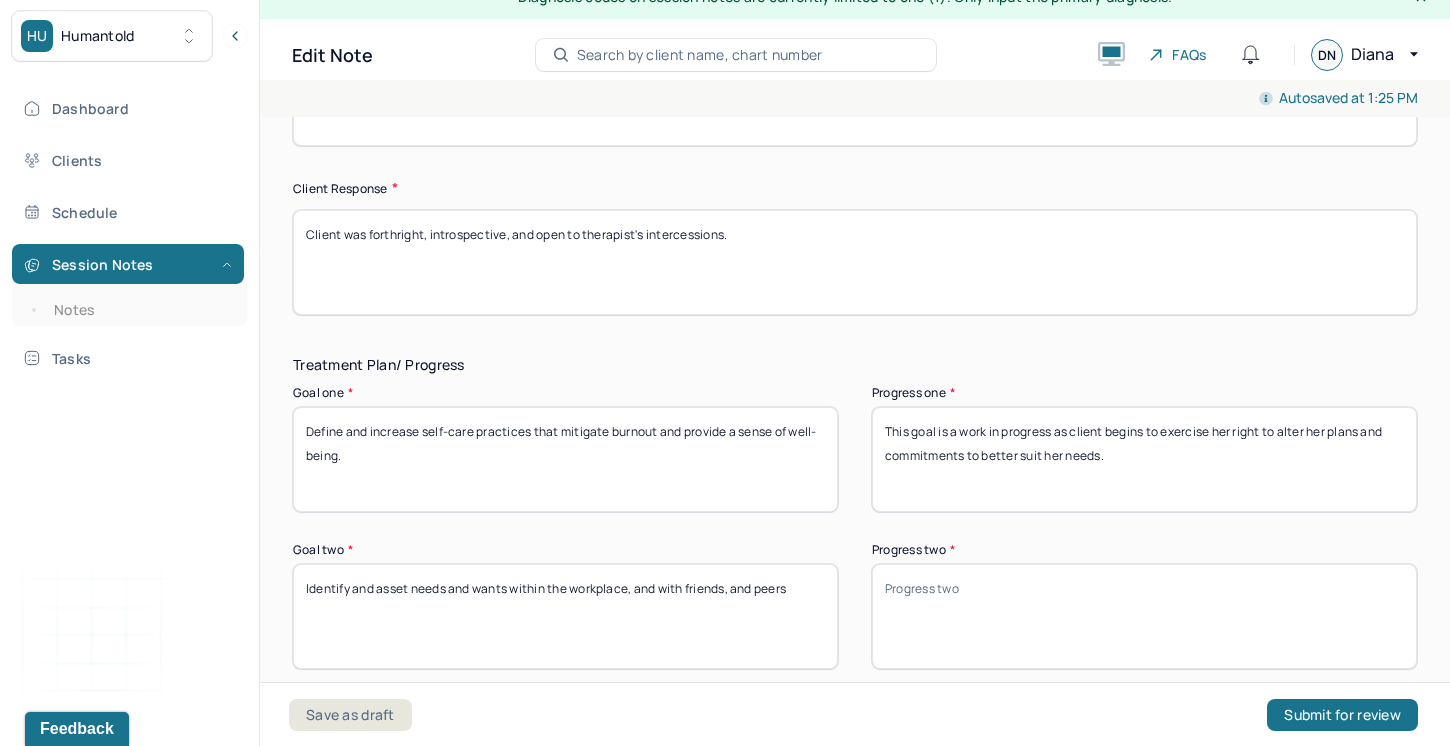 drag, startPoint x: 807, startPoint y: 597, endPoint x: 757, endPoint y: 596, distance: 50.01 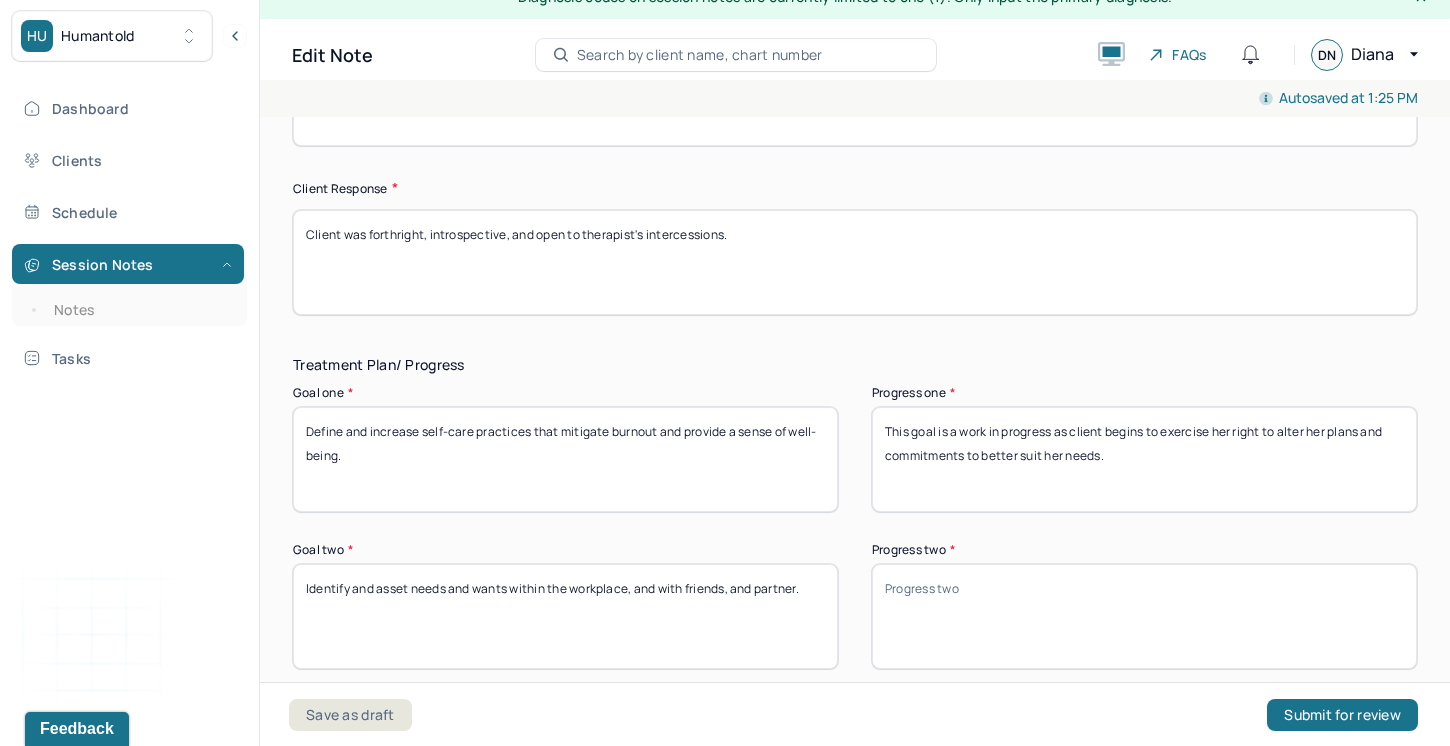type on "Identify and asset needs and wants within the workplace, and with friends, and partner." 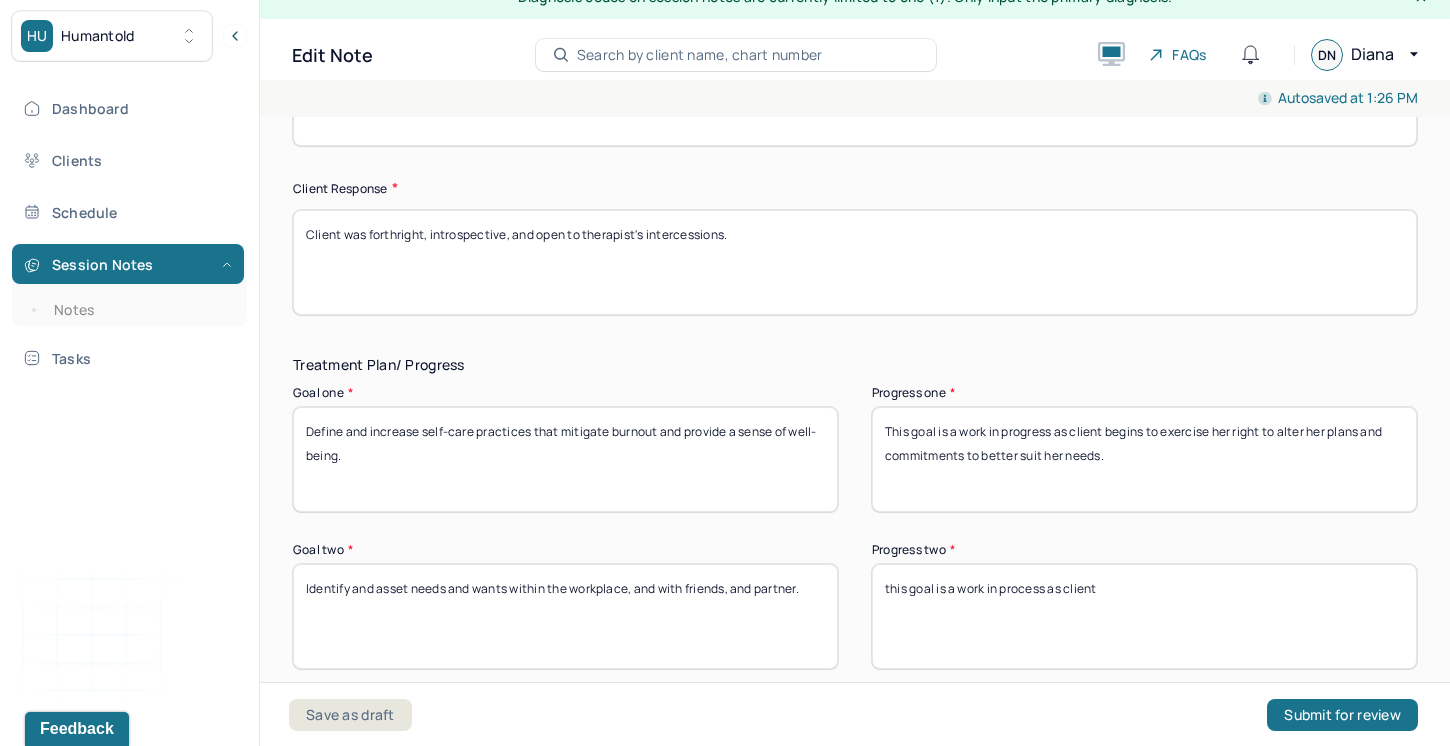 click on "this goal is a work in process as client" at bounding box center (1144, 616) 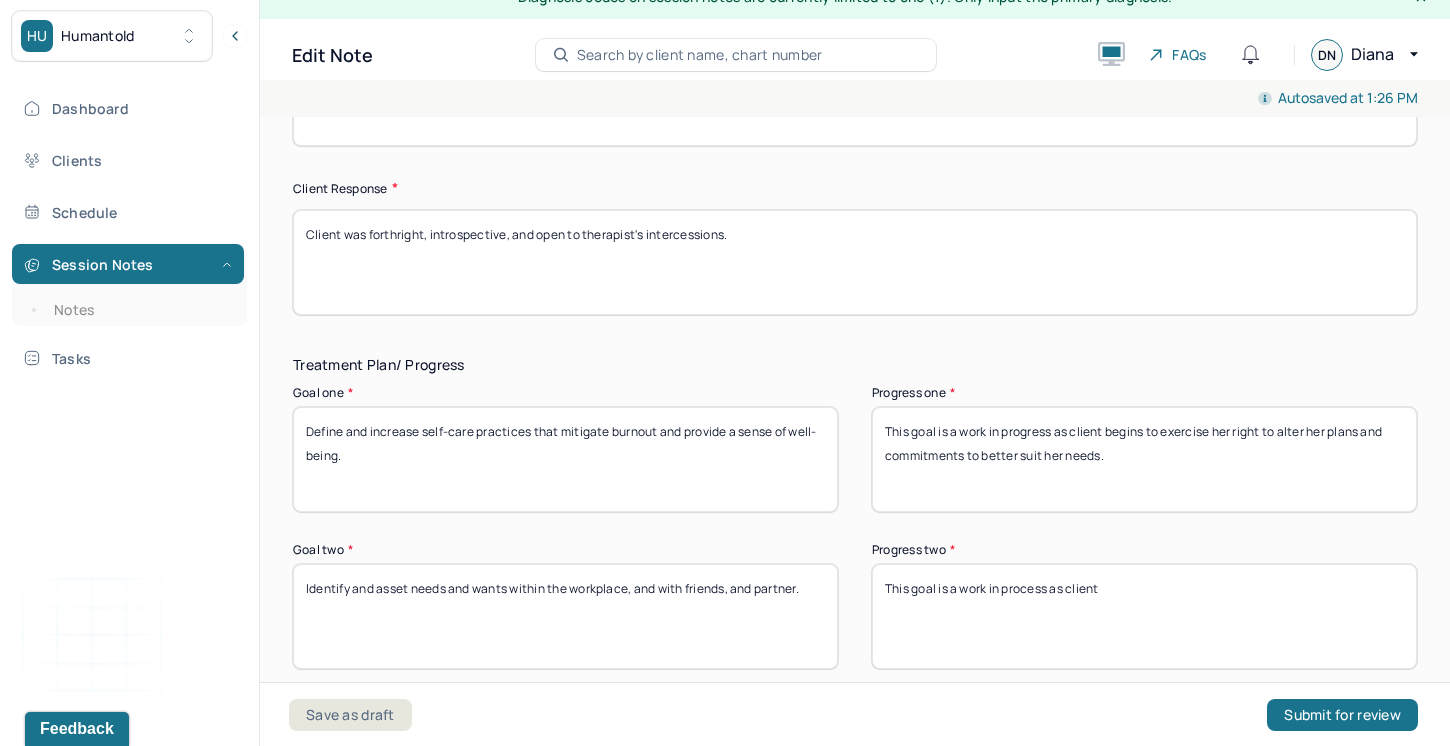 click on "This goal is a work in process as client" at bounding box center (1144, 616) 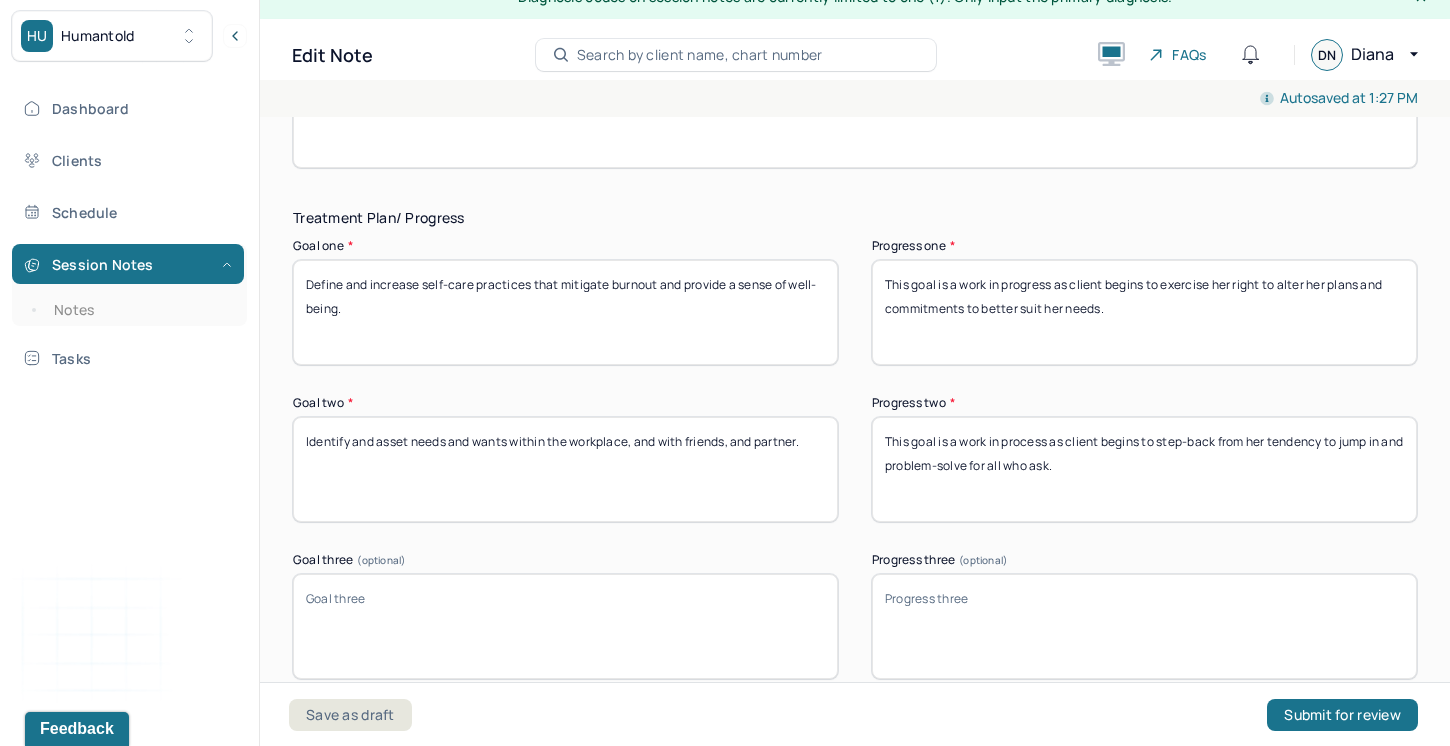 scroll, scrollTop: 3218, scrollLeft: 0, axis: vertical 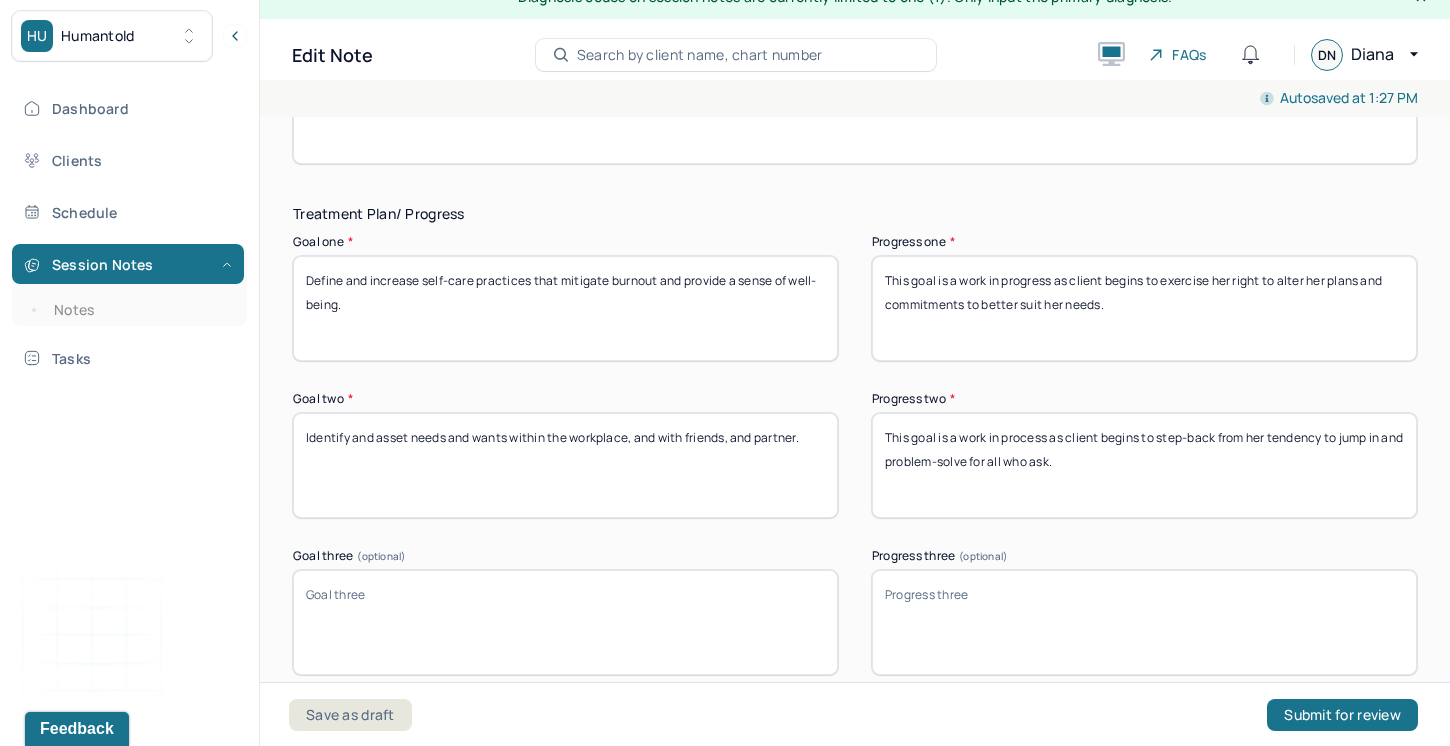 type on "This goal is a work in process as client begins to step-back from her tendency to jump in and problem-solve for all who ask." 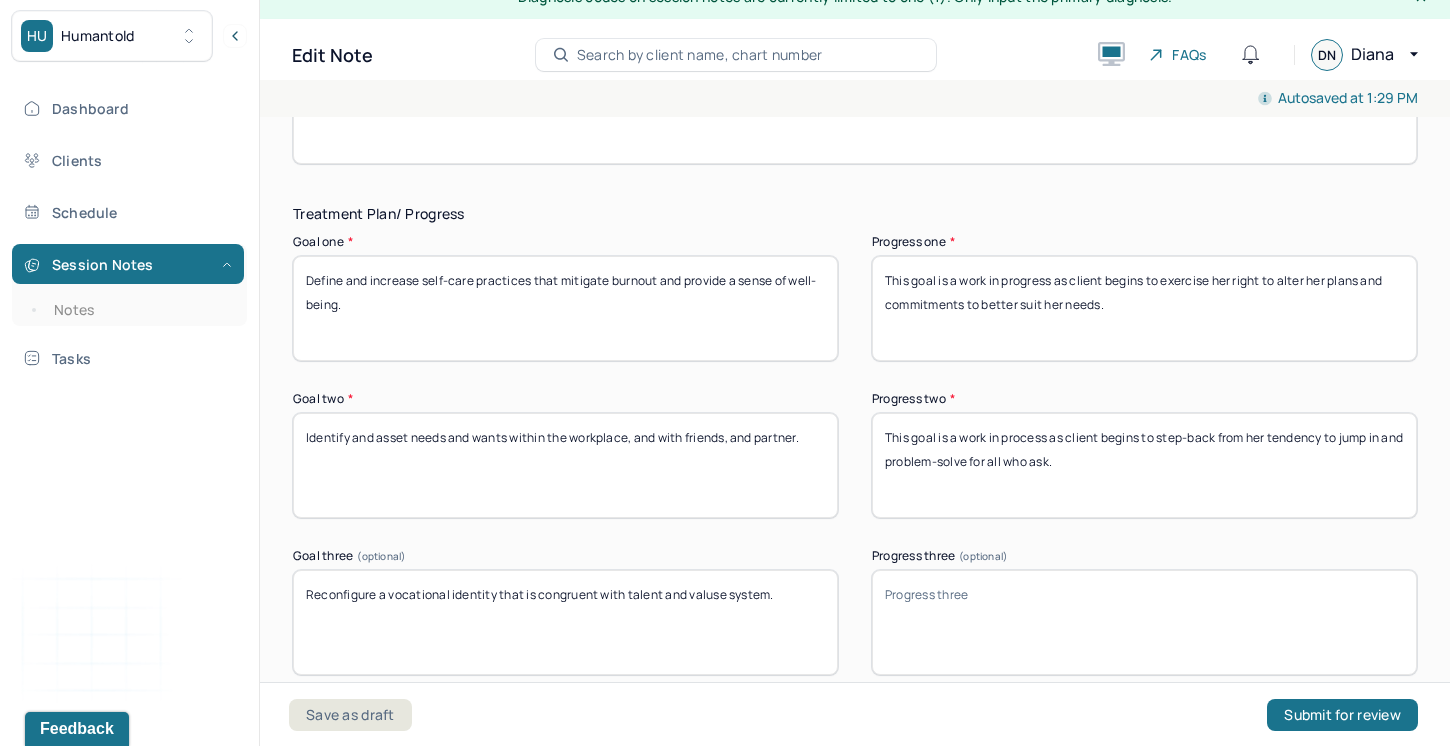 type on "Reconfigure a vocational identity that is congruent with talent and valuse system." 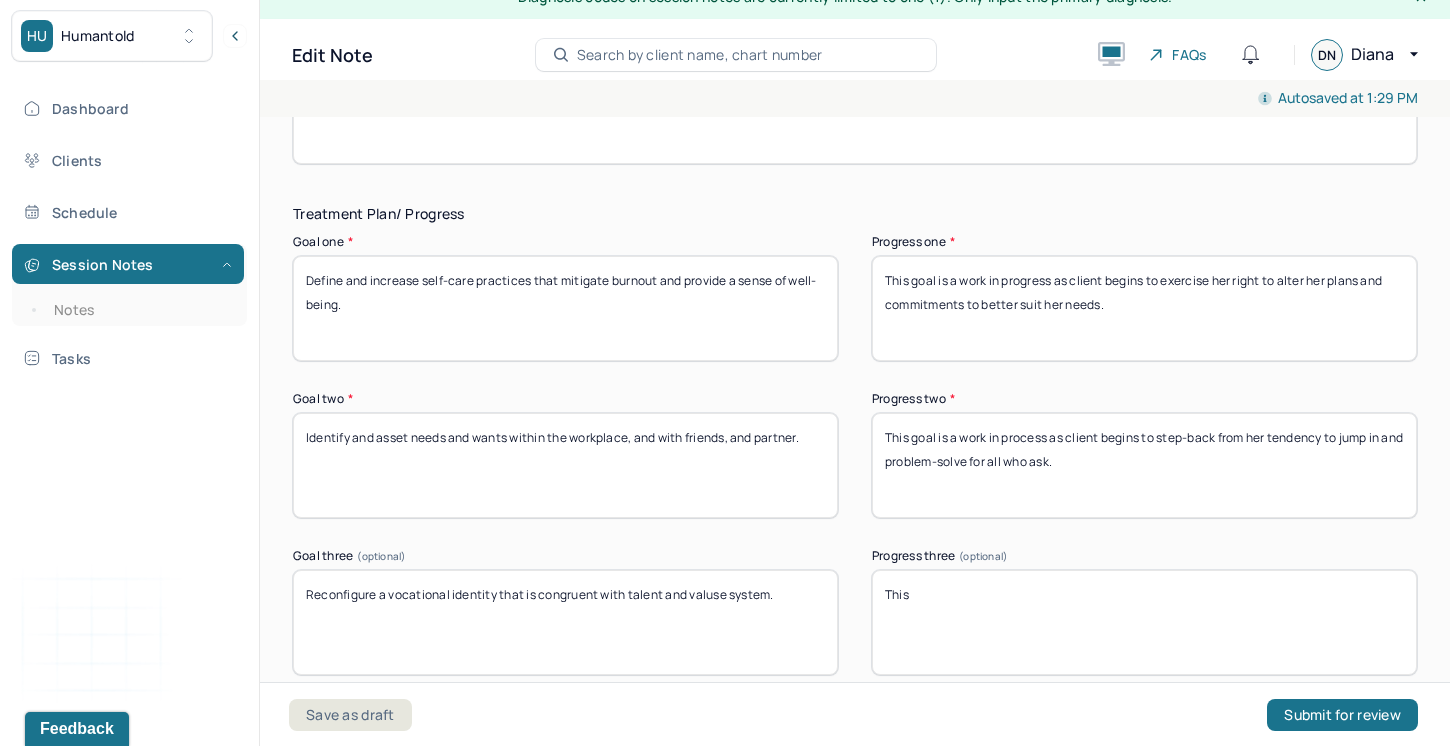type on "This" 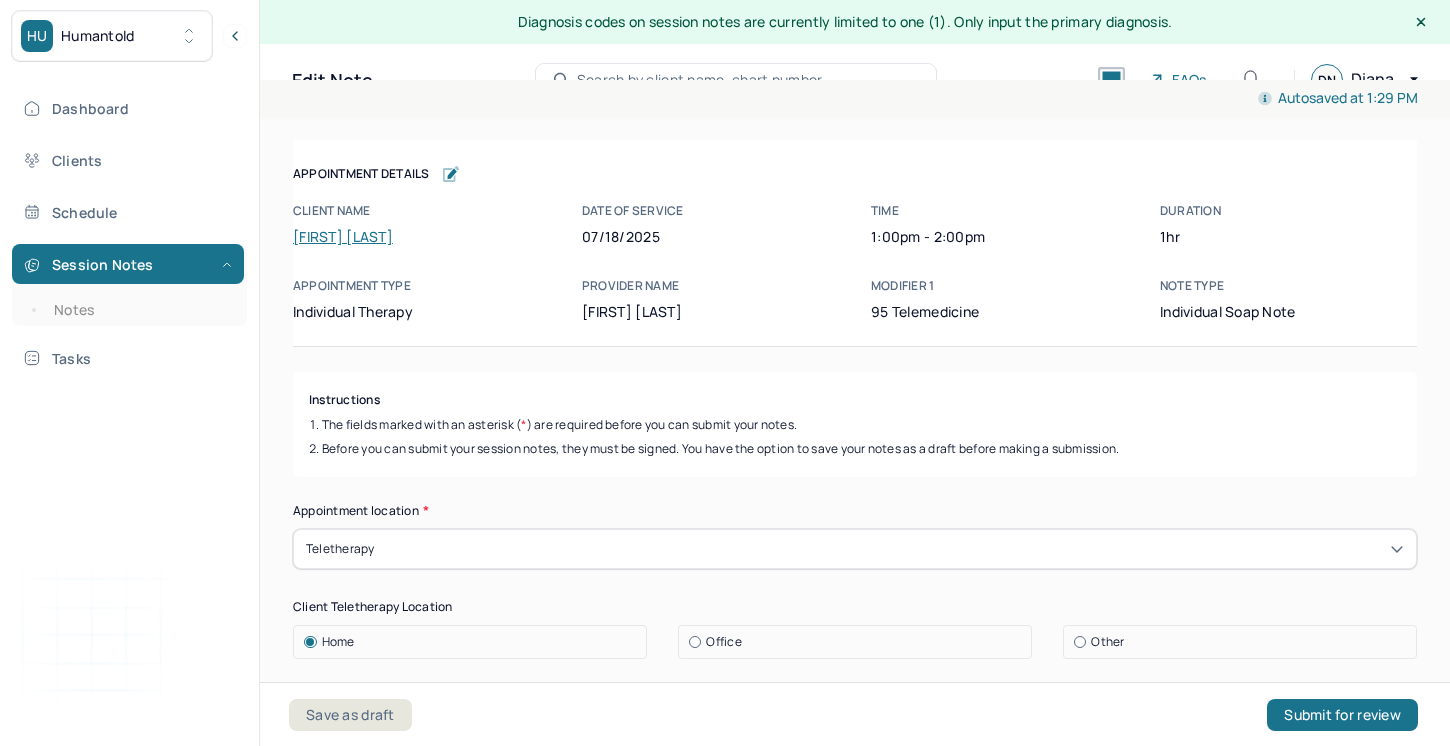 scroll, scrollTop: 25, scrollLeft: 0, axis: vertical 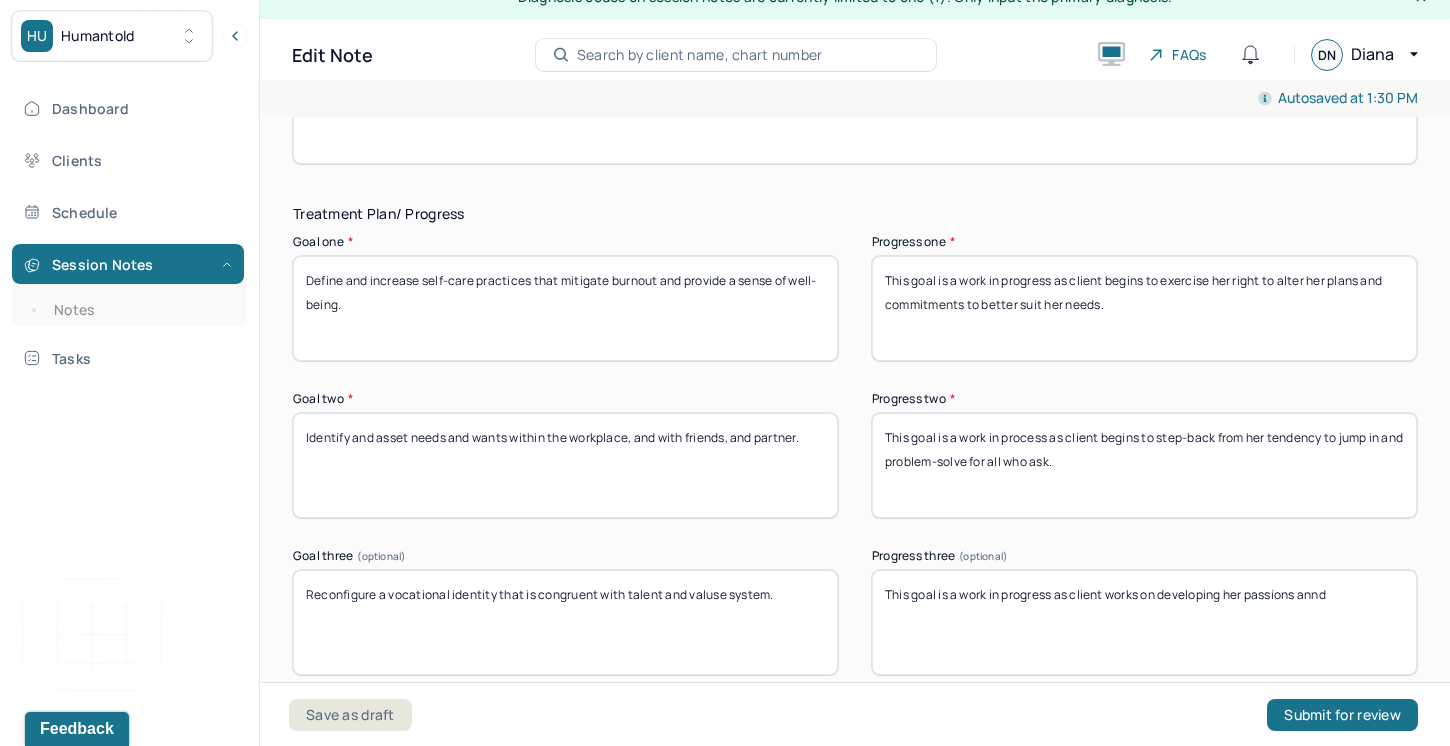 drag, startPoint x: 1360, startPoint y: 597, endPoint x: 1251, endPoint y: 607, distance: 109.457756 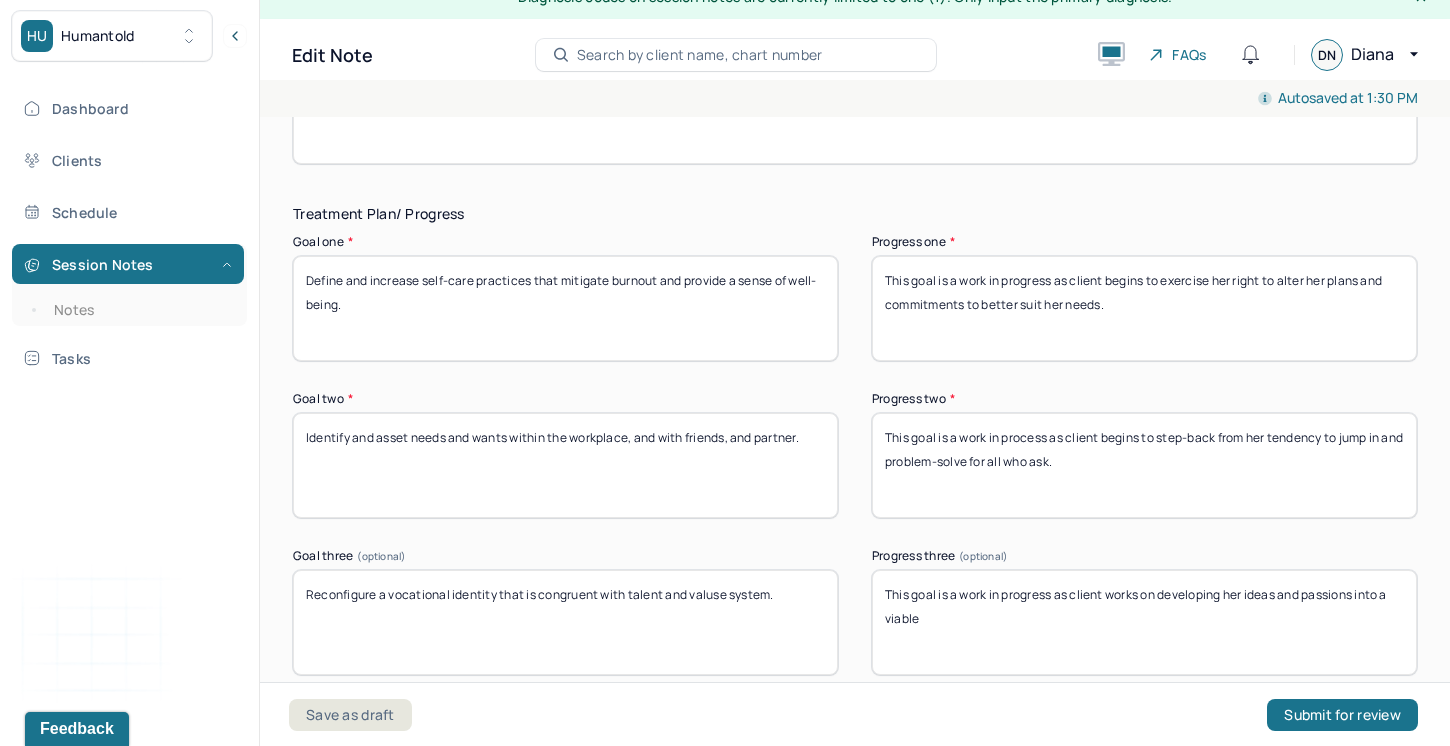 click on "This goal is a work in progress as client works on developing her ideas and passions into a viable" at bounding box center [1144, 622] 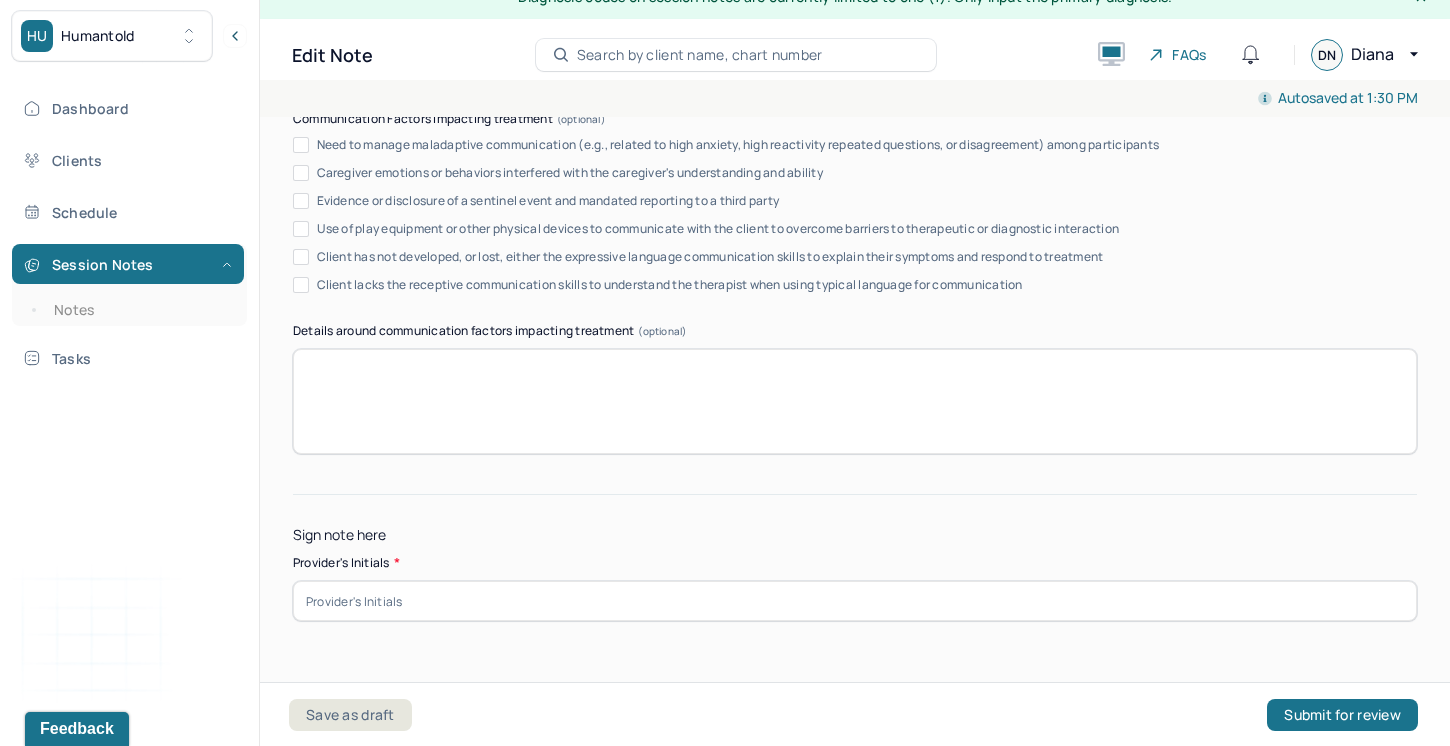 scroll, scrollTop: 3857, scrollLeft: 0, axis: vertical 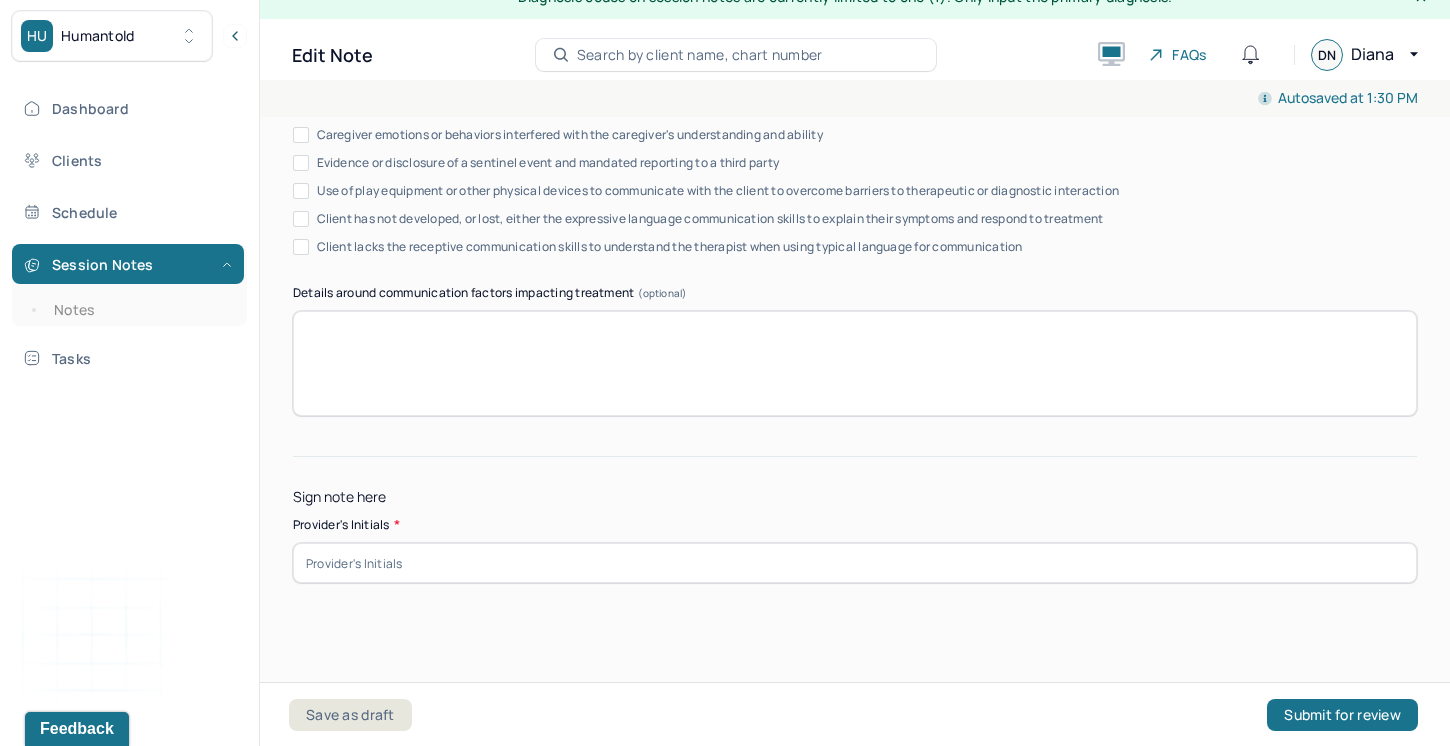 type on "This goal is a work in progress as client works on developing her ideas and passions into a viable vocational alternative." 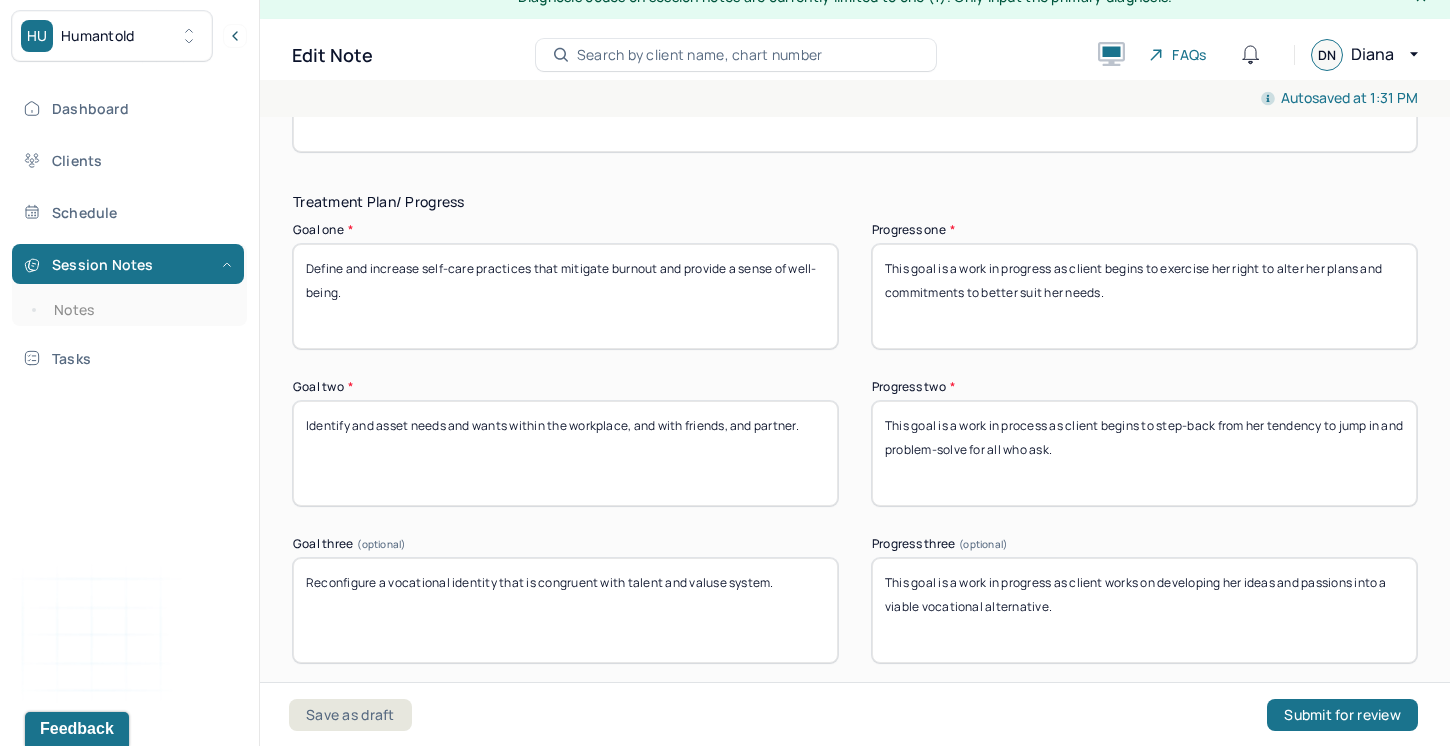 scroll, scrollTop: 3227, scrollLeft: 0, axis: vertical 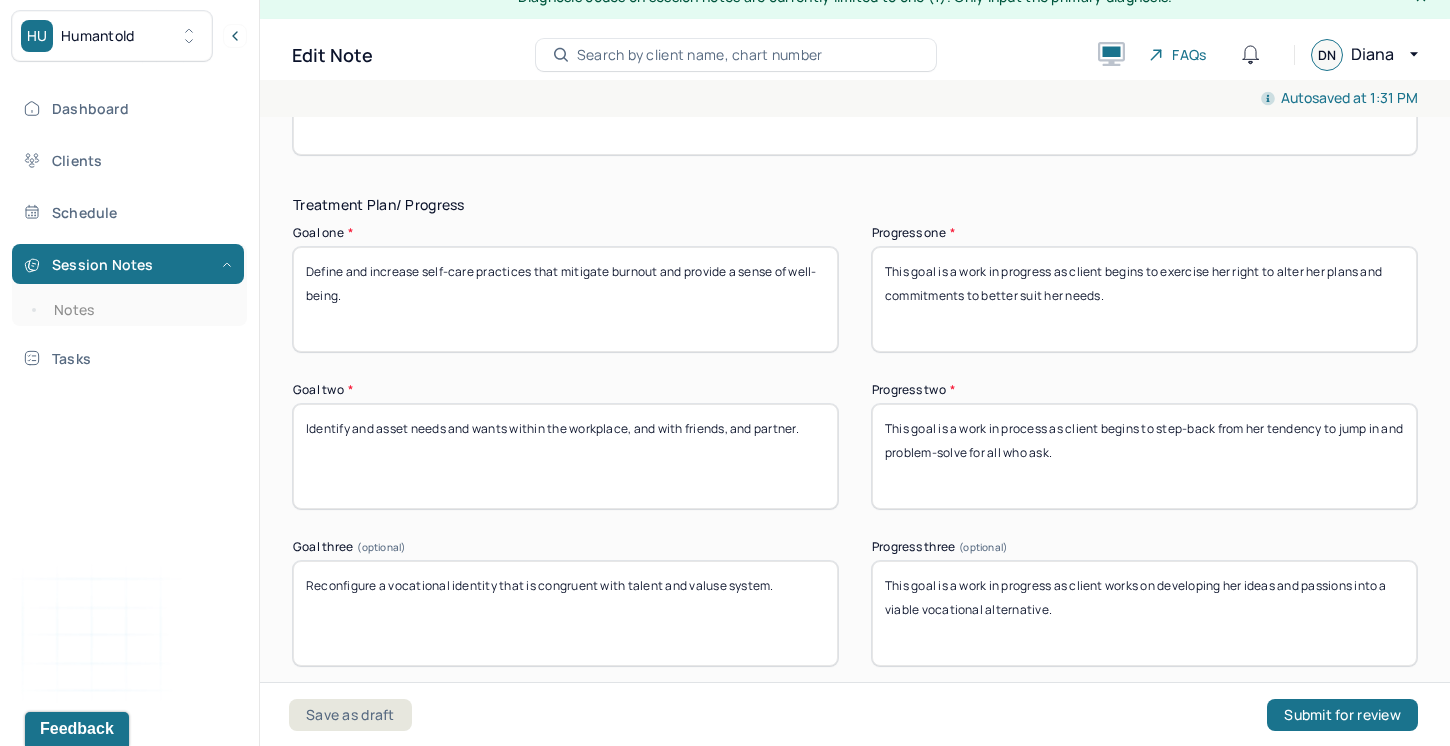 type on "DN" 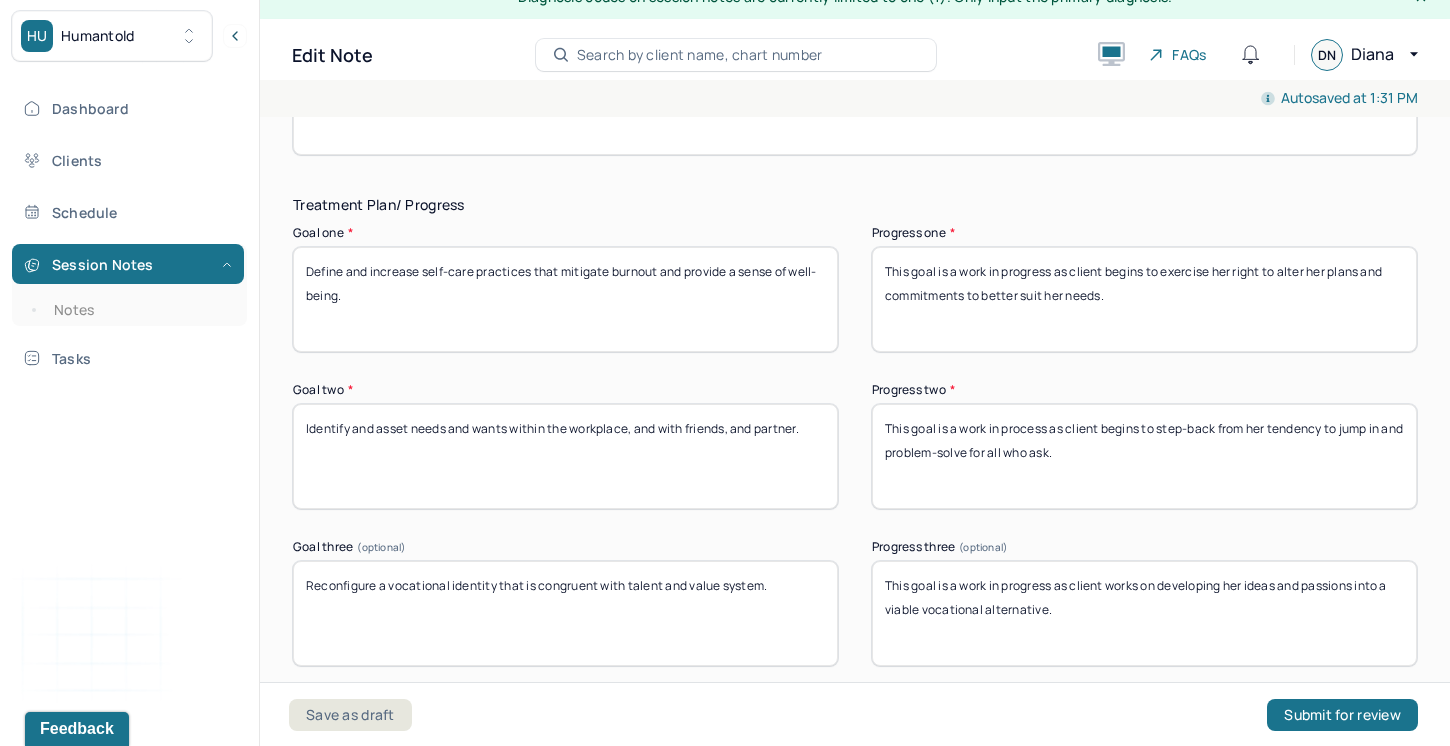 click on "Reconfigure a vocational identity that is congruent with talent and valuse system." at bounding box center (565, 613) 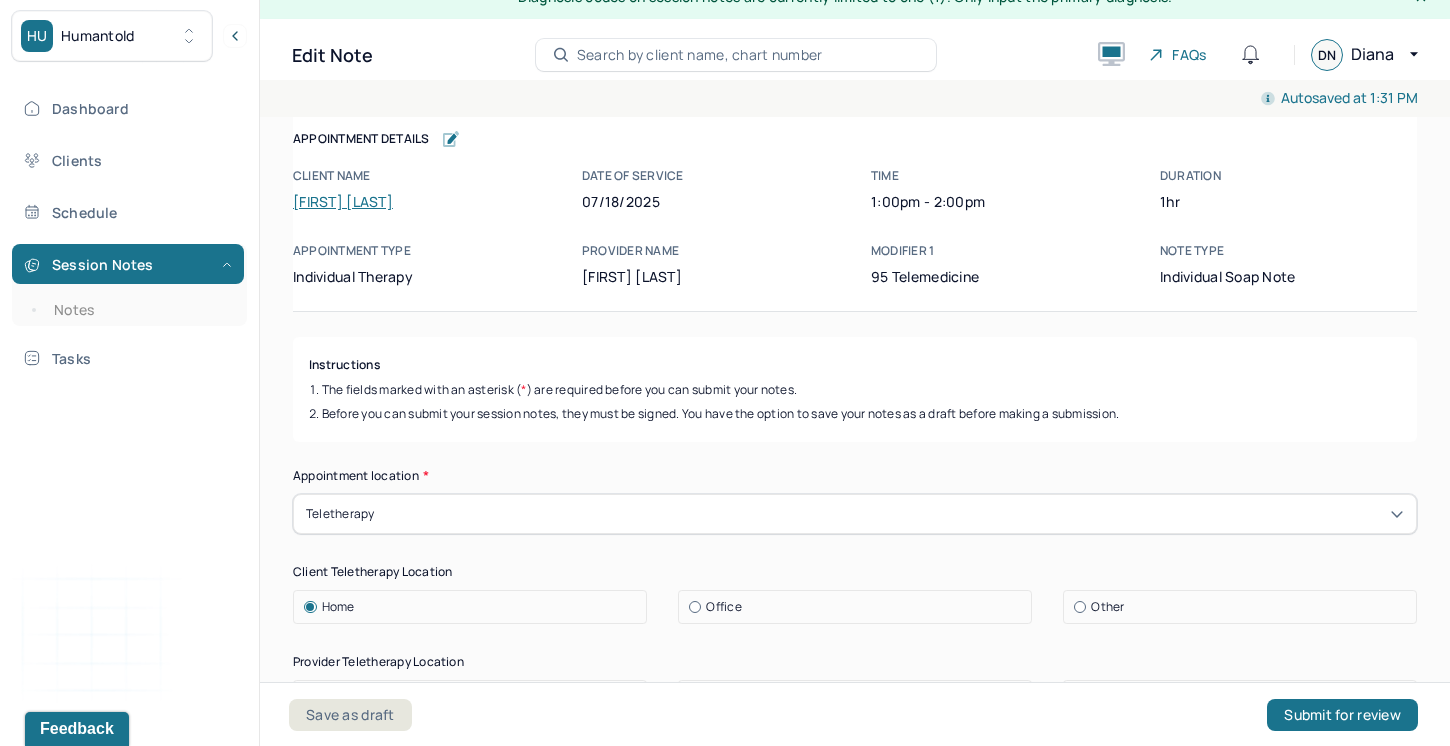 scroll, scrollTop: 0, scrollLeft: 0, axis: both 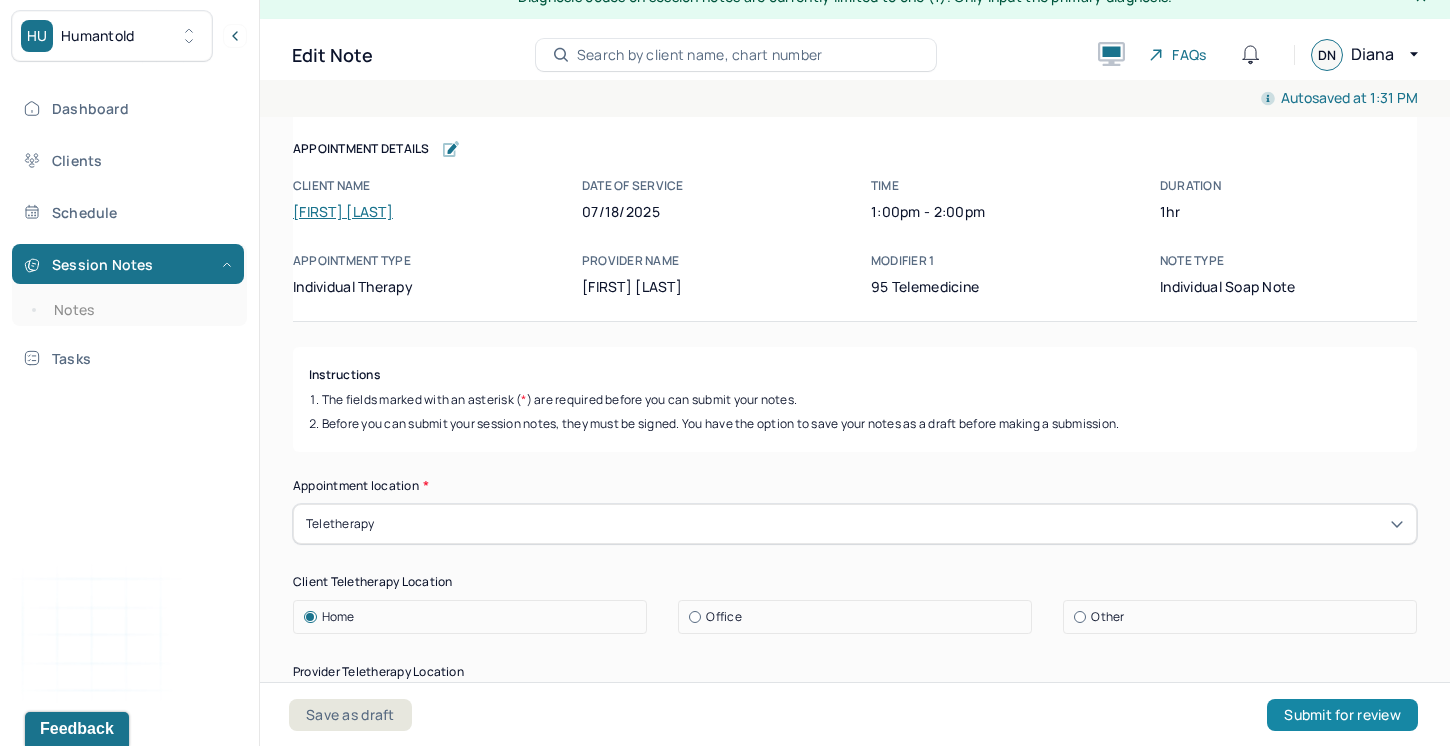 type on "Reconfigure a vocational identity that is congruent with talent and value system." 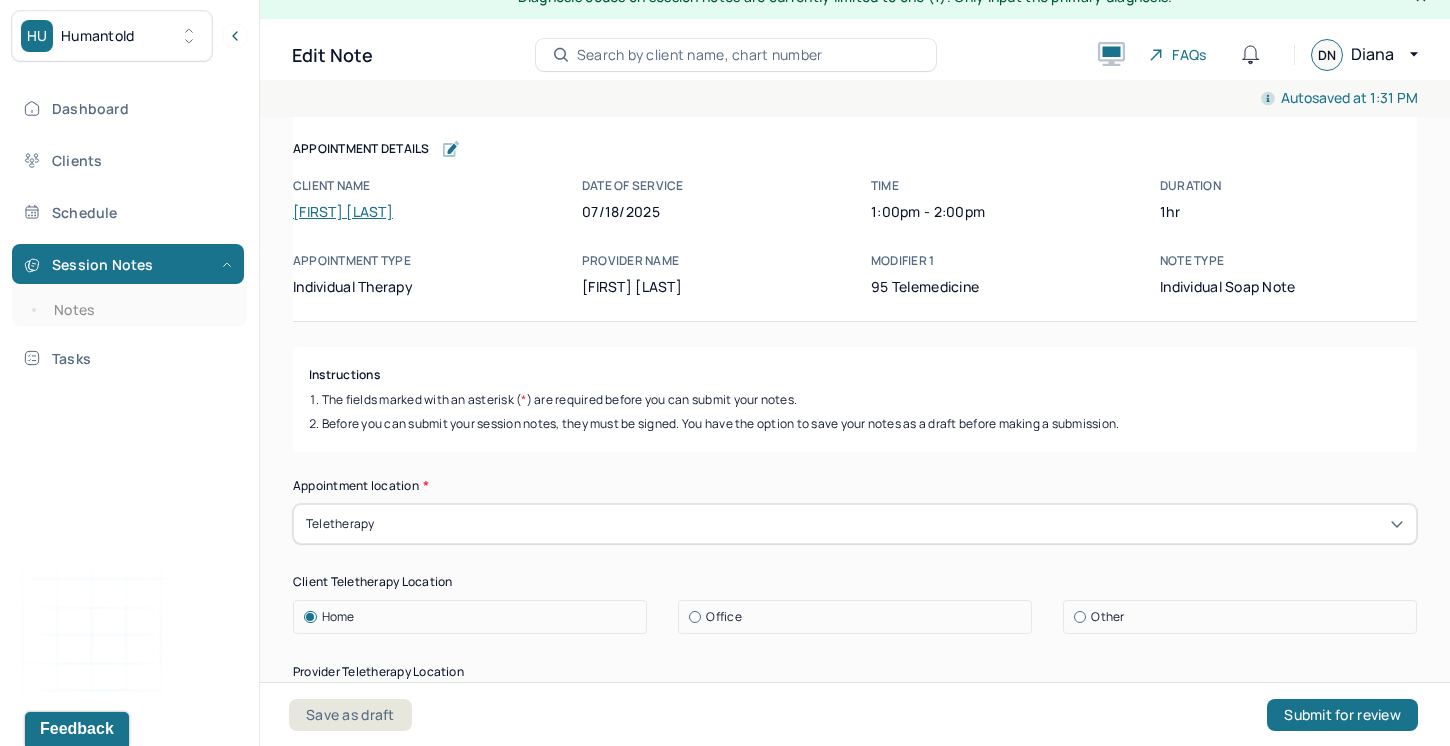 drag, startPoint x: 1311, startPoint y: 709, endPoint x: 950, endPoint y: 582, distance: 382.68787 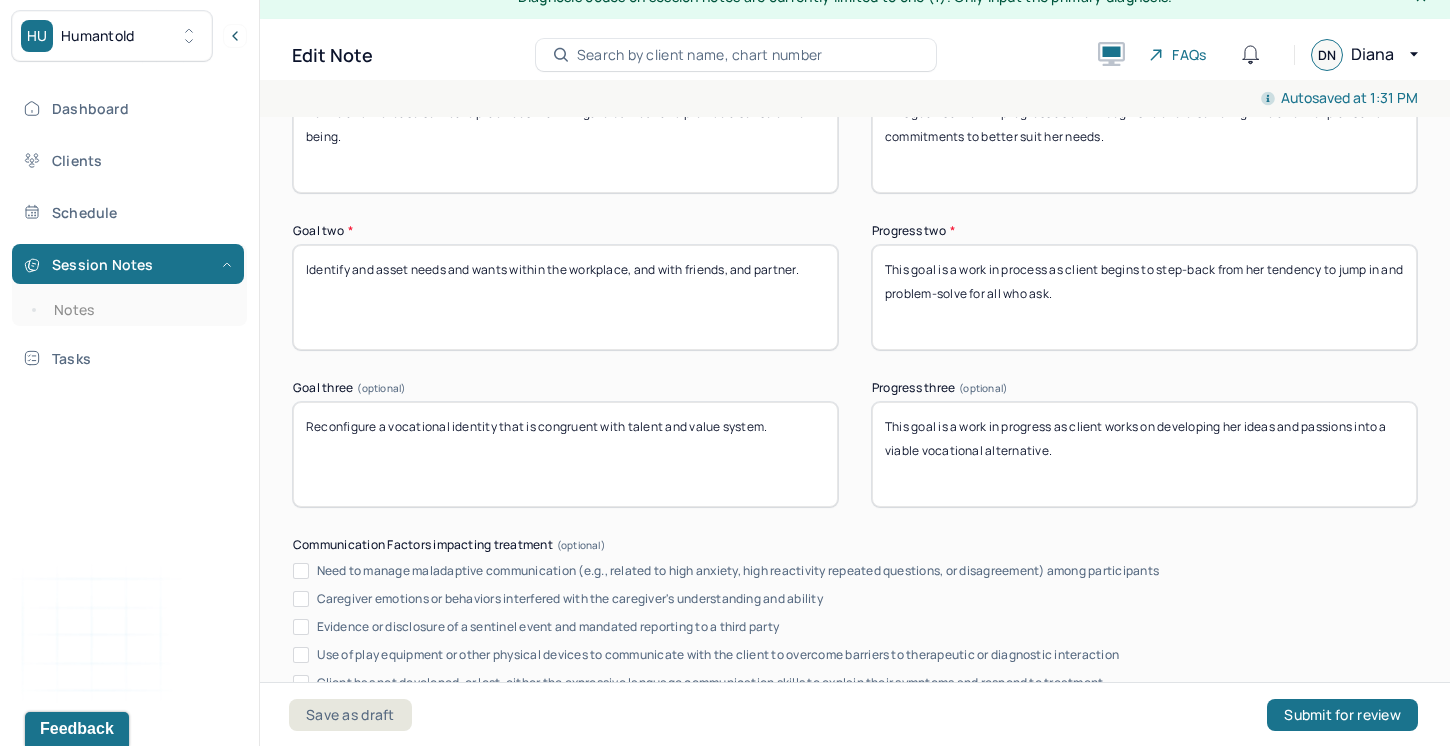 scroll, scrollTop: 3857, scrollLeft: 0, axis: vertical 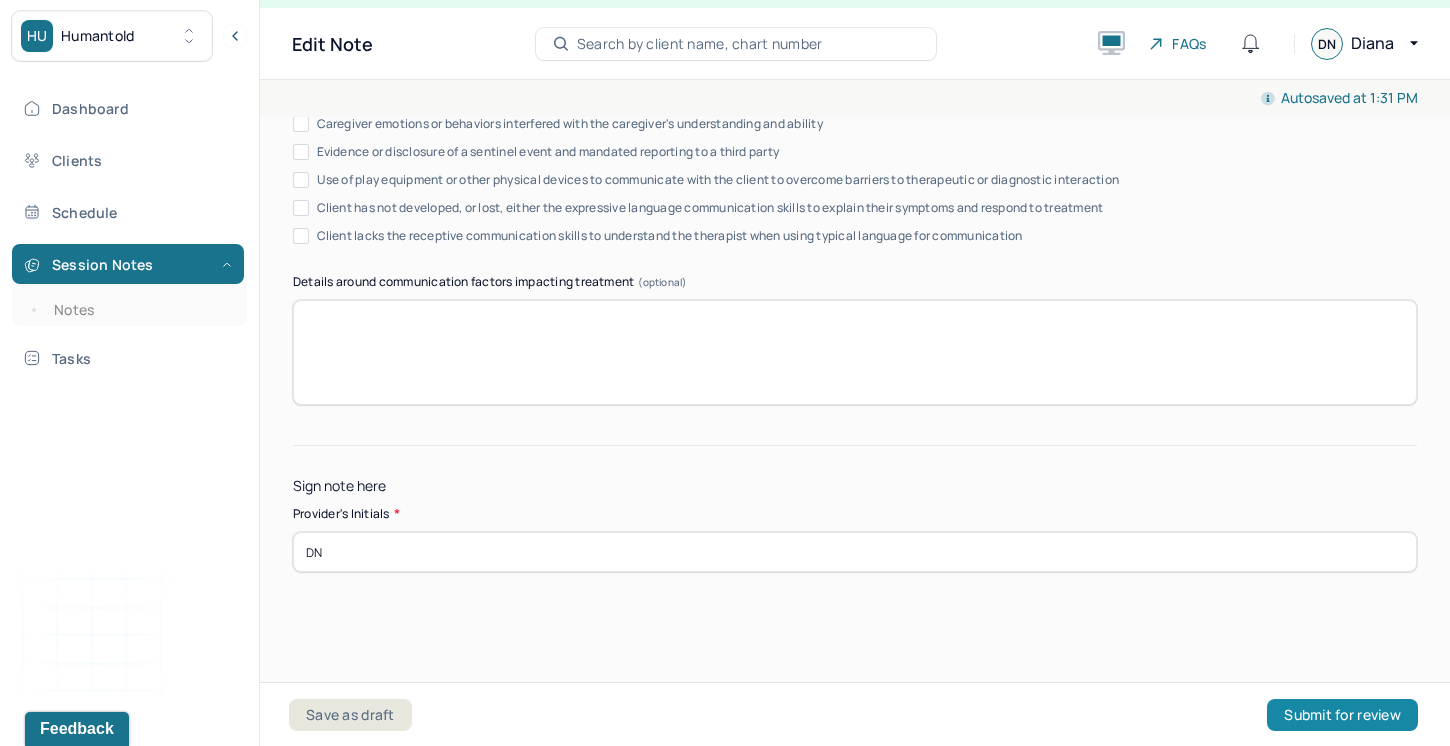 click on "Submit for review" at bounding box center (1342, 715) 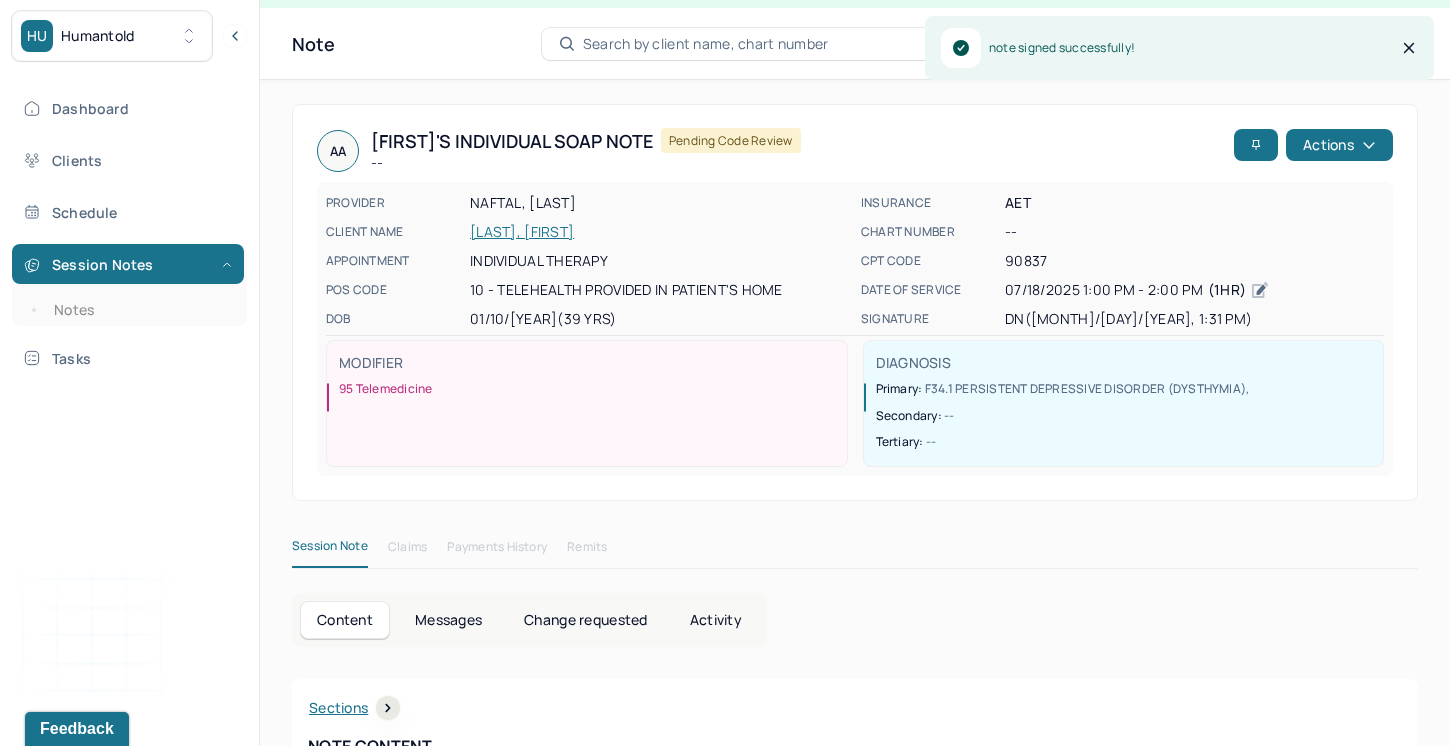 scroll, scrollTop: 0, scrollLeft: 0, axis: both 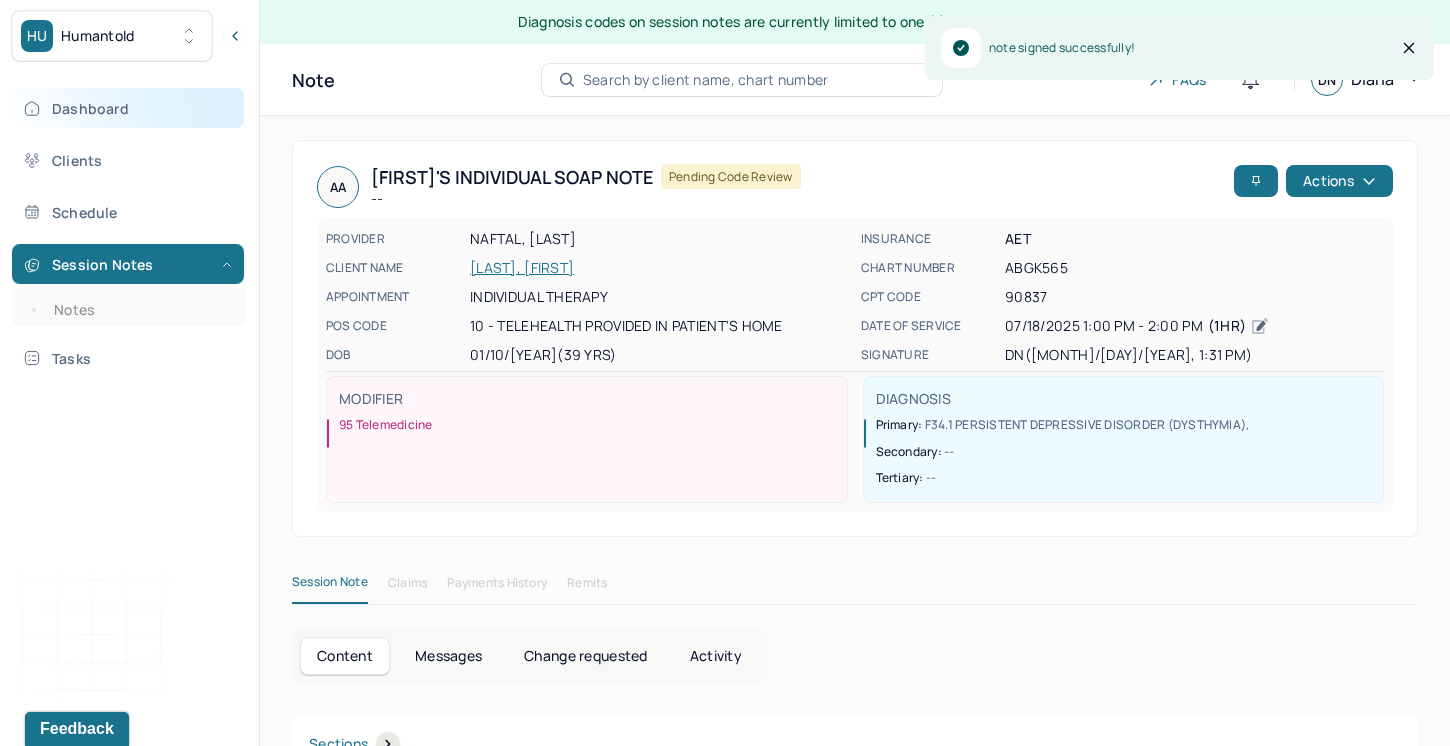 click on "Dashboard" at bounding box center [128, 108] 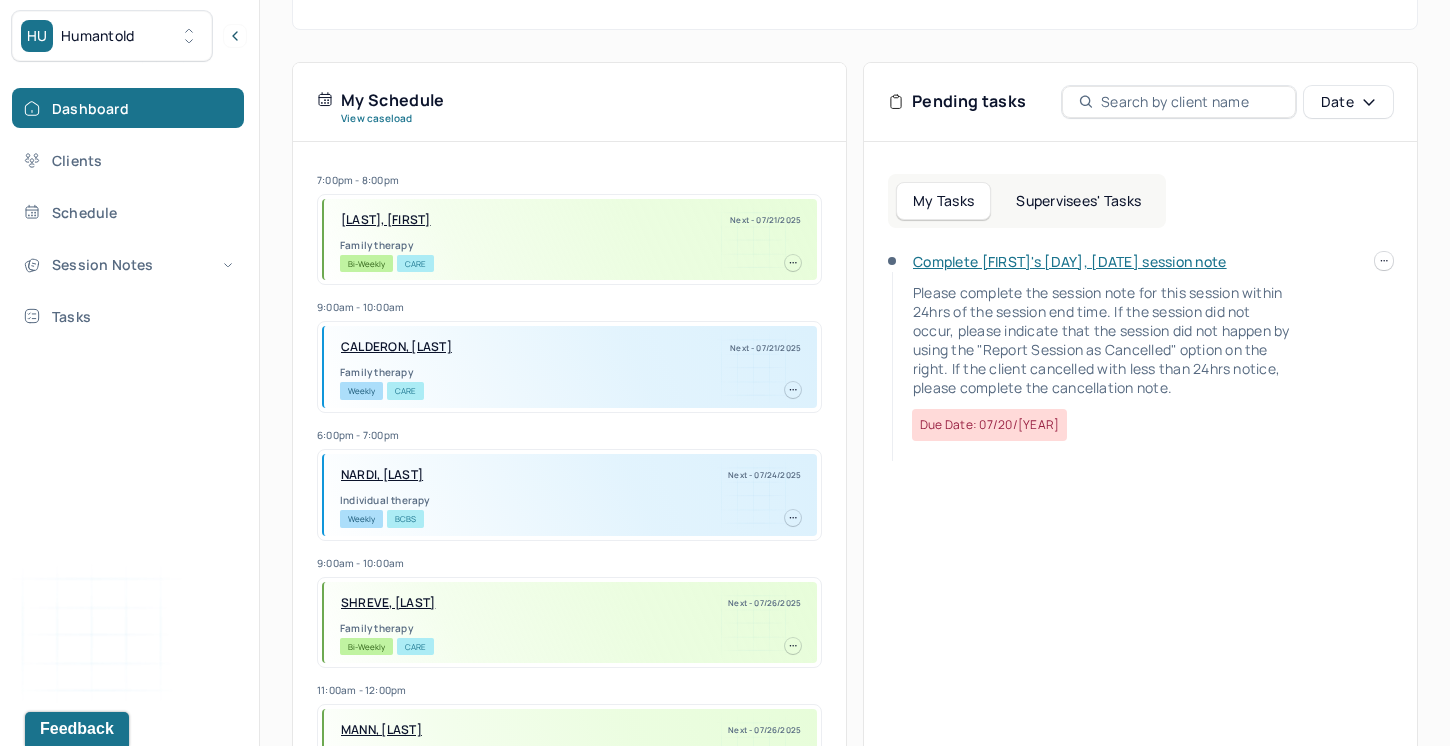 scroll, scrollTop: 463, scrollLeft: 0, axis: vertical 